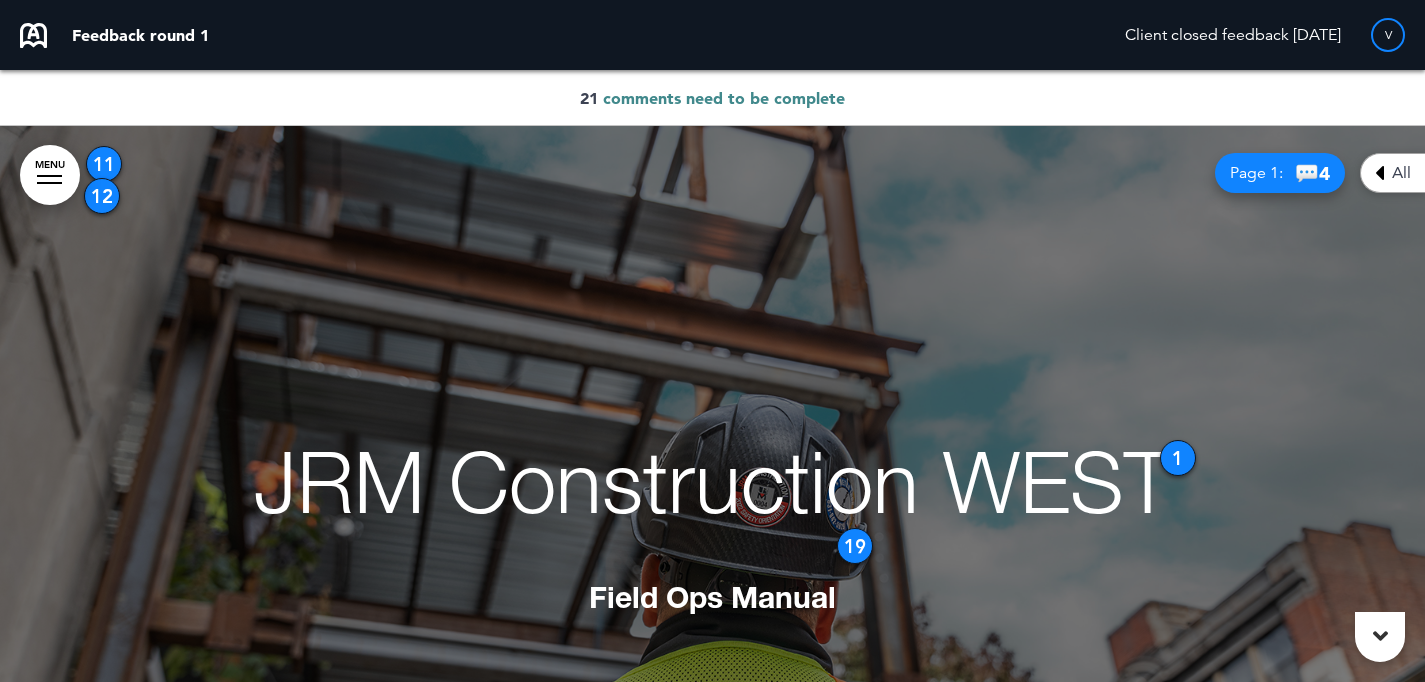 scroll, scrollTop: 0, scrollLeft: 0, axis: both 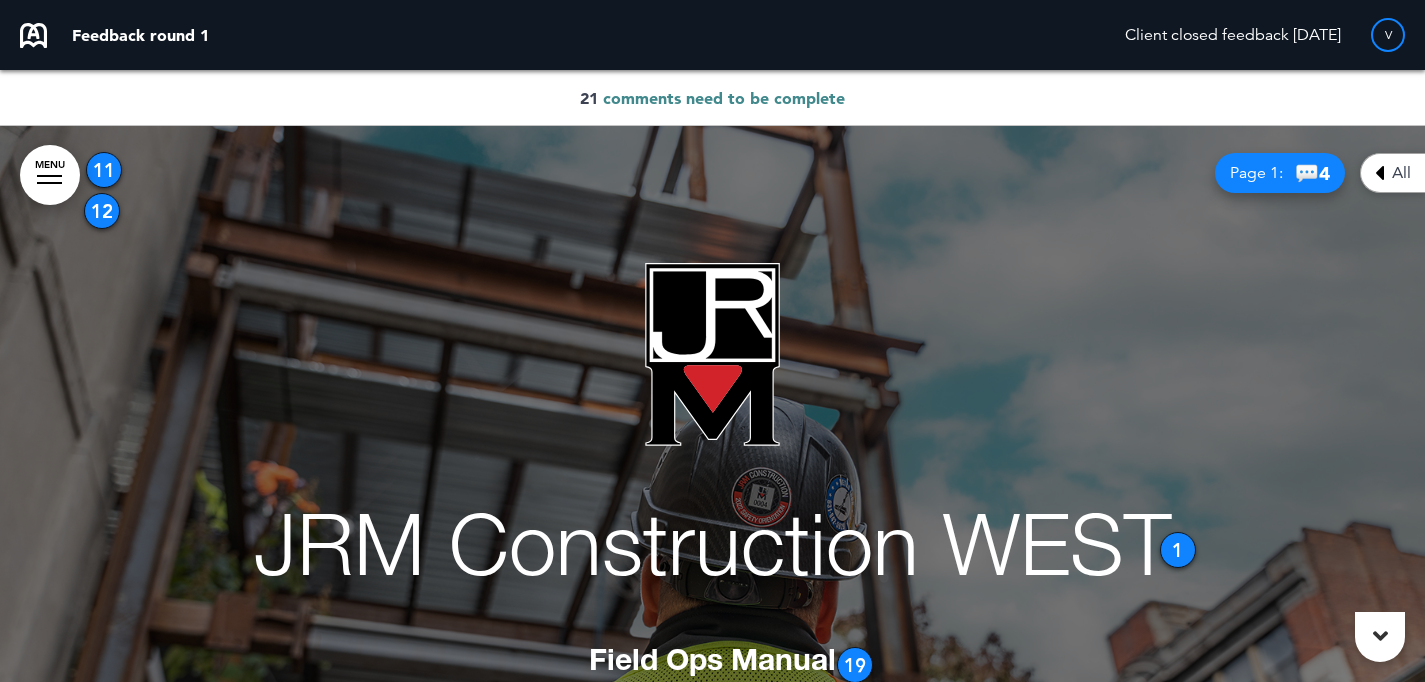 click on "1" at bounding box center [1178, 550] 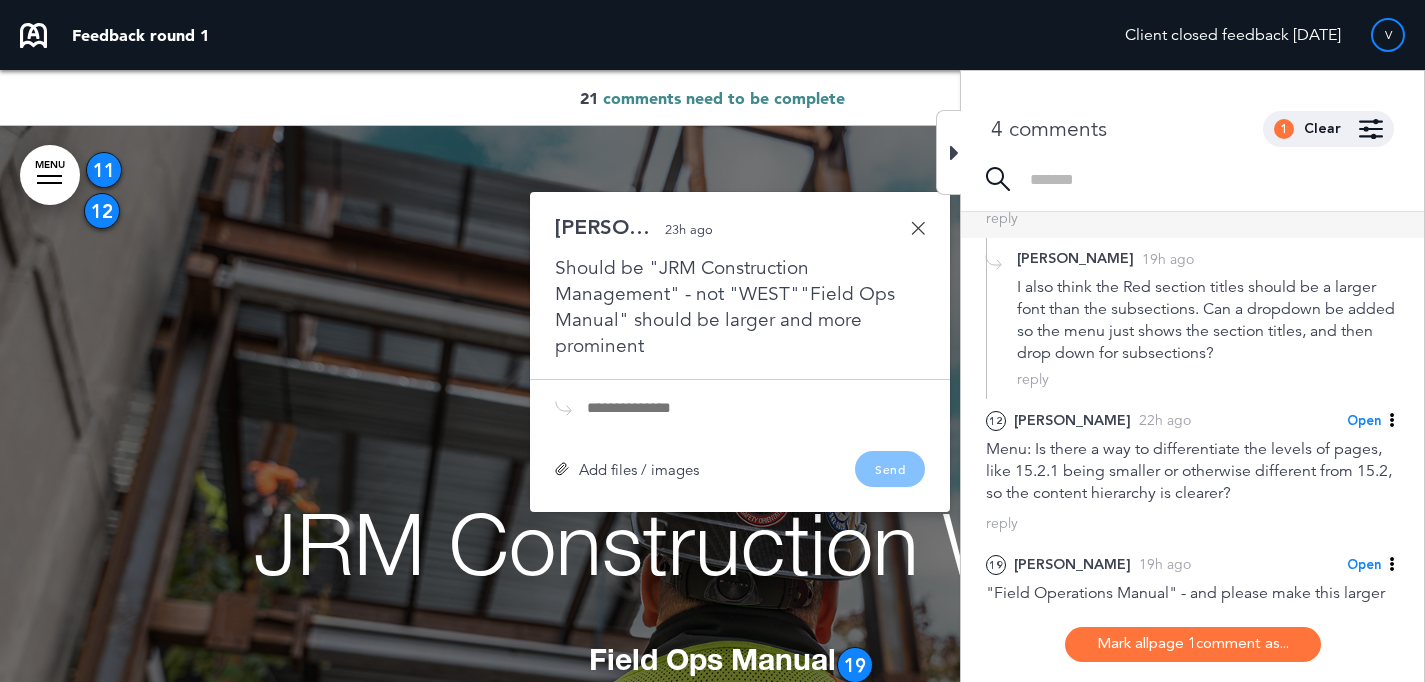 scroll, scrollTop: 303, scrollLeft: 0, axis: vertical 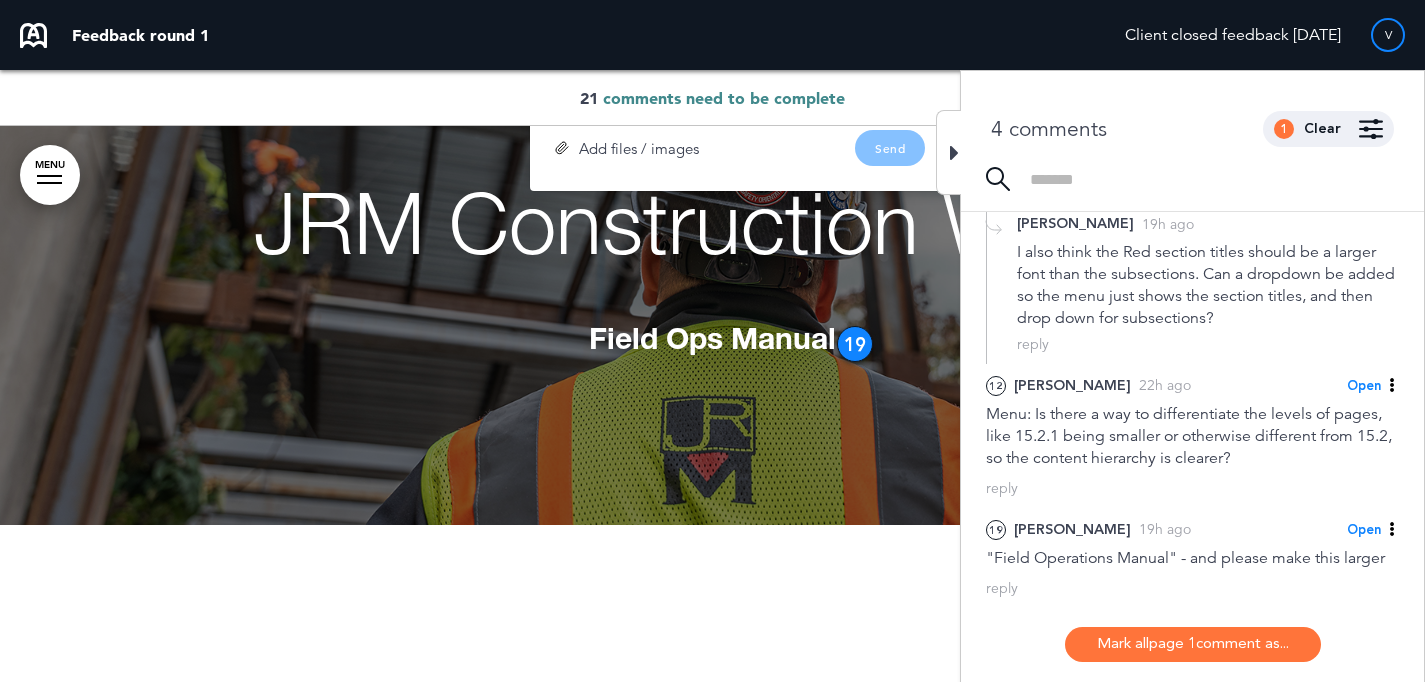 click at bounding box center [948, 152] 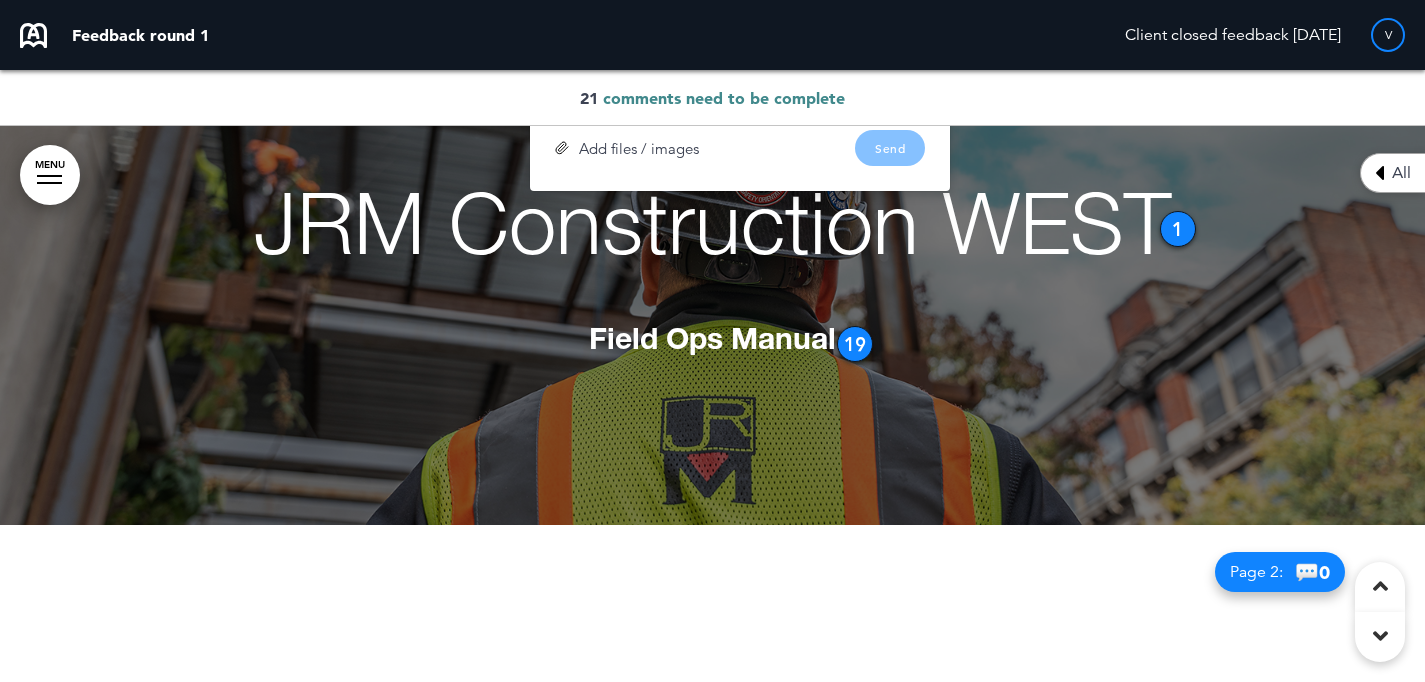 click on "All" at bounding box center (1392, 173) 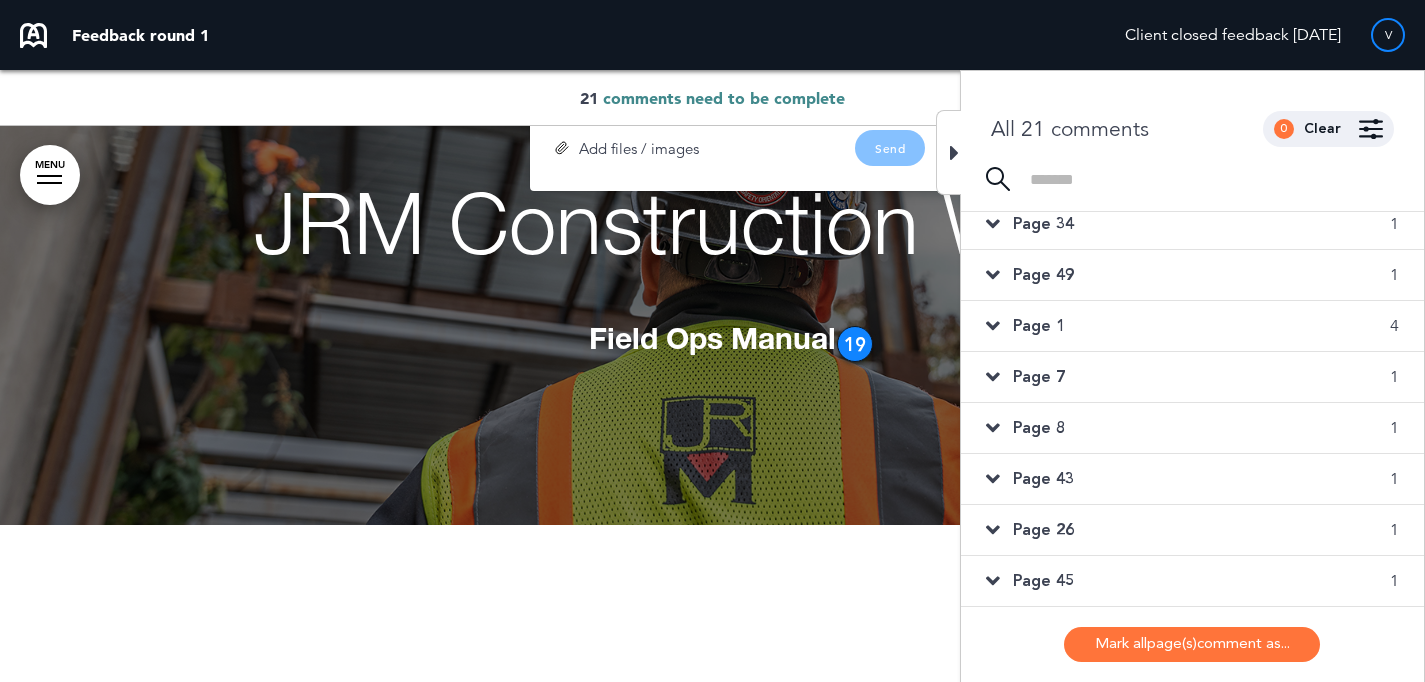 scroll, scrollTop: 268, scrollLeft: 0, axis: vertical 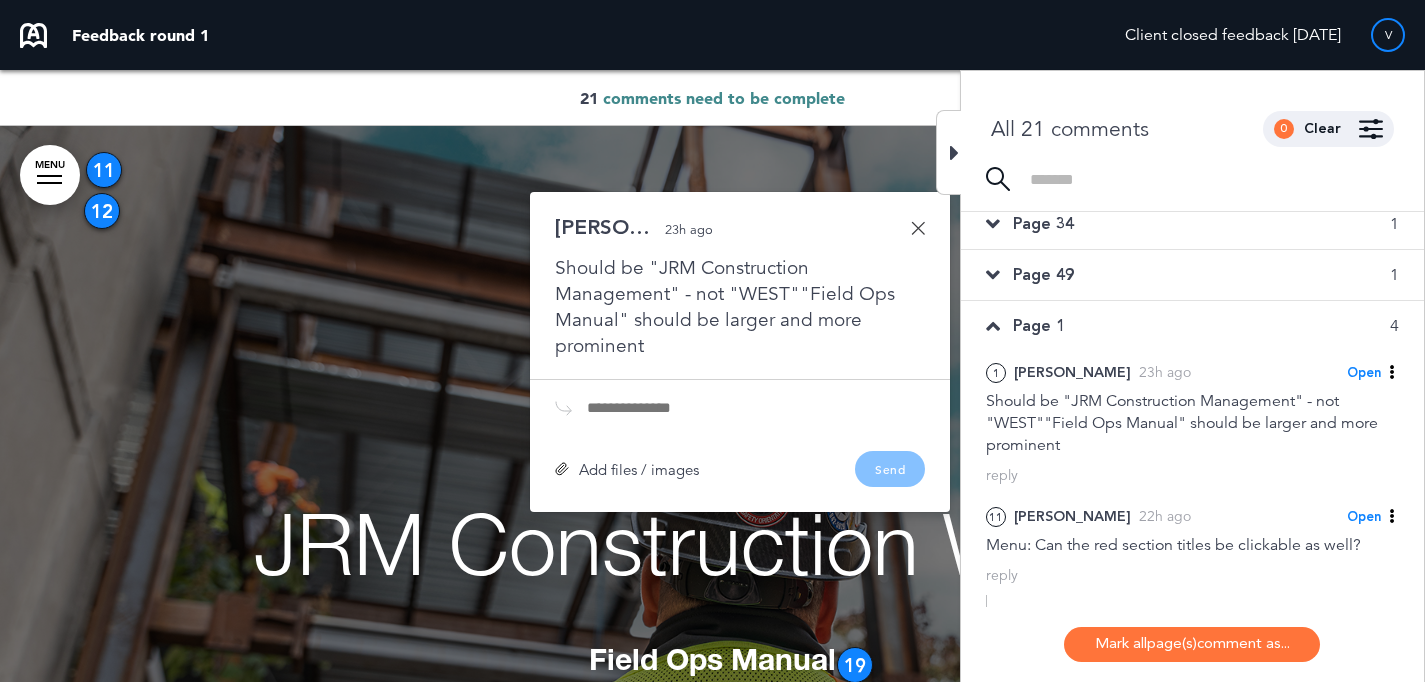 click on "Page 49
1" at bounding box center [1192, 275] 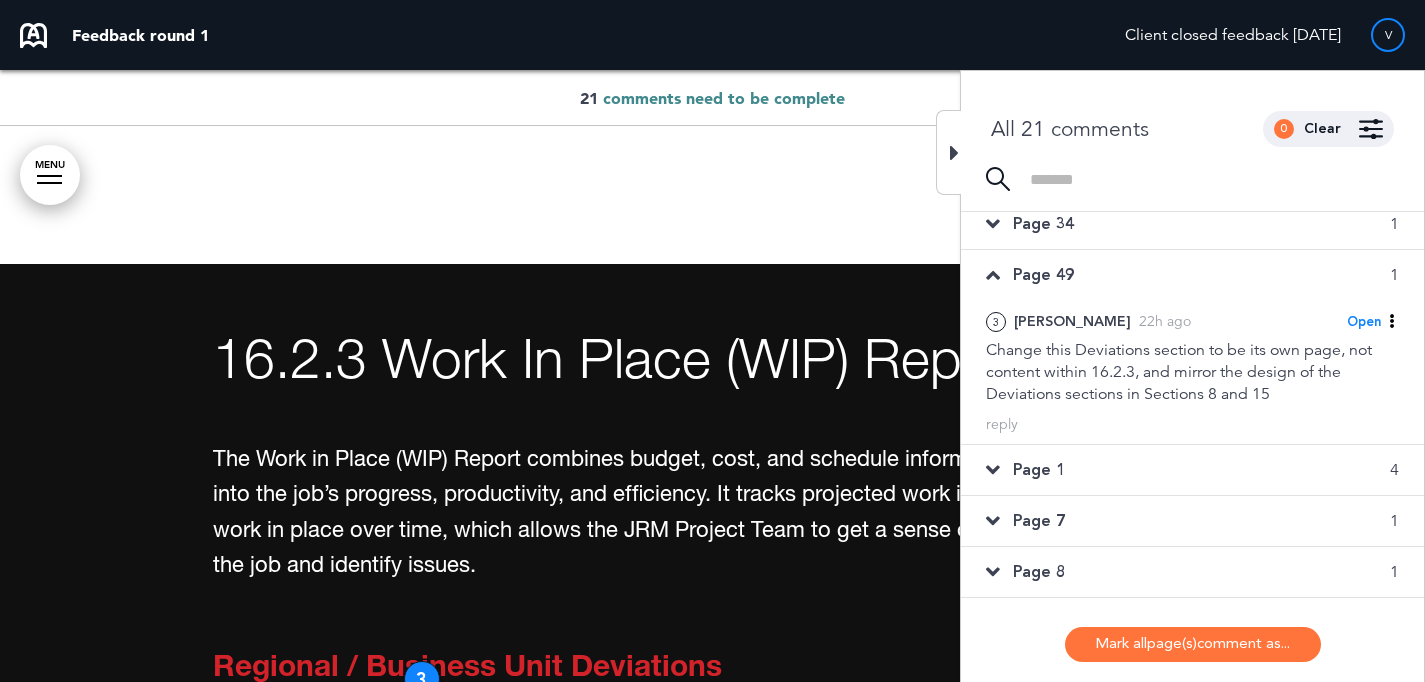 click on "Page 1
4" at bounding box center [1192, 470] 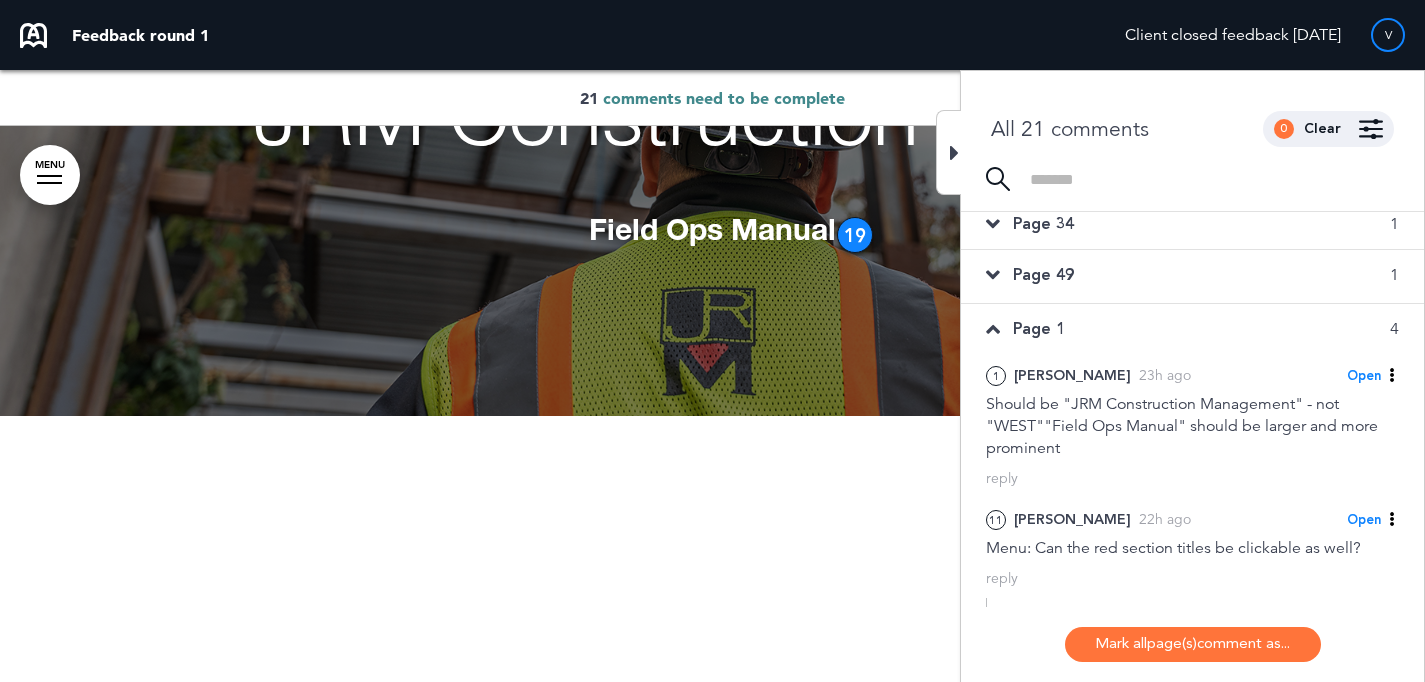 scroll, scrollTop: 0, scrollLeft: 0, axis: both 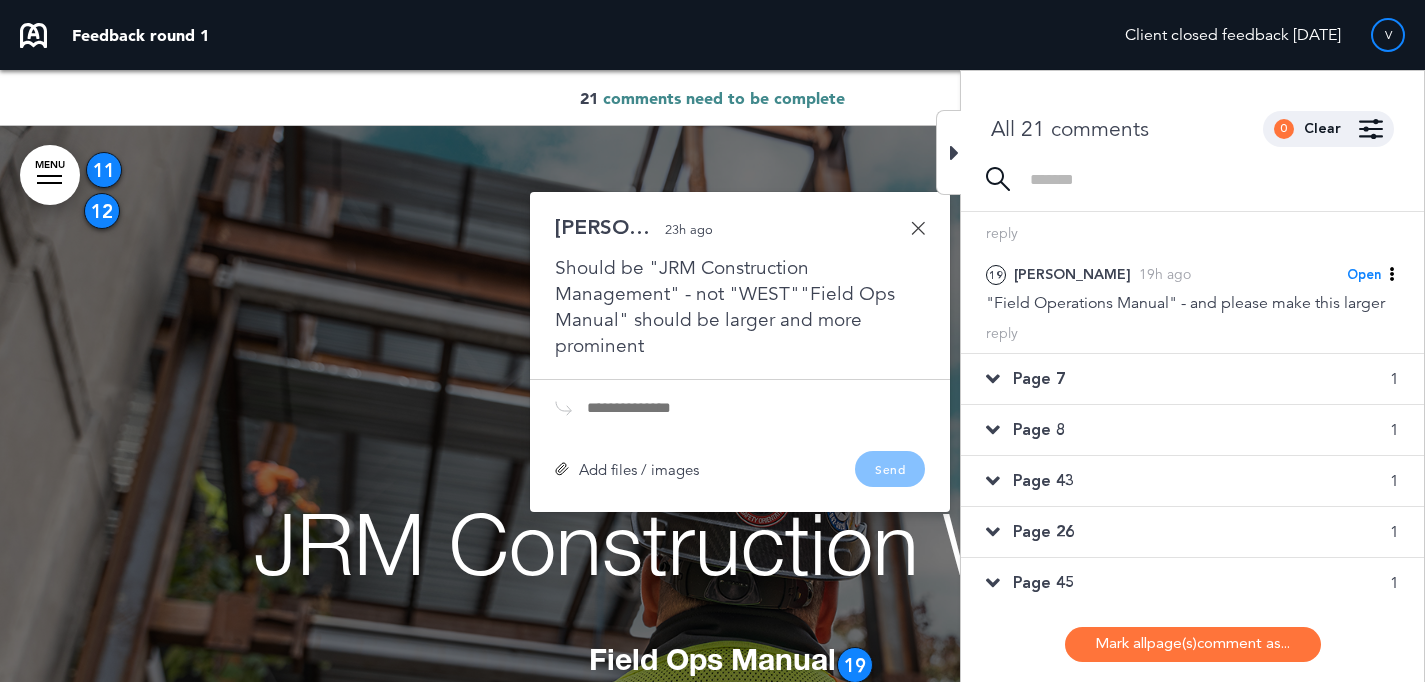 click on "Page 7
1" at bounding box center (1192, 379) 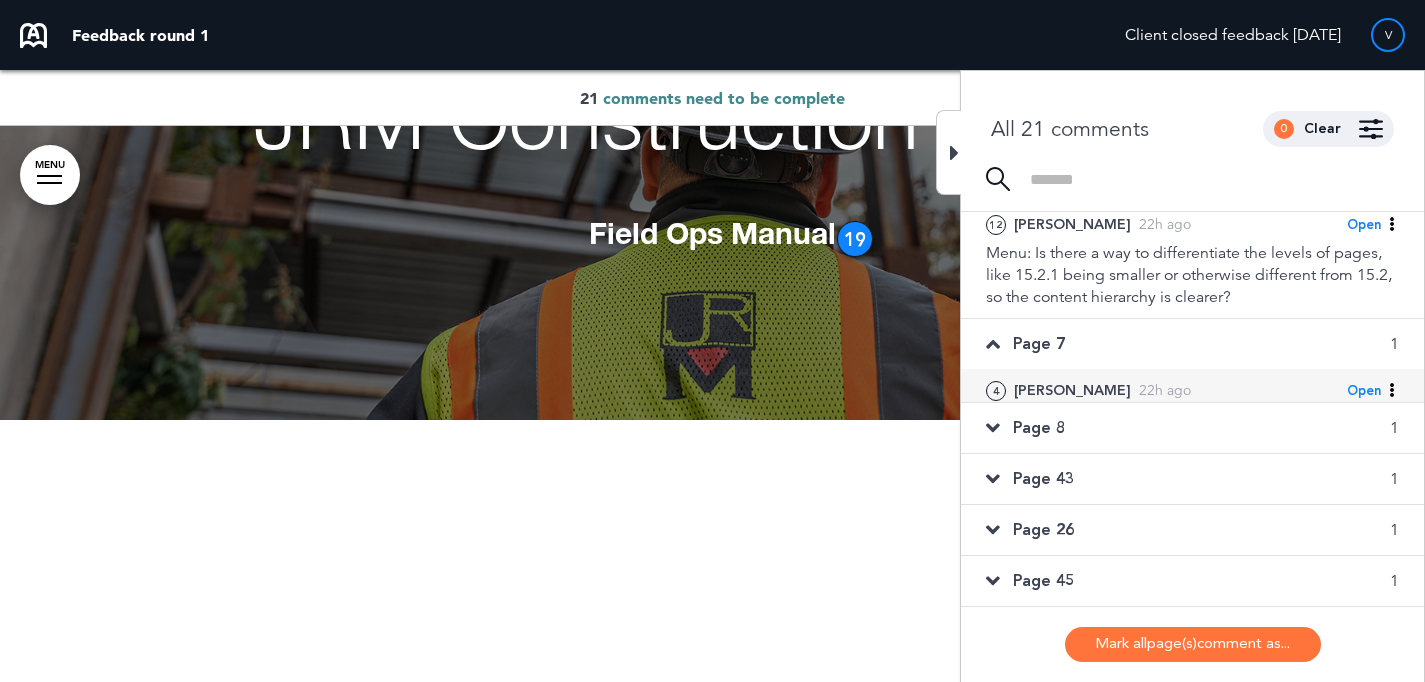 scroll, scrollTop: 3499, scrollLeft: 0, axis: vertical 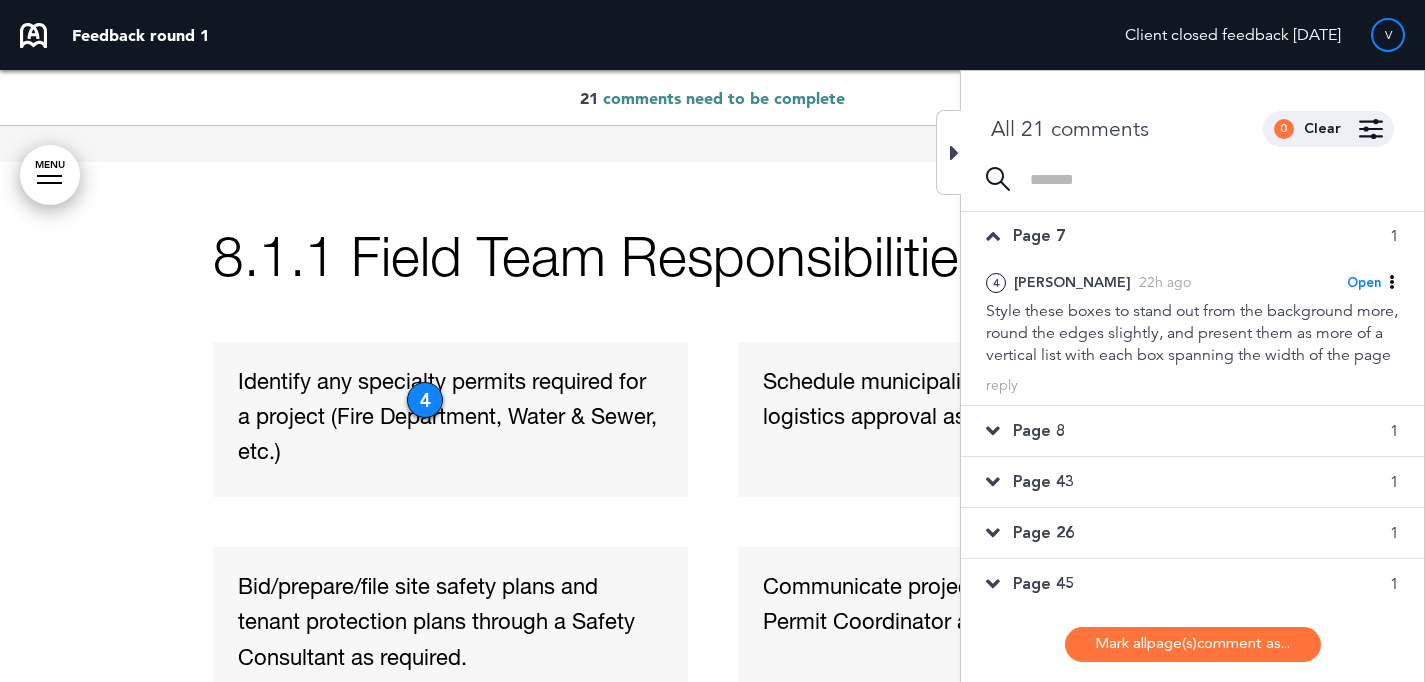 click on "Page 8
1" at bounding box center [1192, 431] 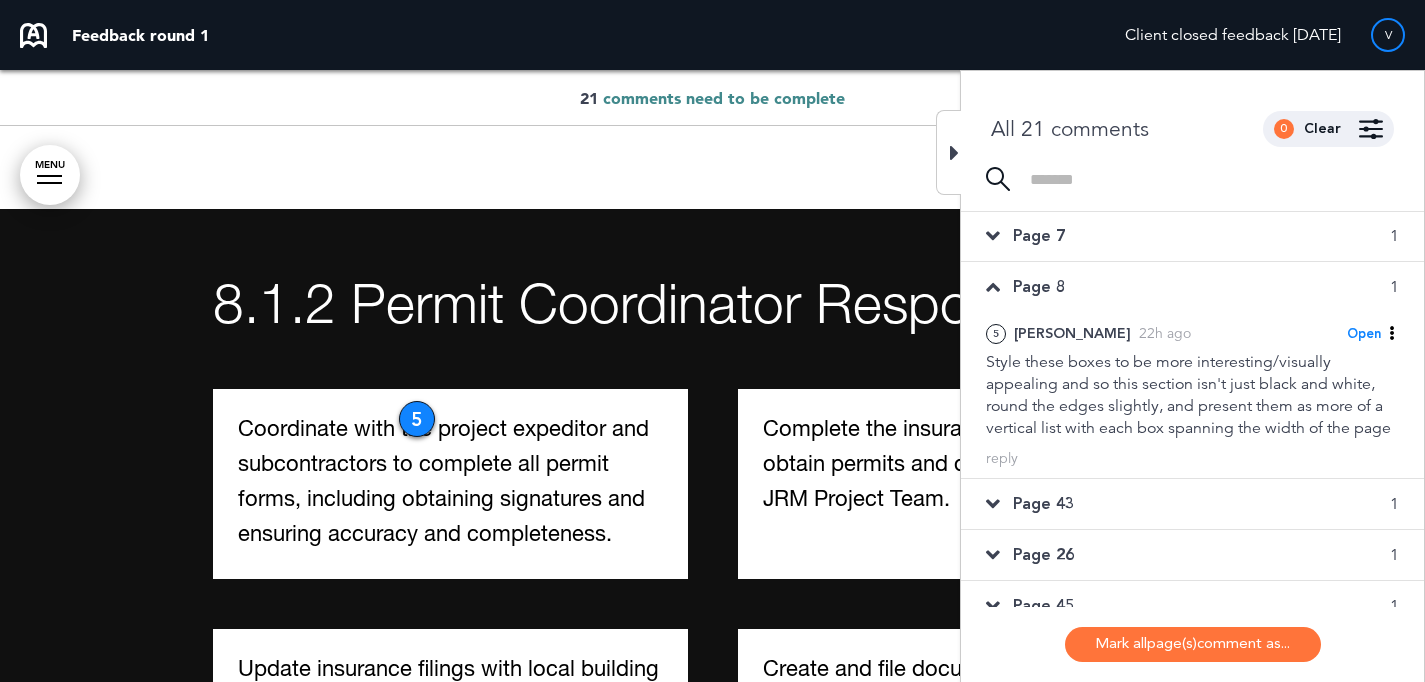 scroll, scrollTop: 5667, scrollLeft: 0, axis: vertical 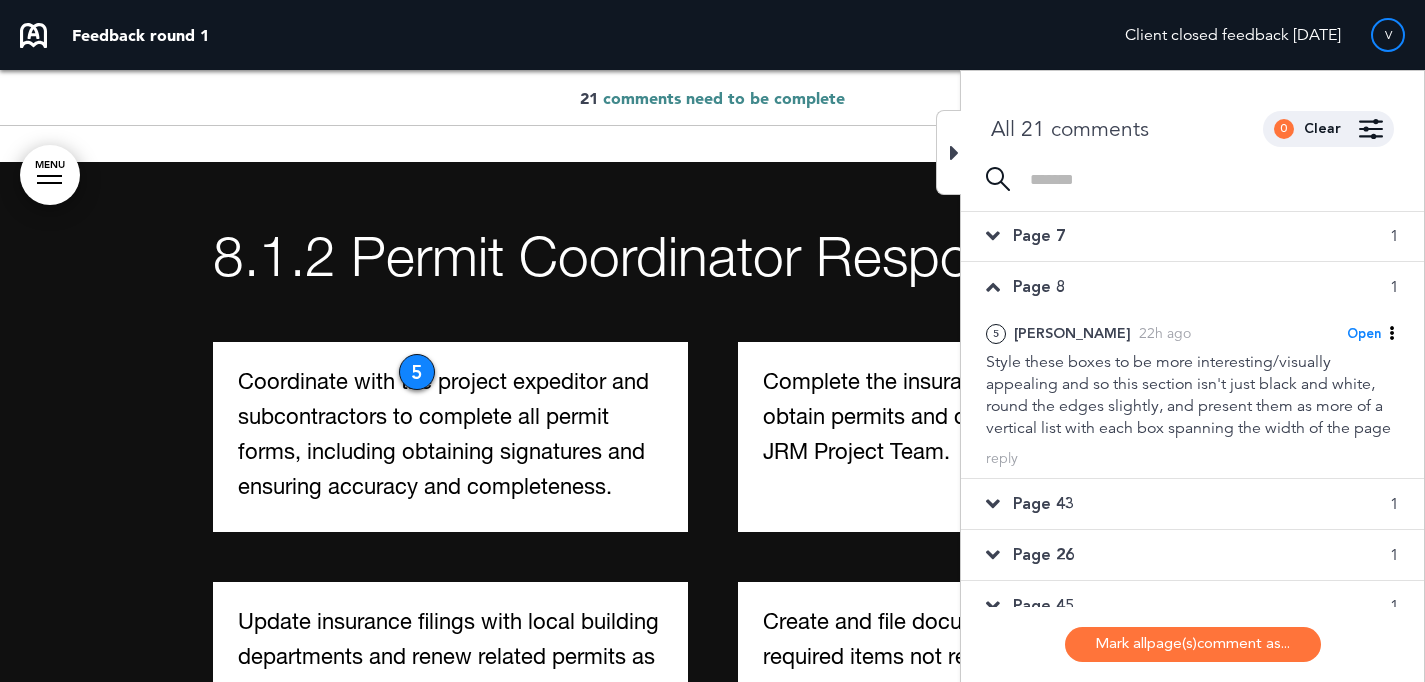 click on "Page 43
1" at bounding box center (1192, 504) 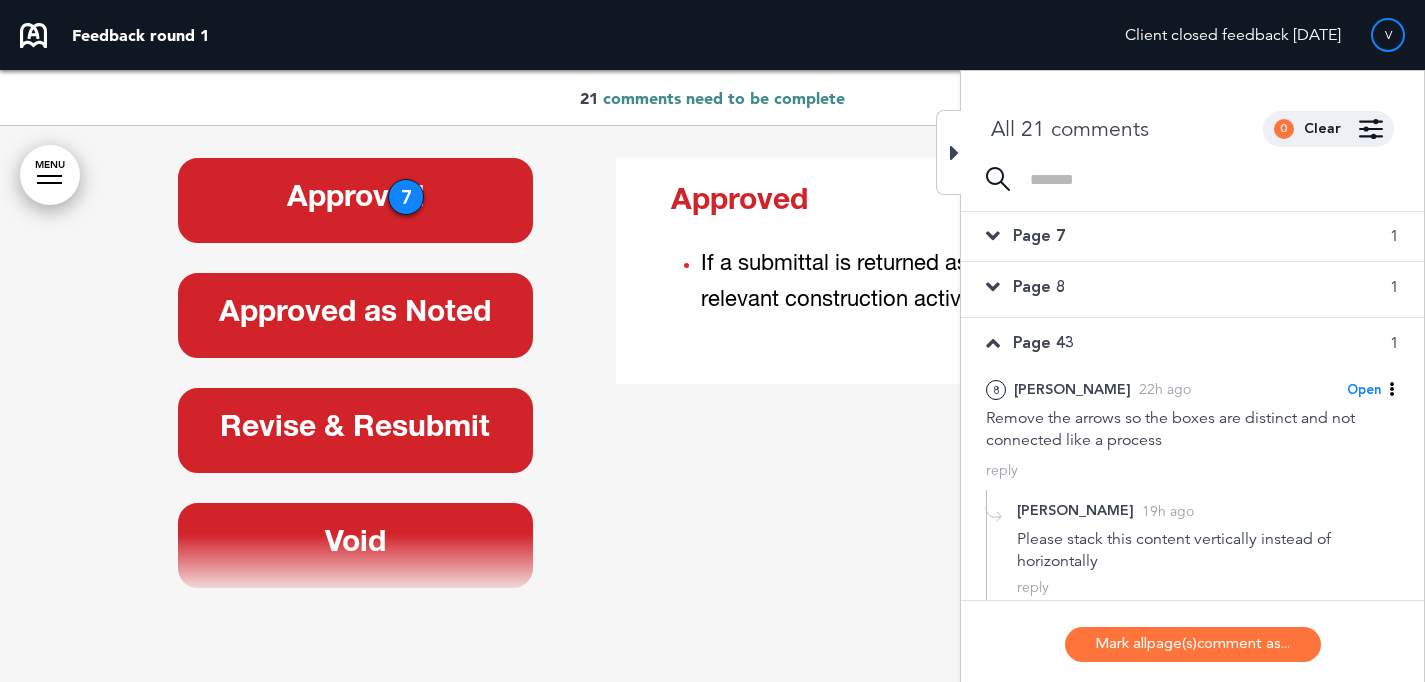 scroll, scrollTop: 38238, scrollLeft: 0, axis: vertical 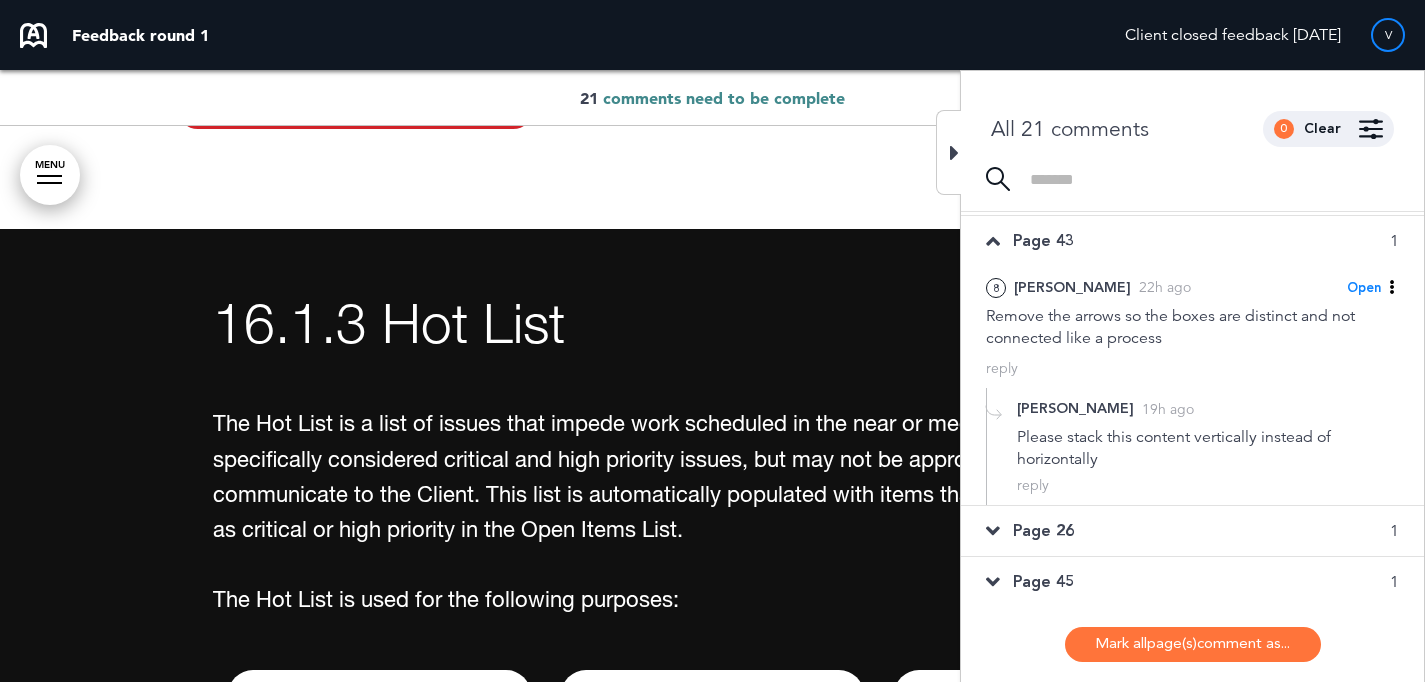 click on "Page 26
1" at bounding box center [1192, 531] 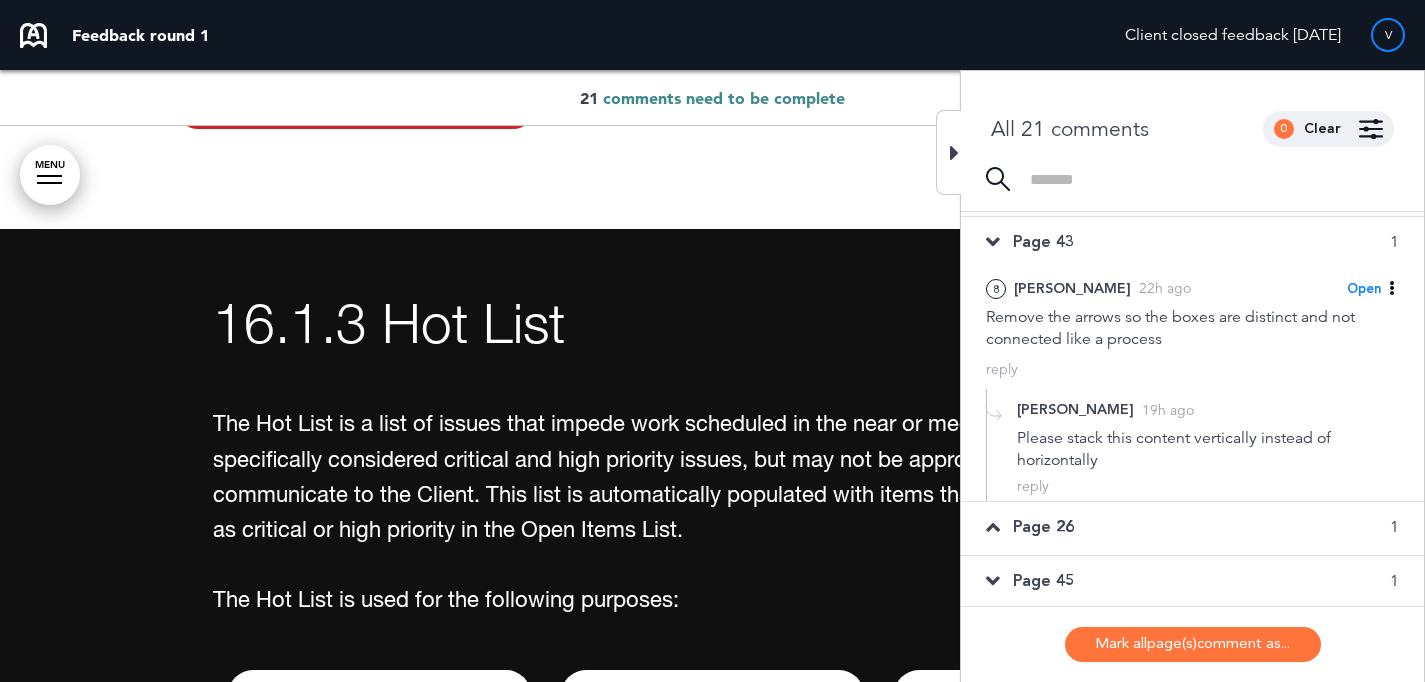 scroll, scrollTop: 30556, scrollLeft: 0, axis: vertical 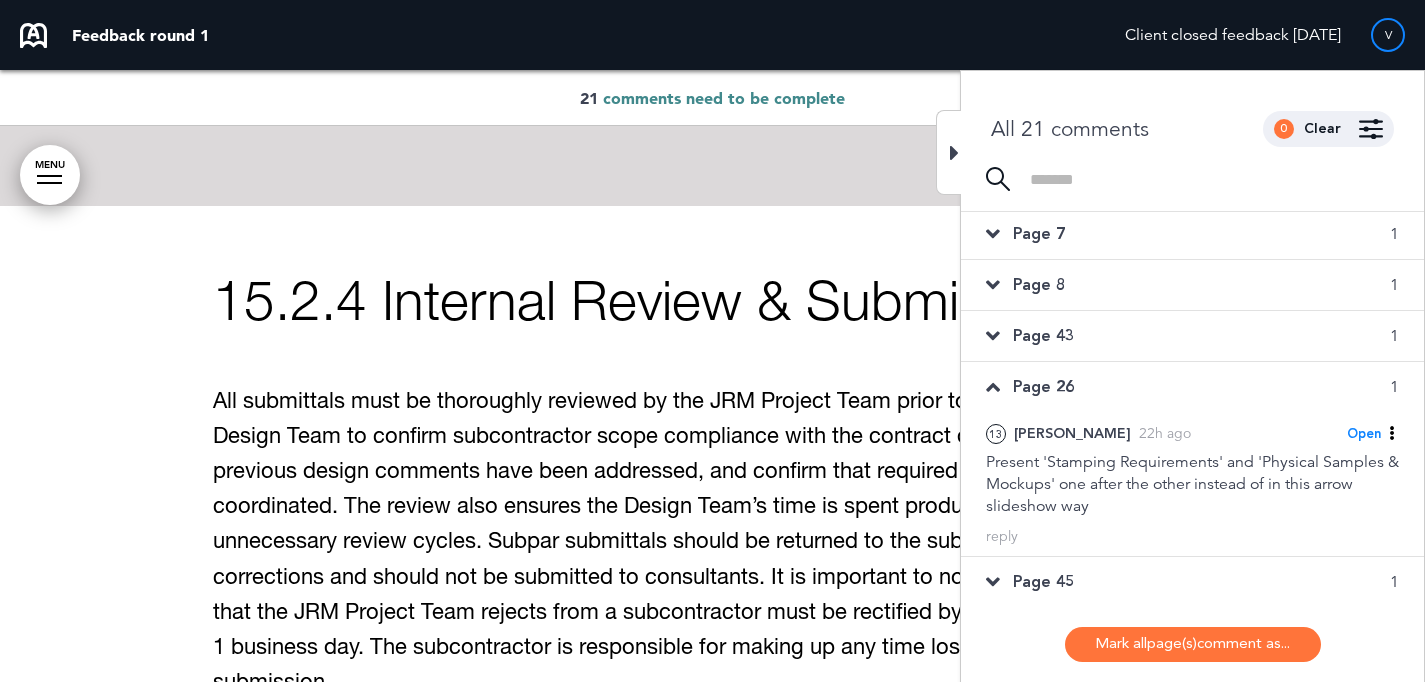click on "Page 45
1" at bounding box center [1192, 582] 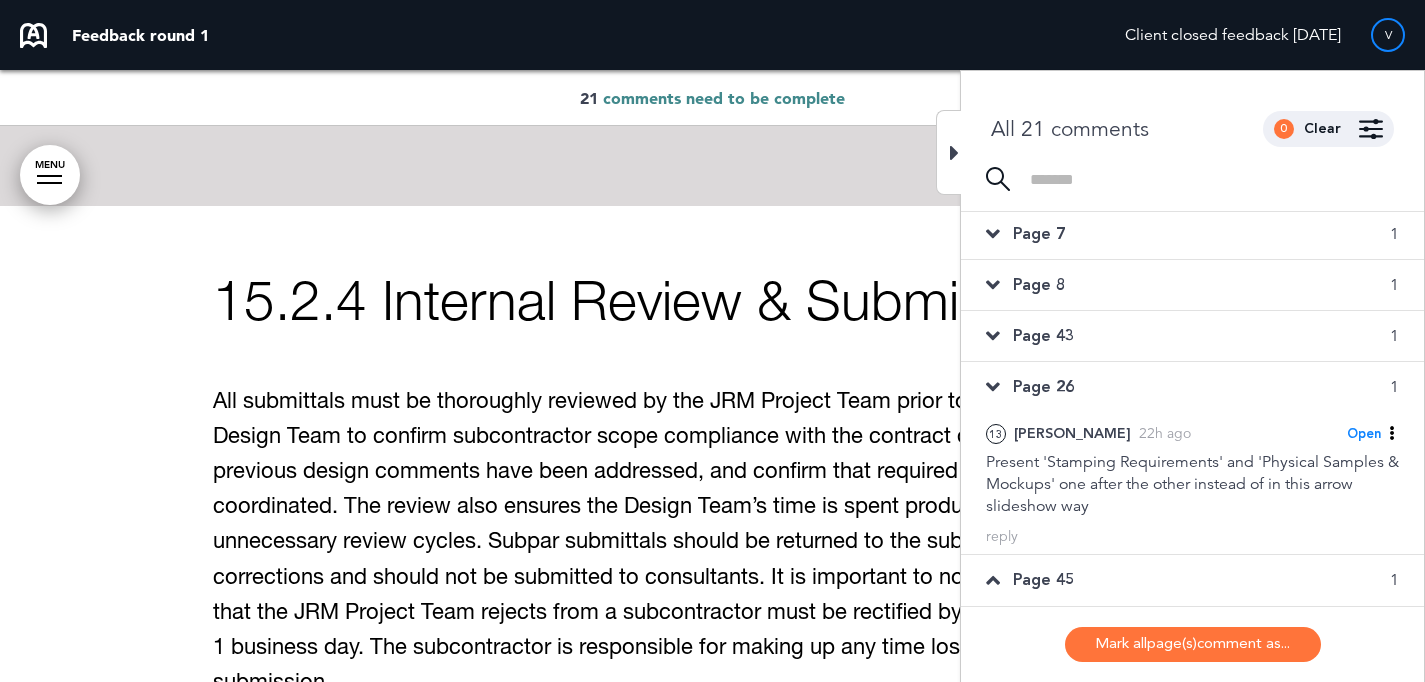 scroll 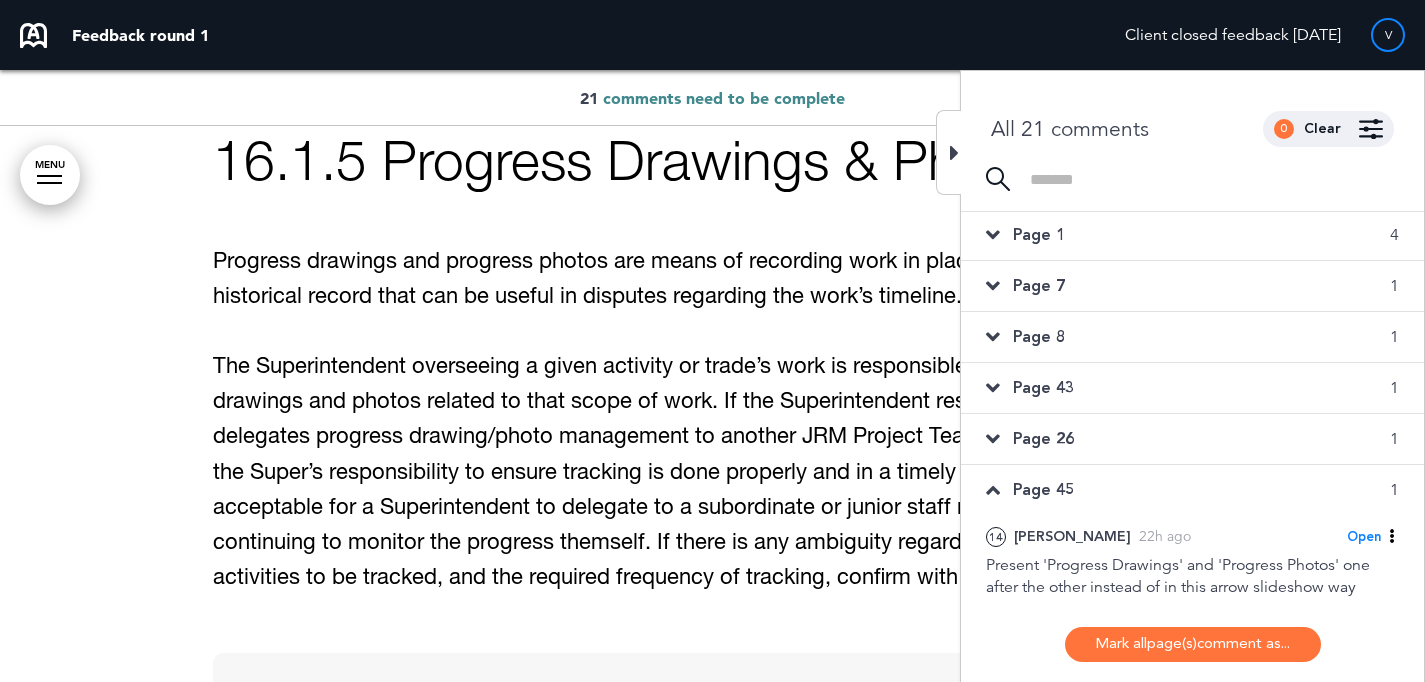 click on "Page 43
1" at bounding box center [1192, 388] 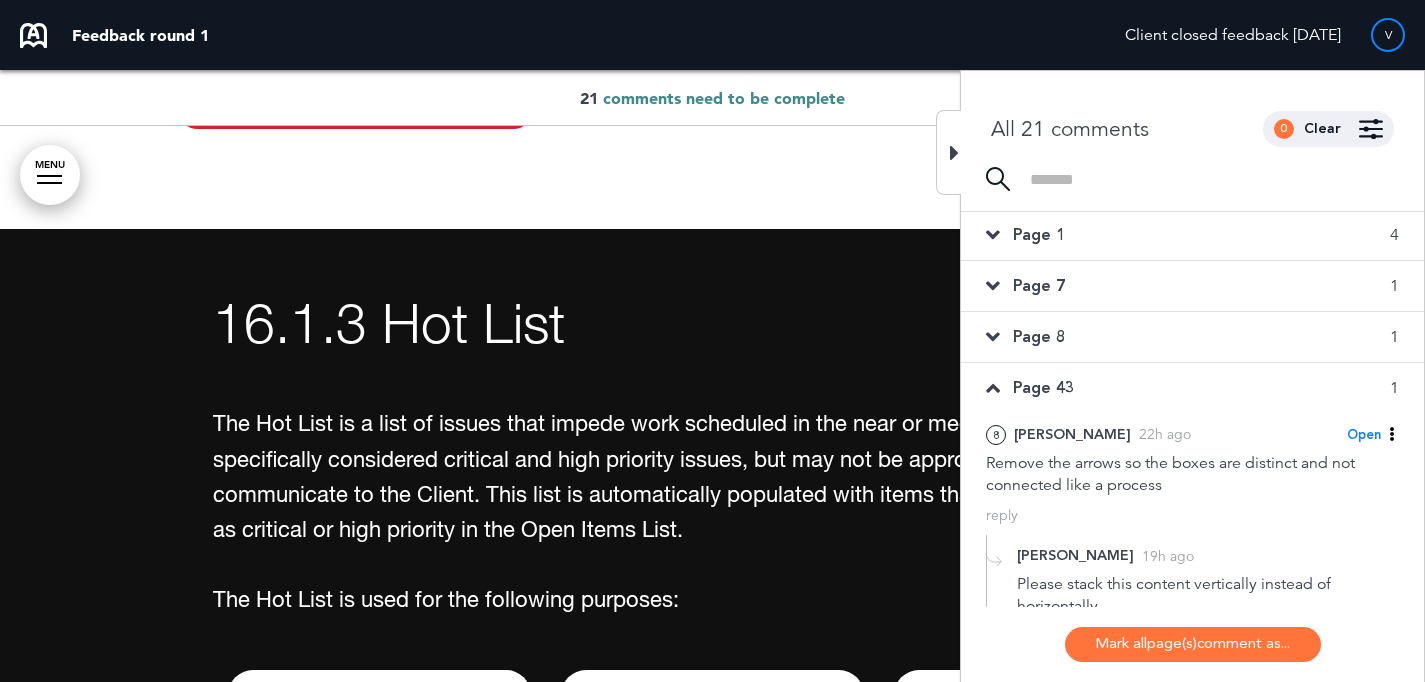click on "Page 8
1" at bounding box center (1192, 337) 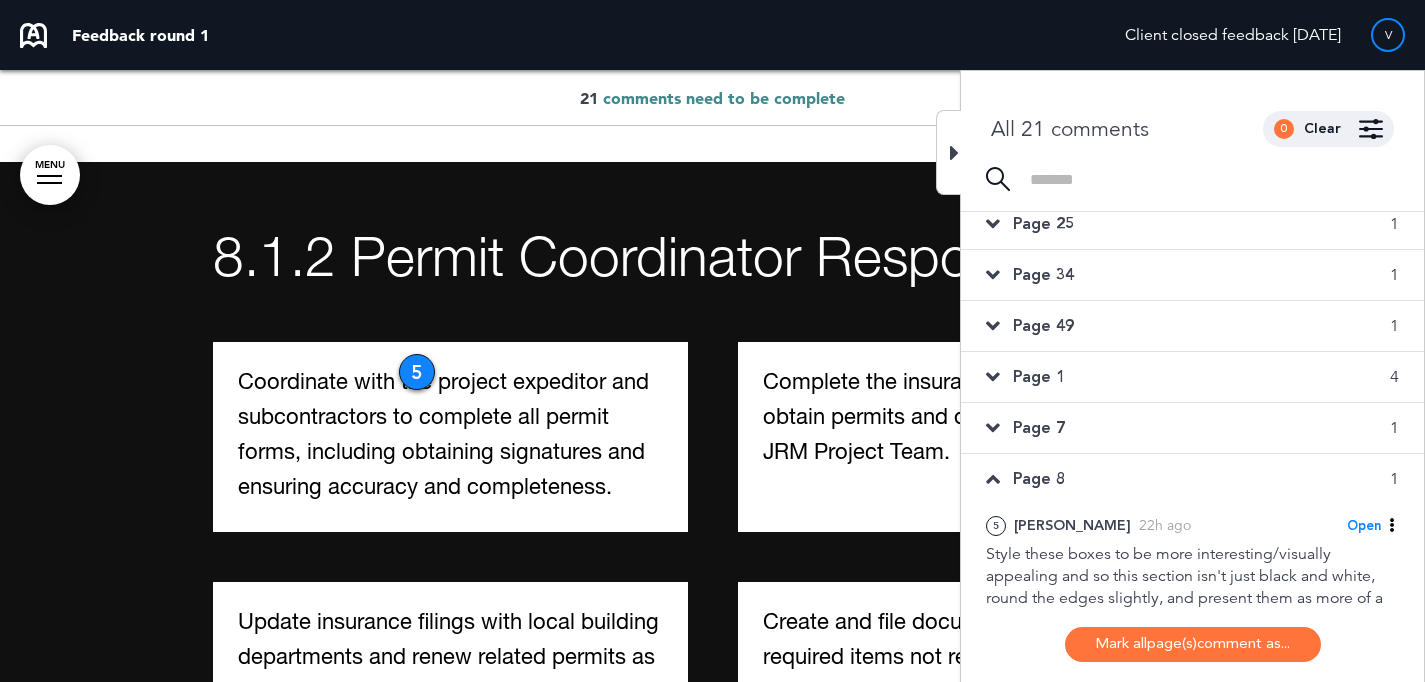 click on "Page 7
1" at bounding box center (1192, 428) 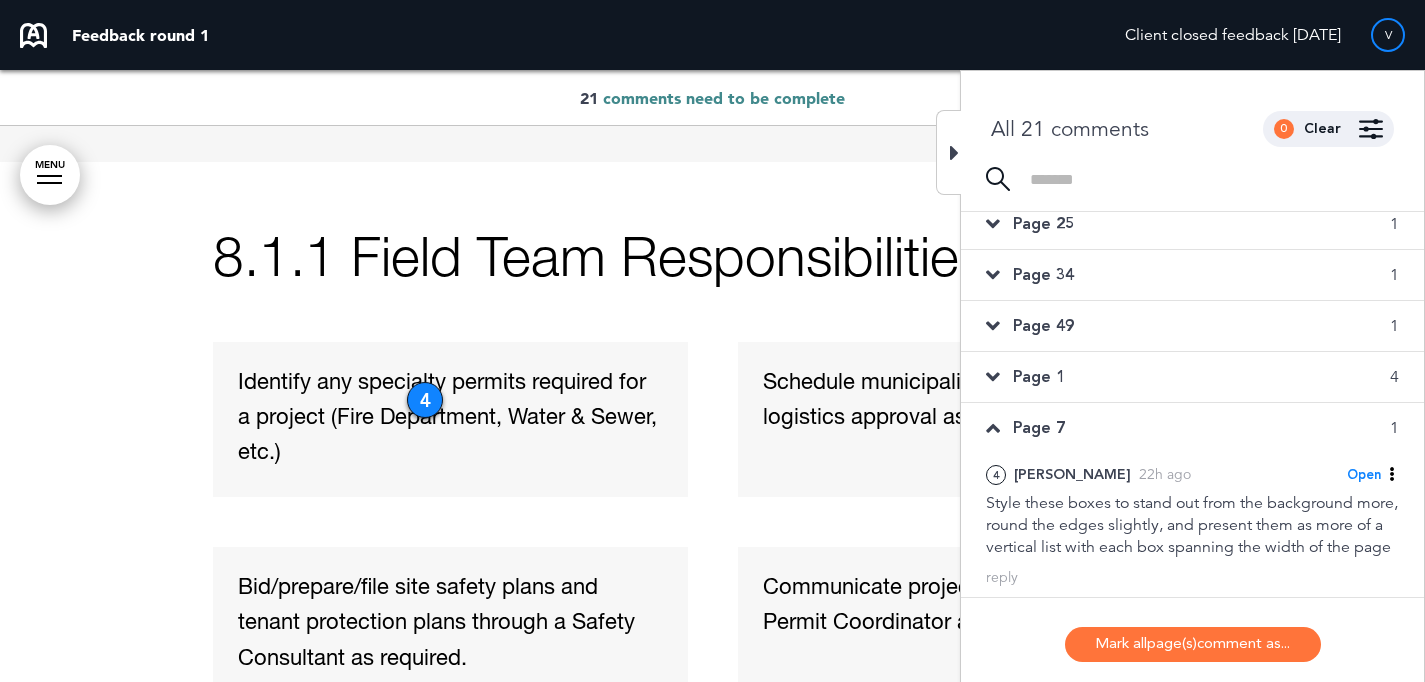 click on "Page 1
4" at bounding box center [1192, 377] 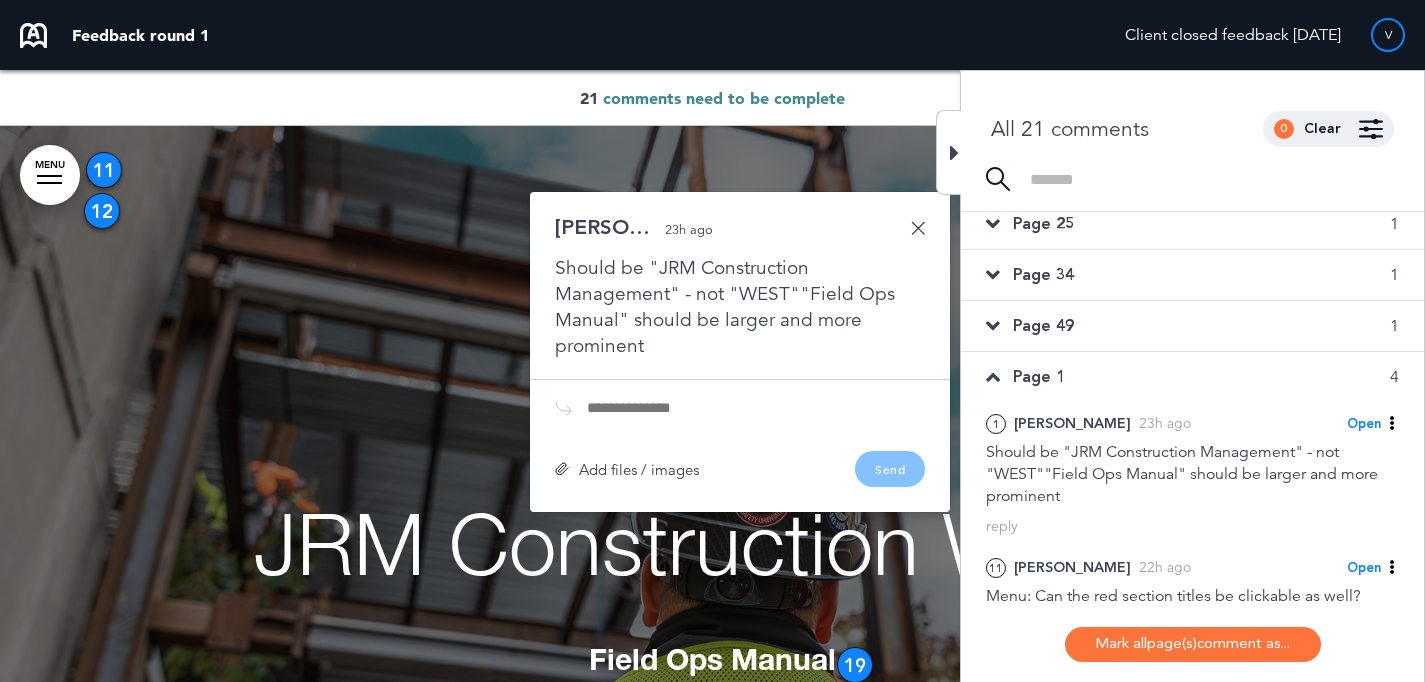 click on "Page 49
1" at bounding box center (1192, 326) 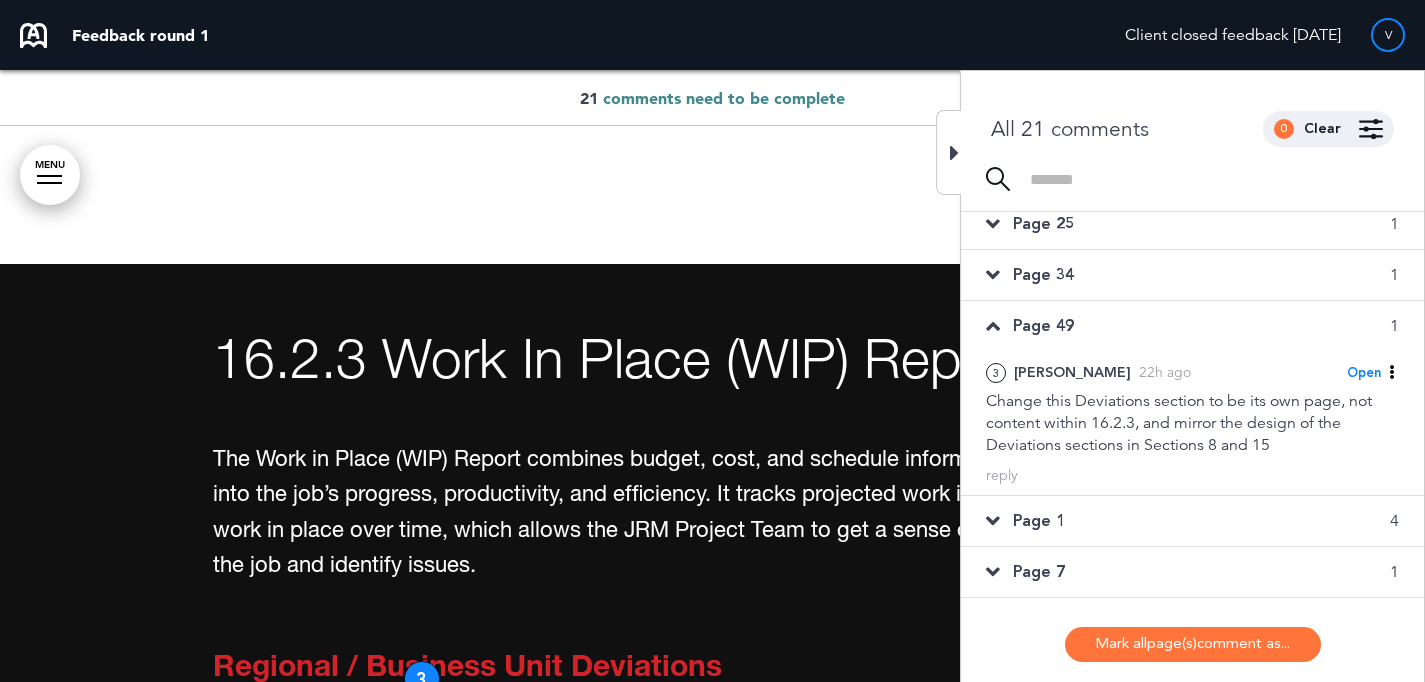 click on "Page 34
1" at bounding box center (1192, 275) 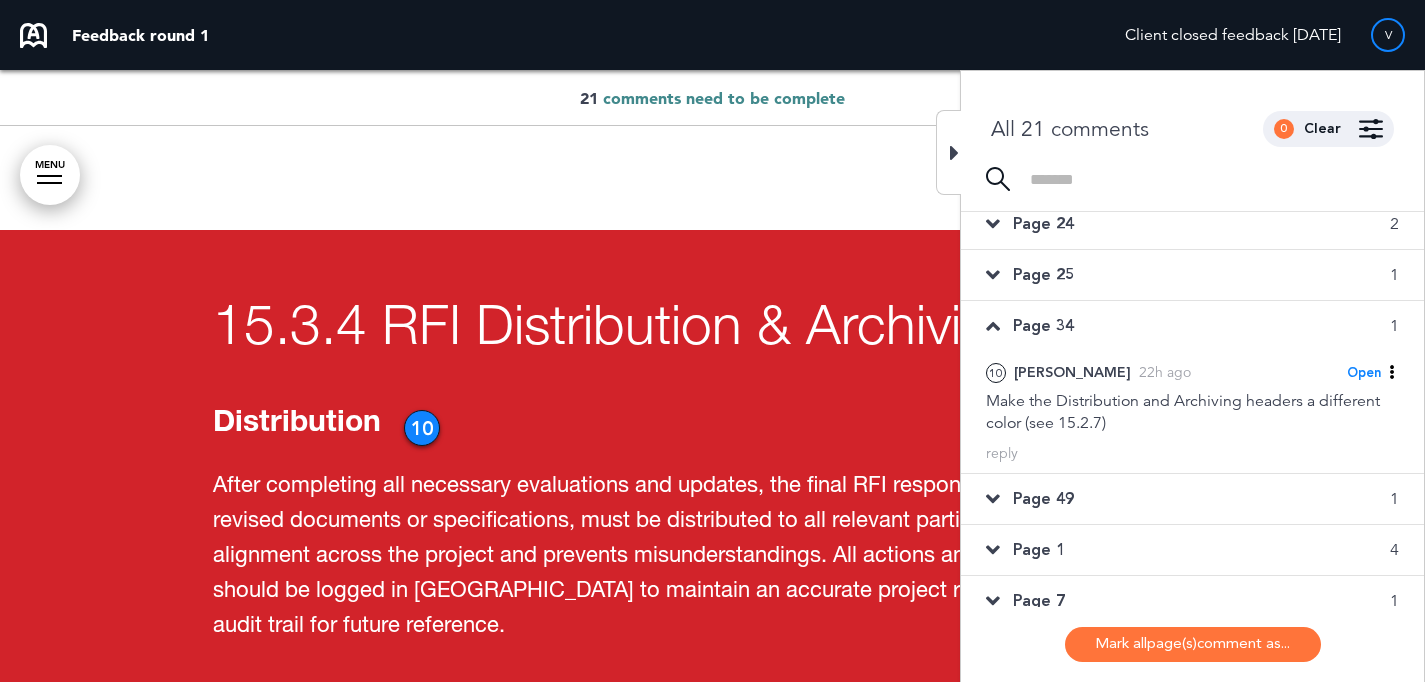 click on "Page 25
1" at bounding box center (1192, 275) 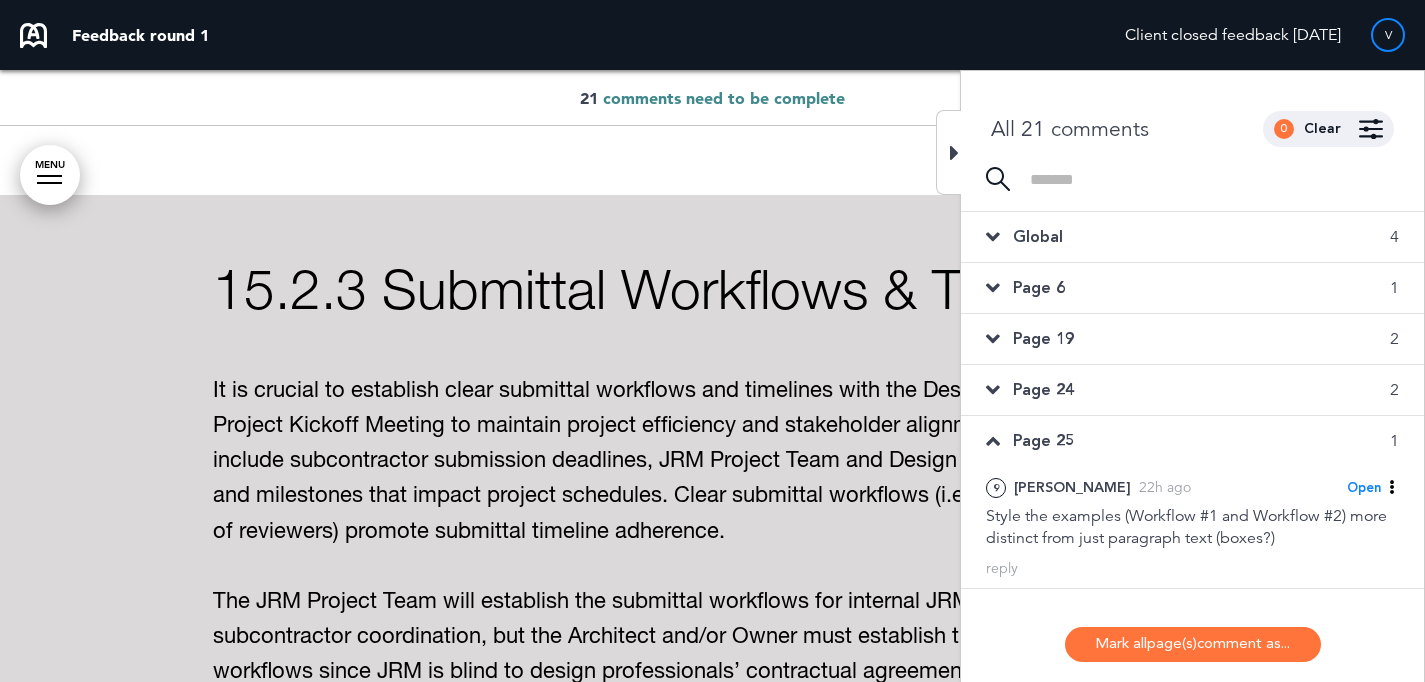 click on "Page 24
2" at bounding box center (1192, 390) 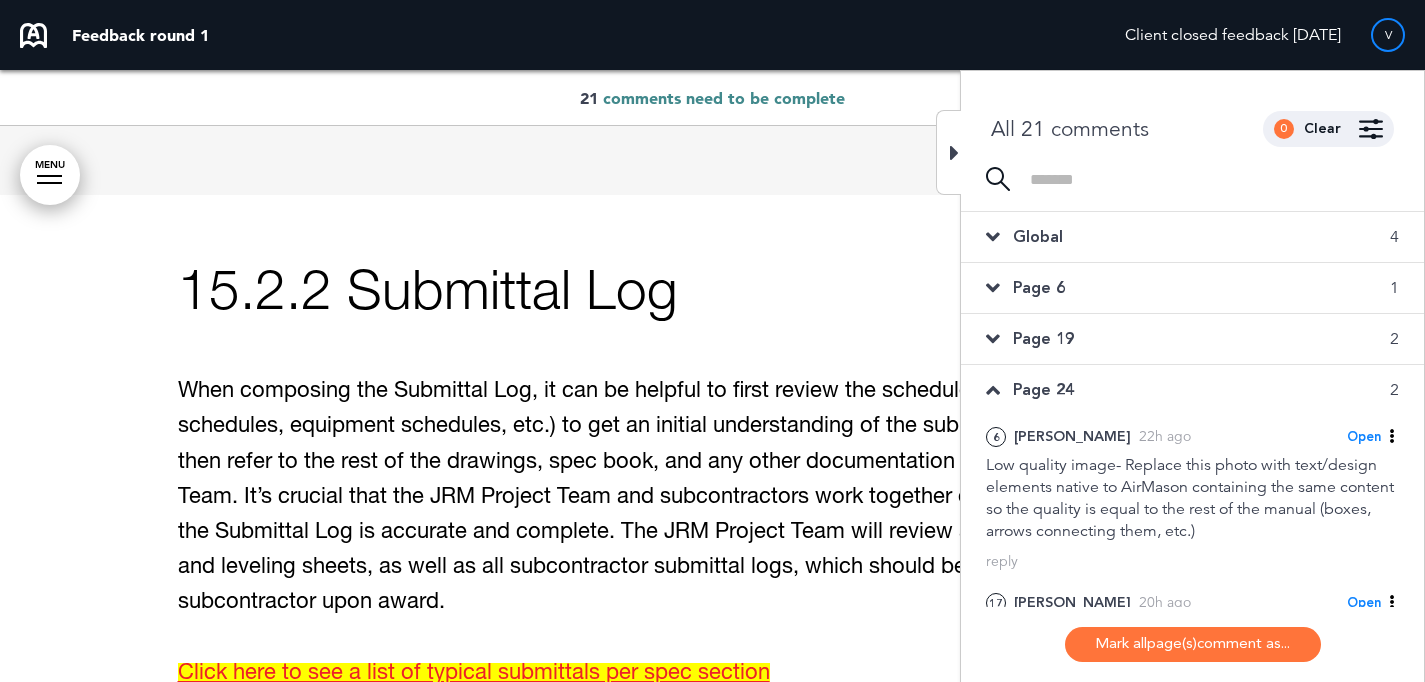 click on "Page 19
2" at bounding box center (1192, 339) 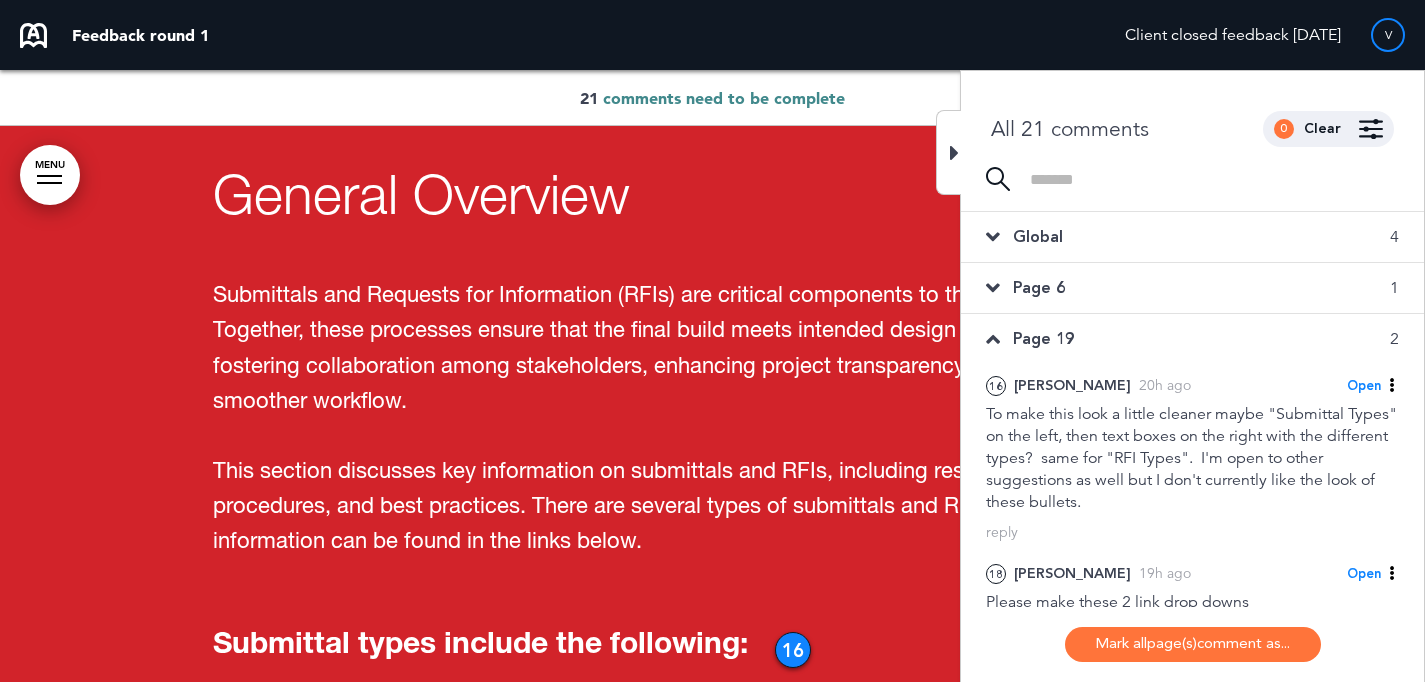 click on "Page 6
1" at bounding box center [1192, 288] 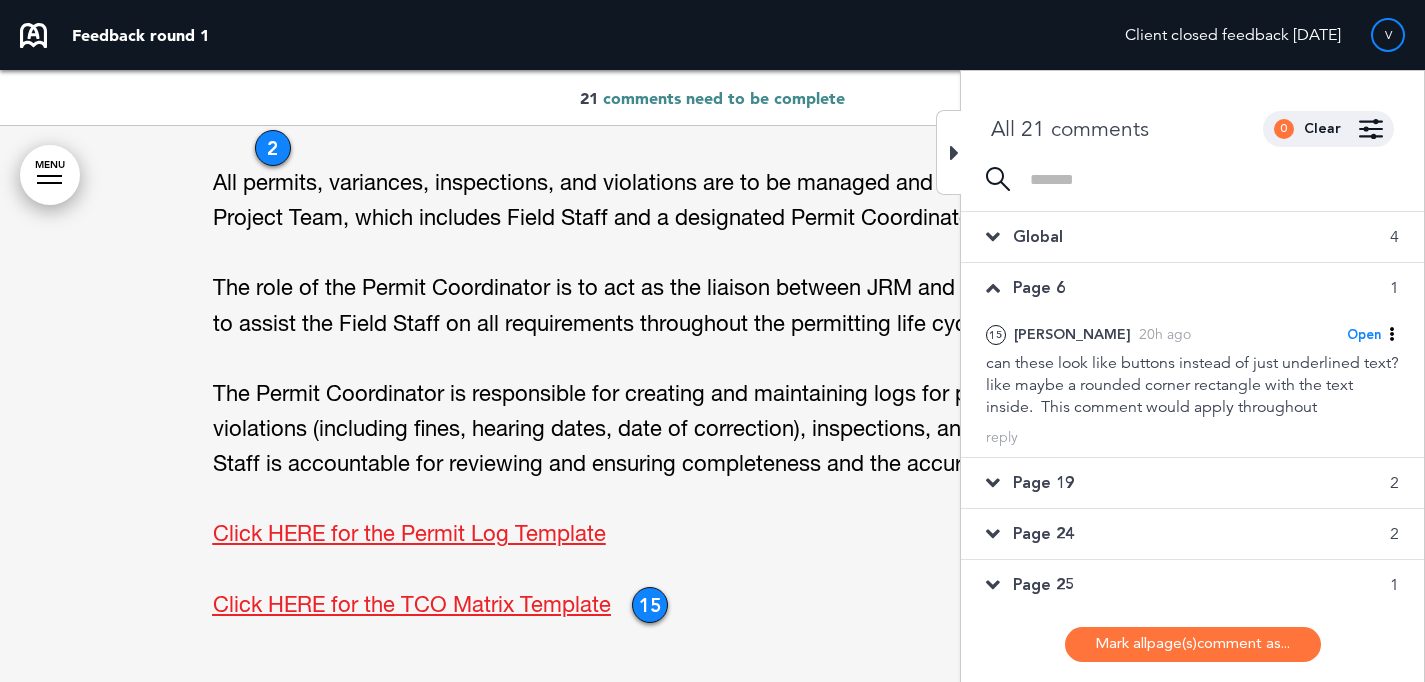 click on "Global
4" at bounding box center (1192, 237) 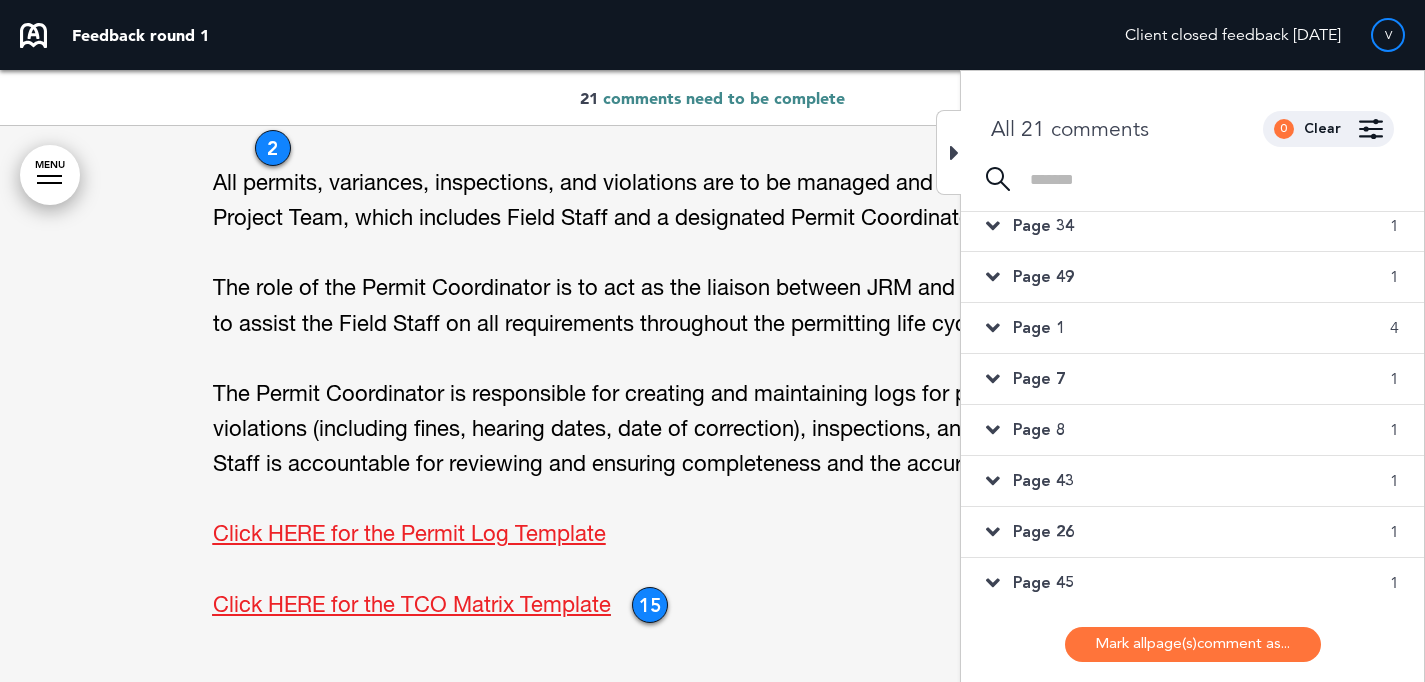 click on "Page 43
1" at bounding box center (1192, 481) 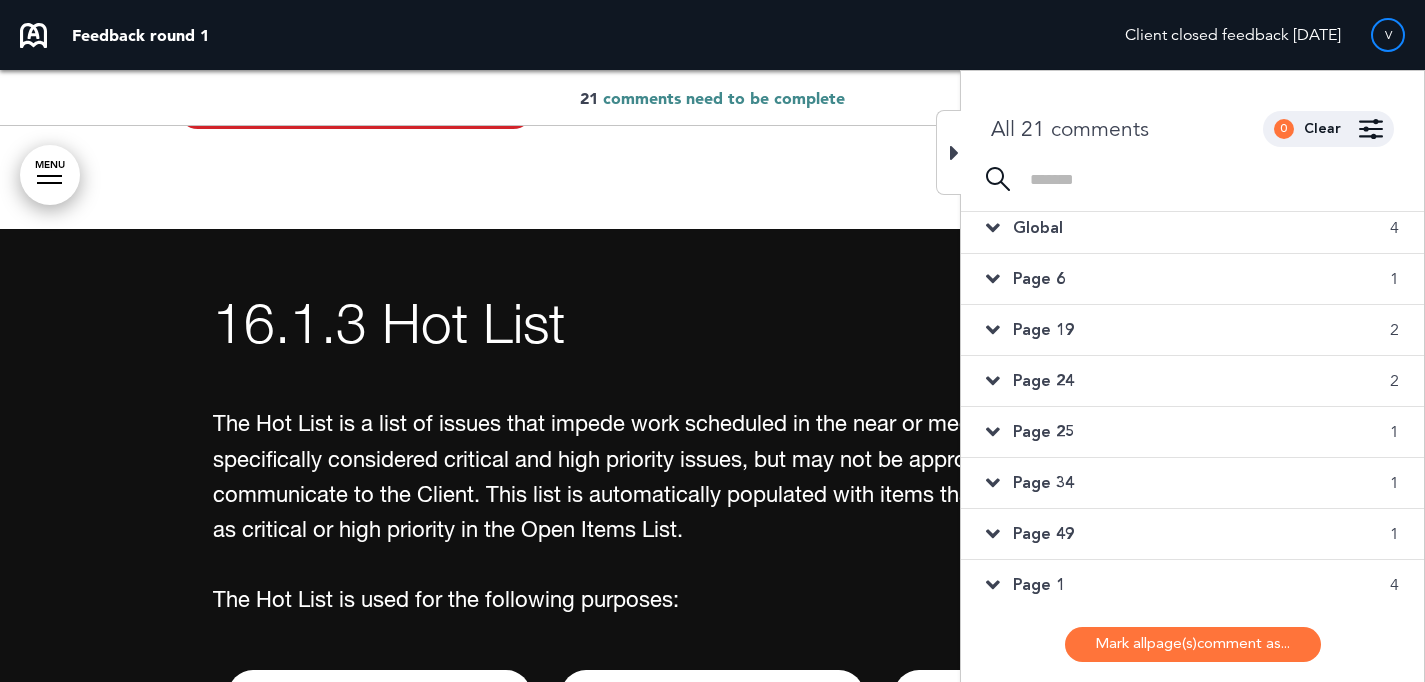 scroll, scrollTop: 0, scrollLeft: 0, axis: both 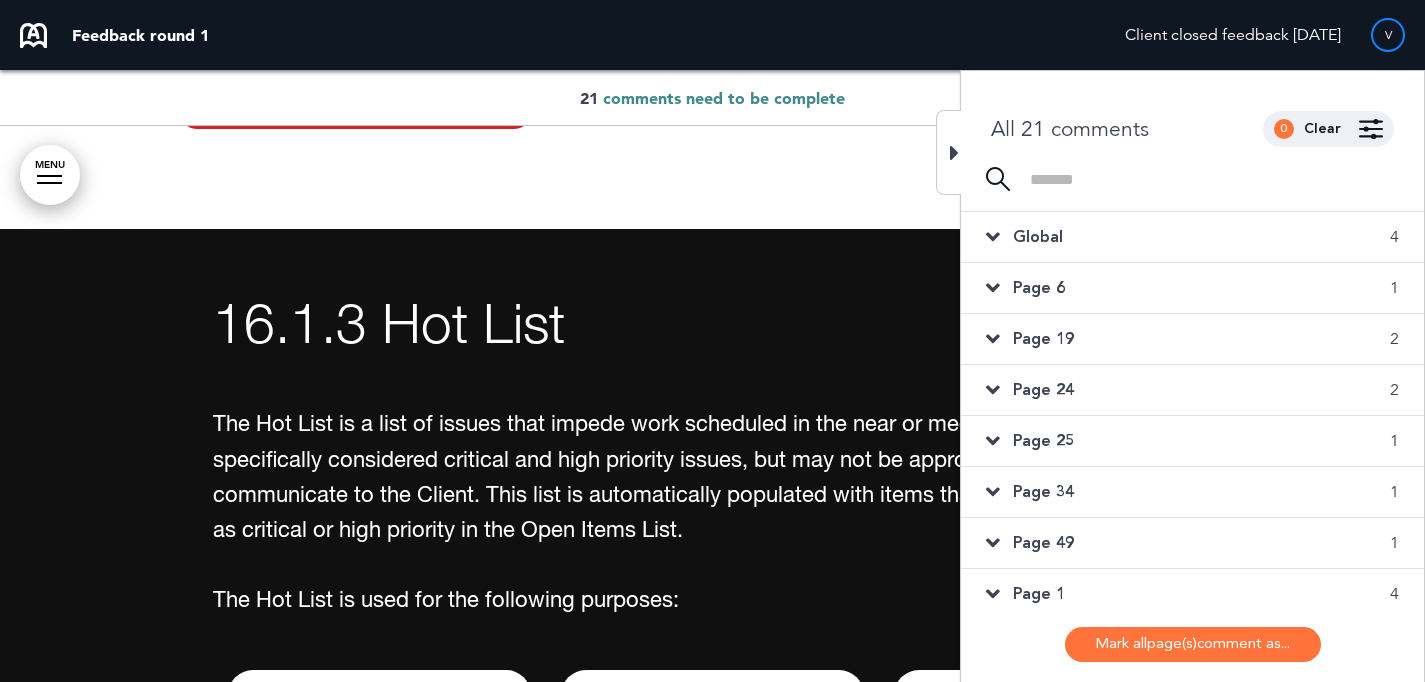 click on "Global
4" at bounding box center [1192, 237] 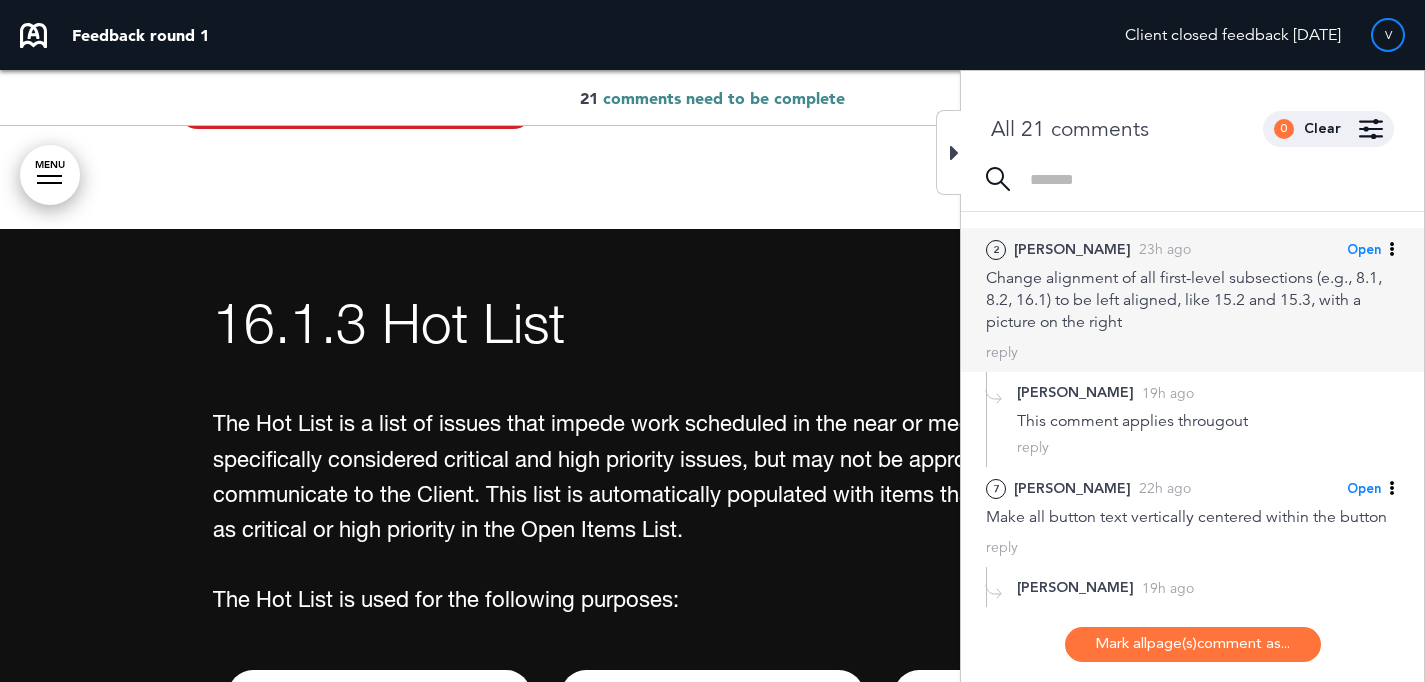 scroll, scrollTop: 38, scrollLeft: 0, axis: vertical 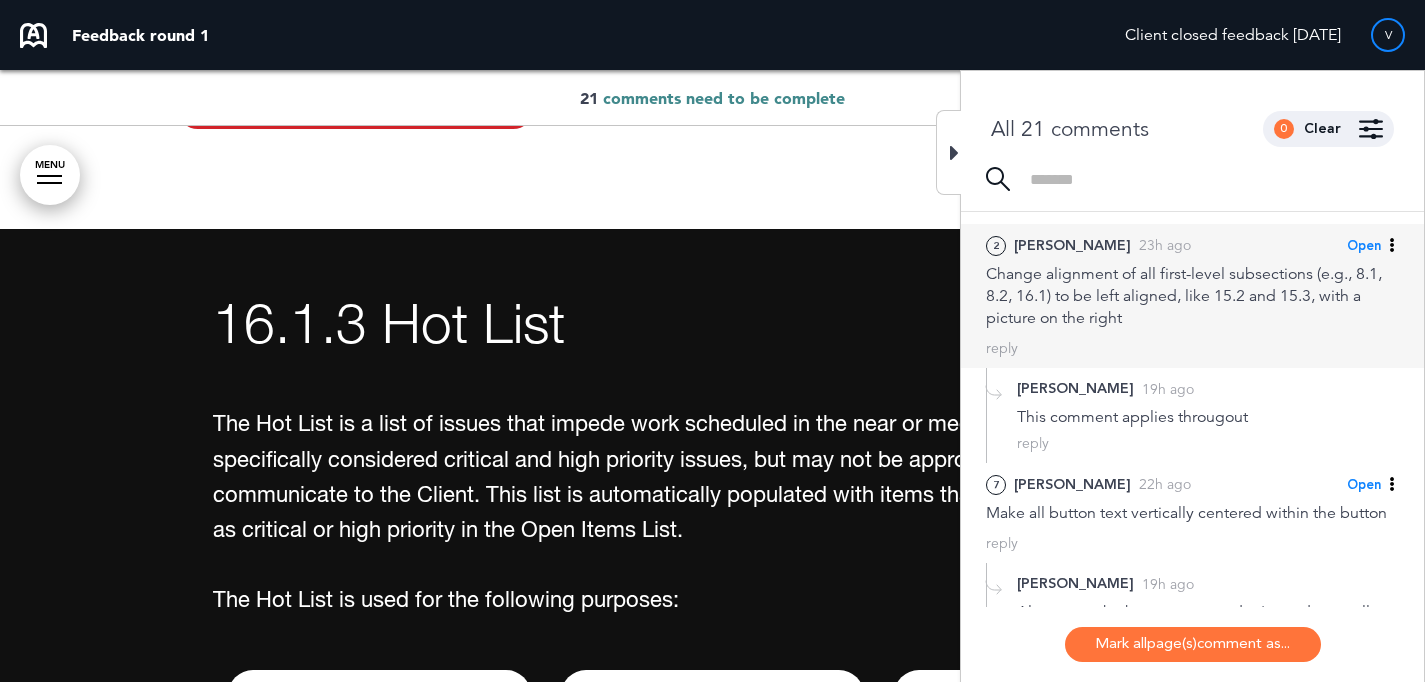 click on "Change alignment of all first-level subsections (e.g., 8.1, 8.2, 16.1) to be left aligned, like 15.2 and 15.3, with a picture on the right" at bounding box center [1192, 296] 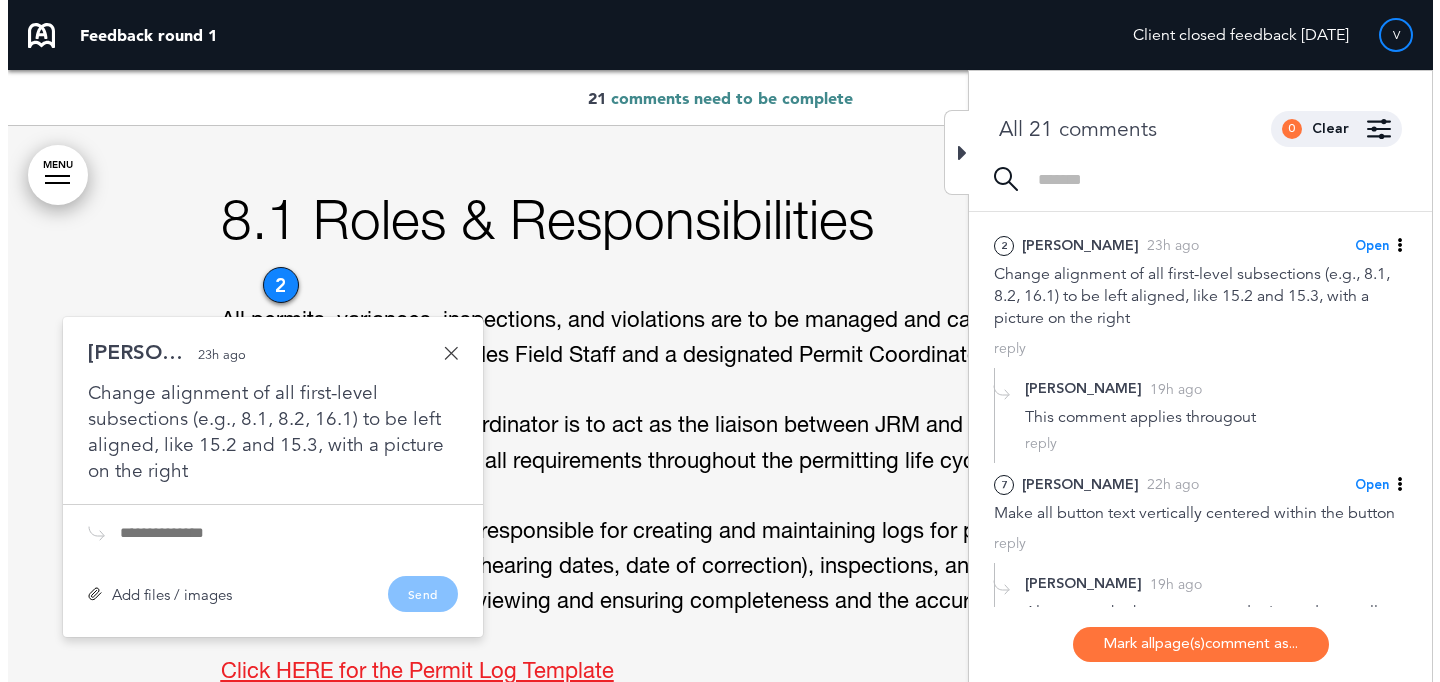scroll, scrollTop: 3803, scrollLeft: 0, axis: vertical 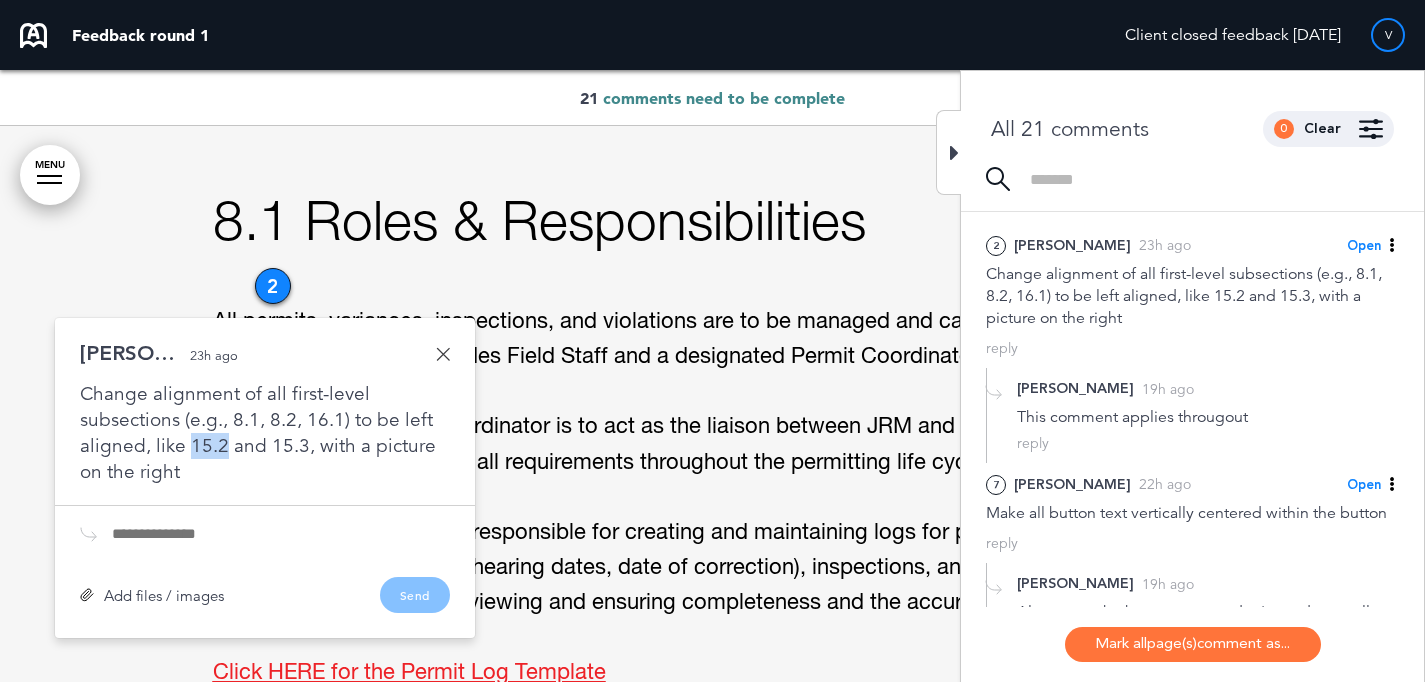 drag, startPoint x: 187, startPoint y: 408, endPoint x: 223, endPoint y: 408, distance: 36 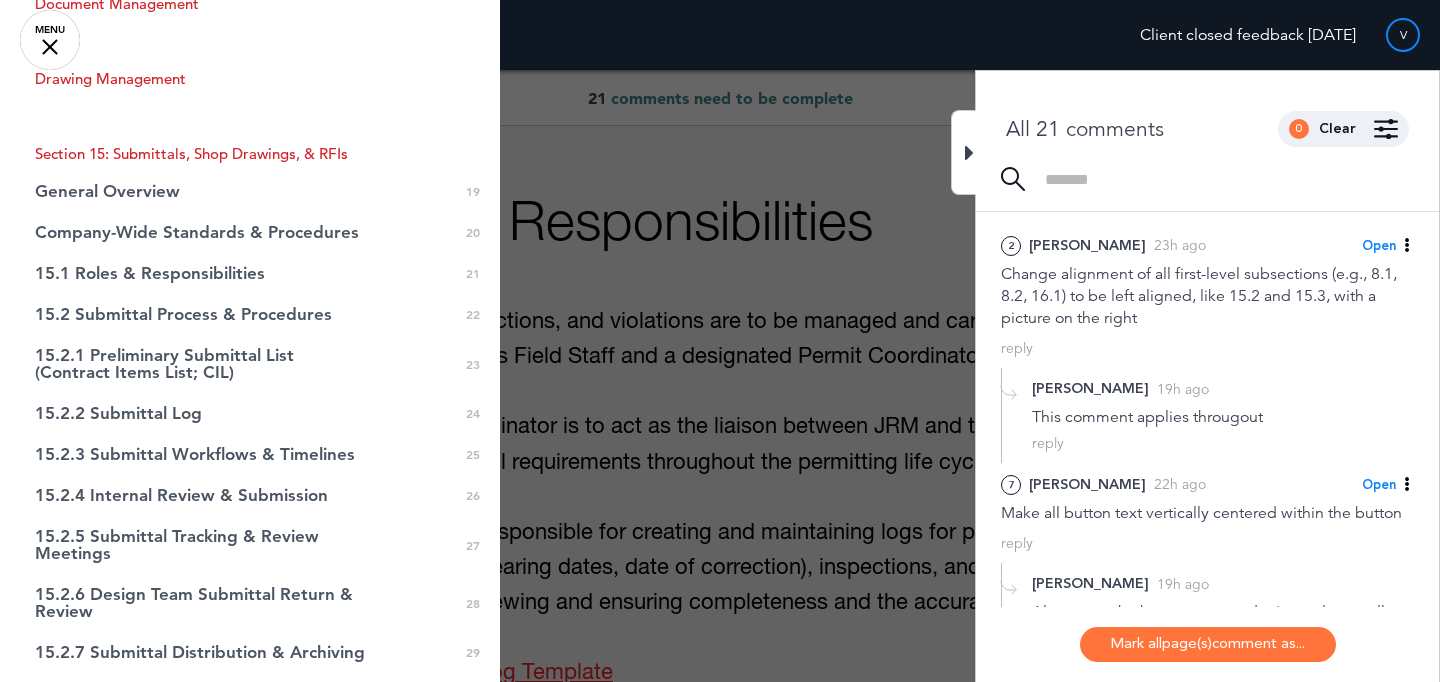 scroll, scrollTop: 1879, scrollLeft: 0, axis: vertical 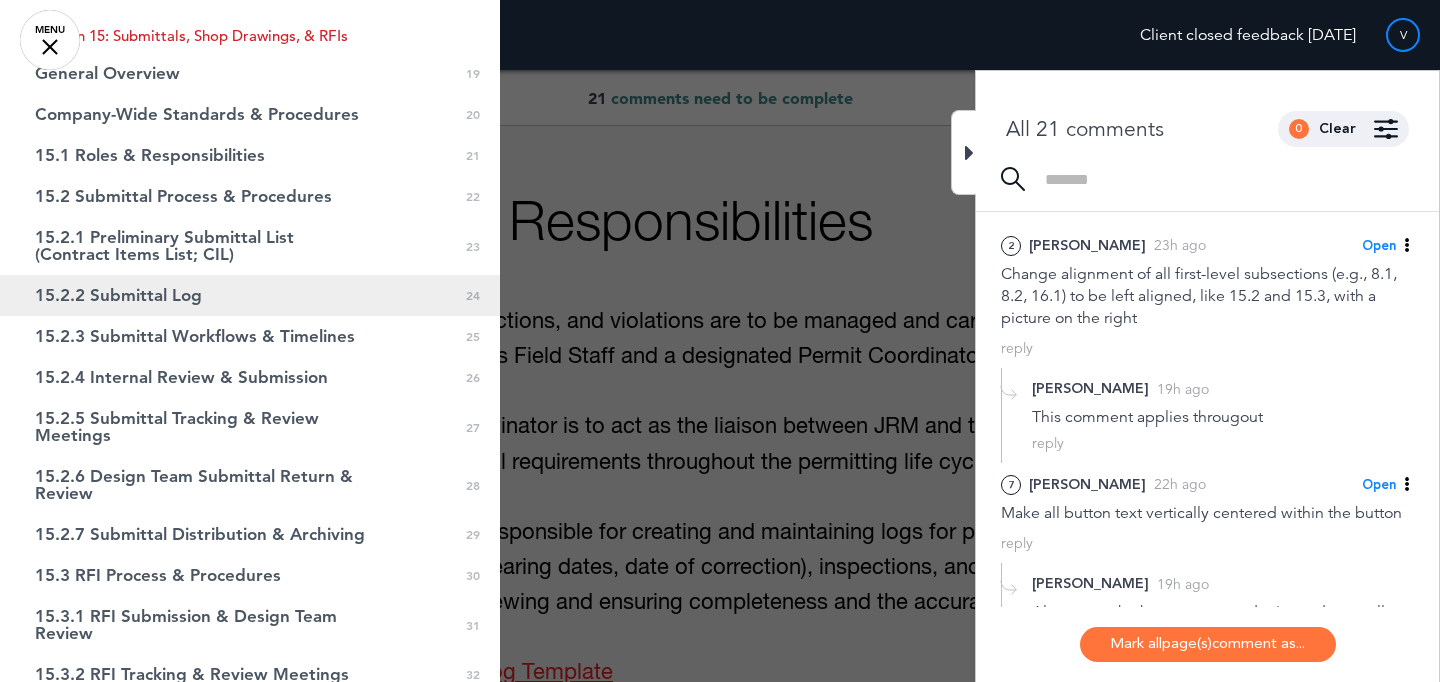 click on "15.2.2	Submittal Log
0
24" at bounding box center (250, 295) 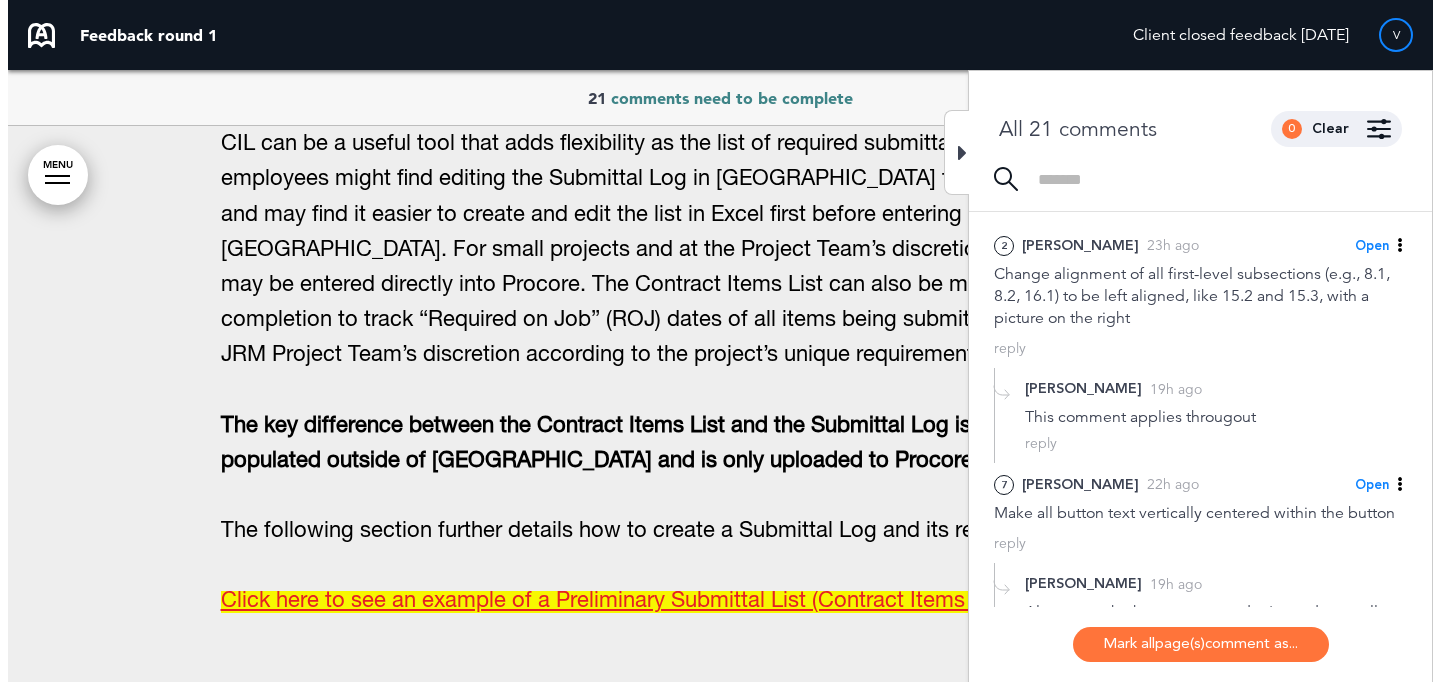 scroll, scrollTop: 19760, scrollLeft: 0, axis: vertical 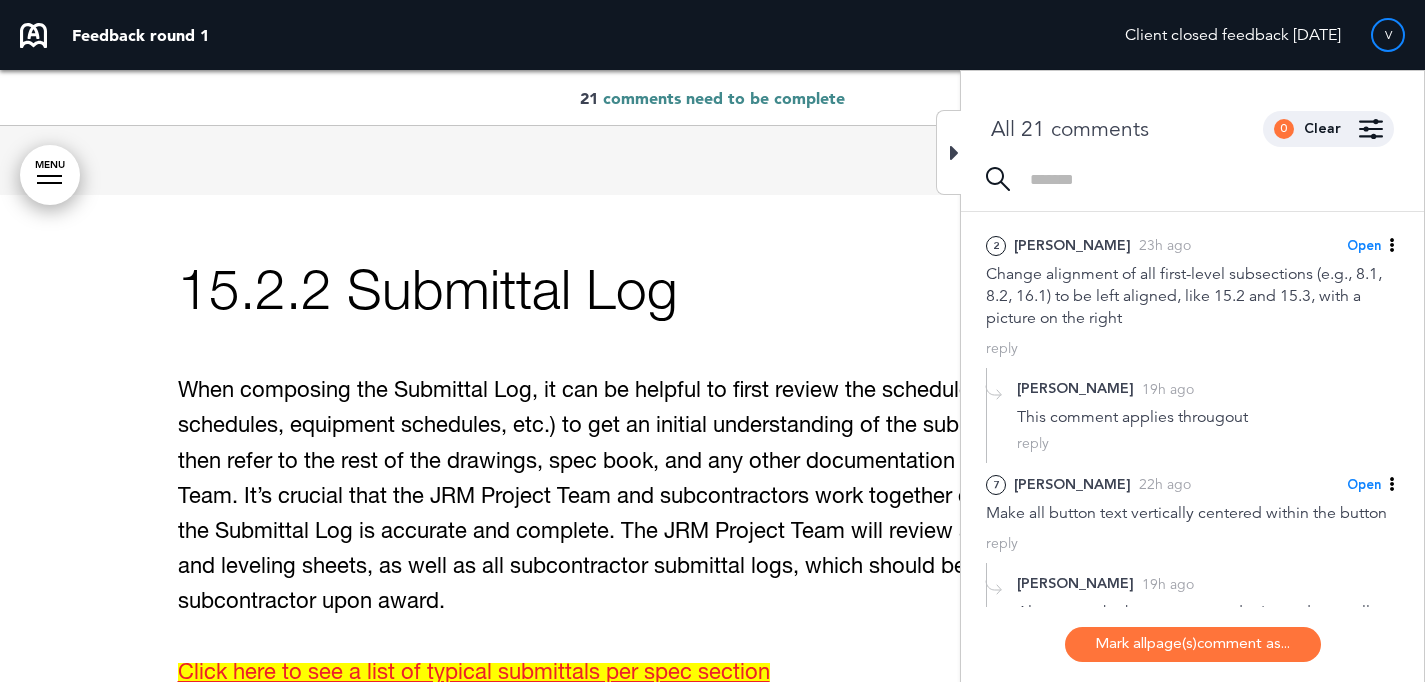 click on "MENU" at bounding box center [50, 175] 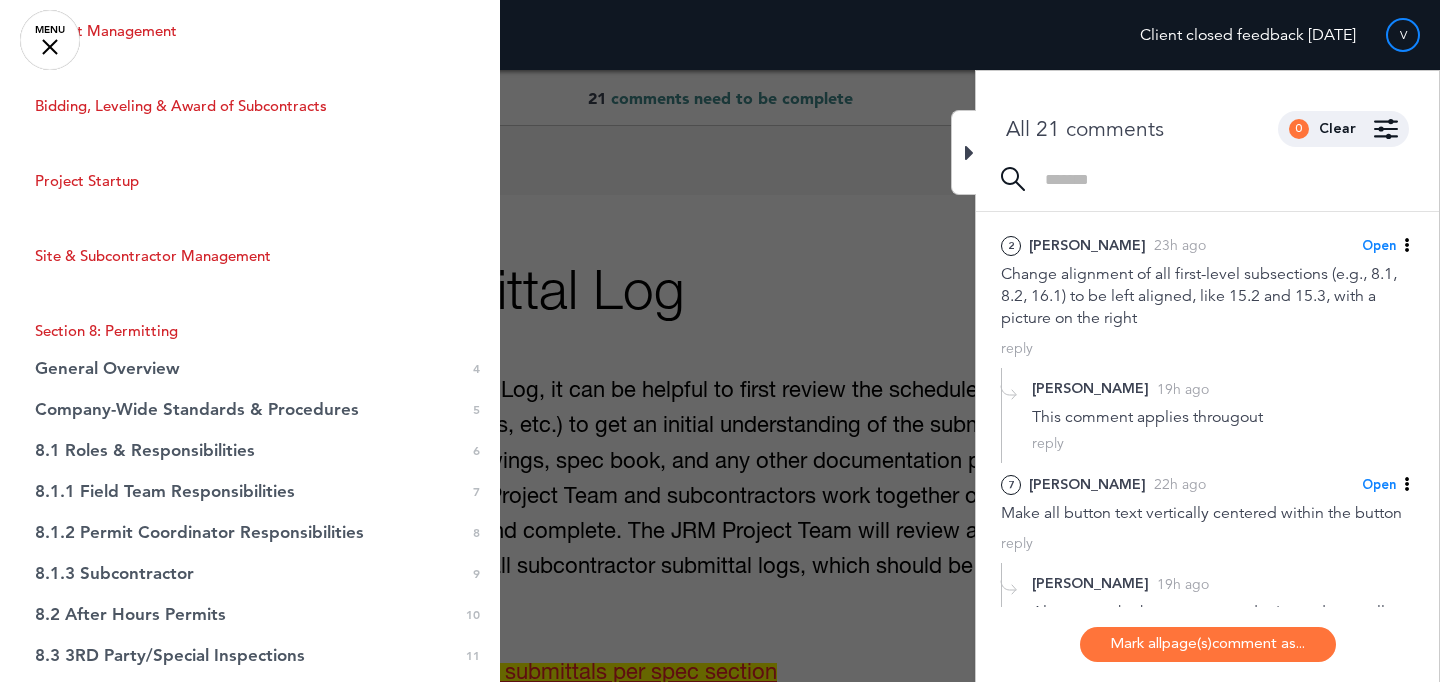 scroll, scrollTop: 444, scrollLeft: 0, axis: vertical 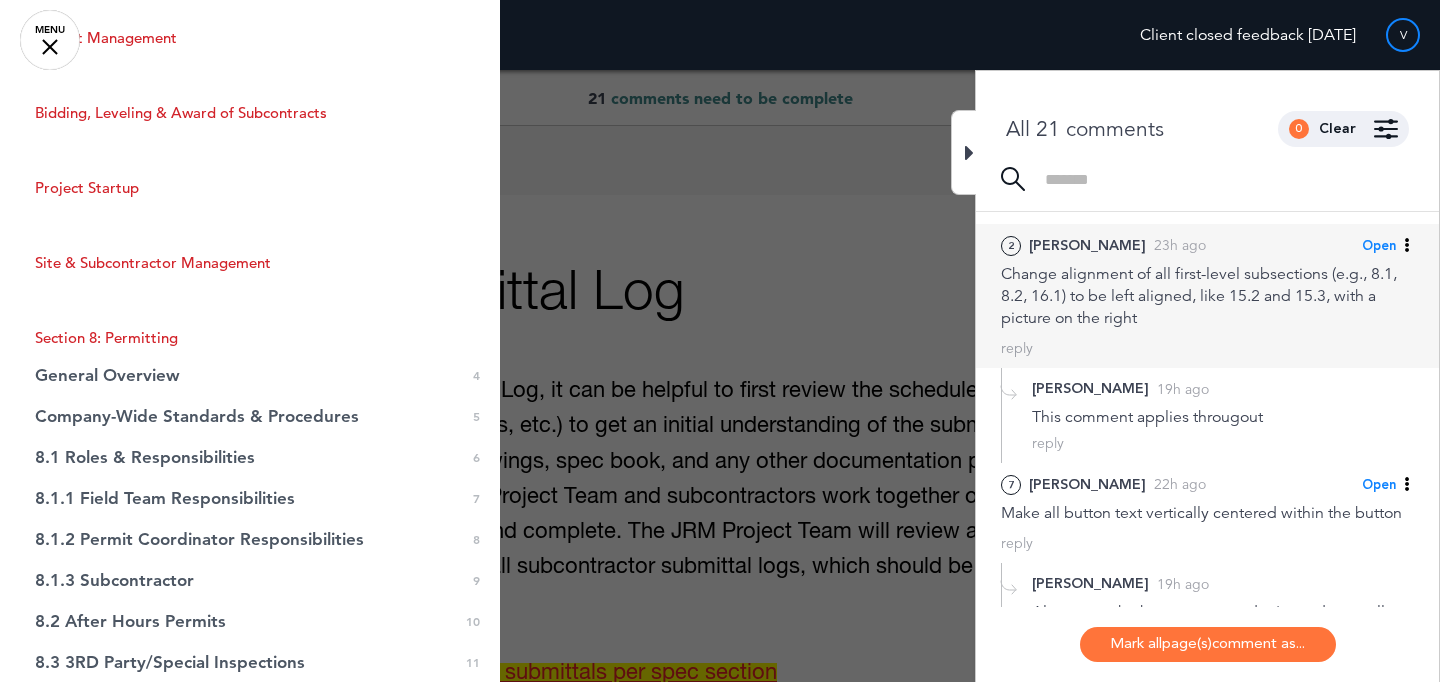 click on "Change alignment of all first-level subsections (e.g., 8.1, 8.2, 16.1) to be left aligned, like 15.2 and 15.3, with a picture on the right" at bounding box center [1207, 296] 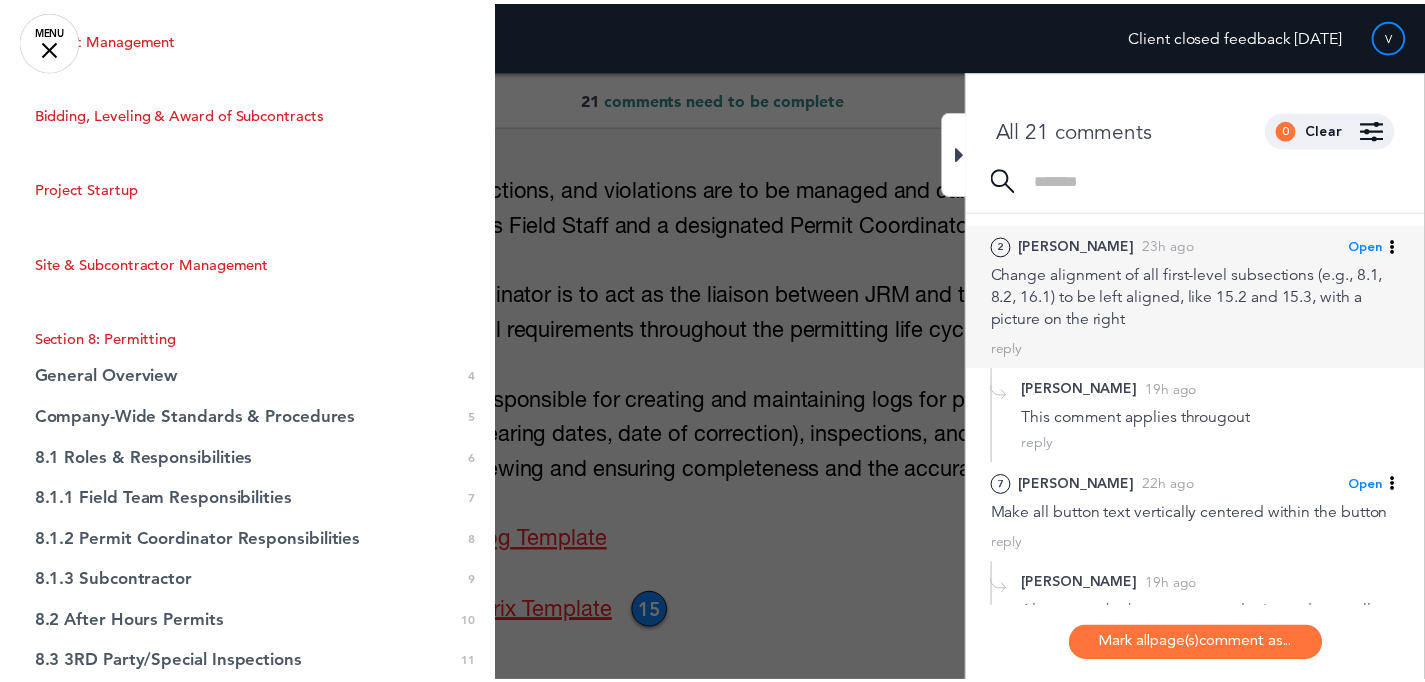 scroll, scrollTop: 3810, scrollLeft: 0, axis: vertical 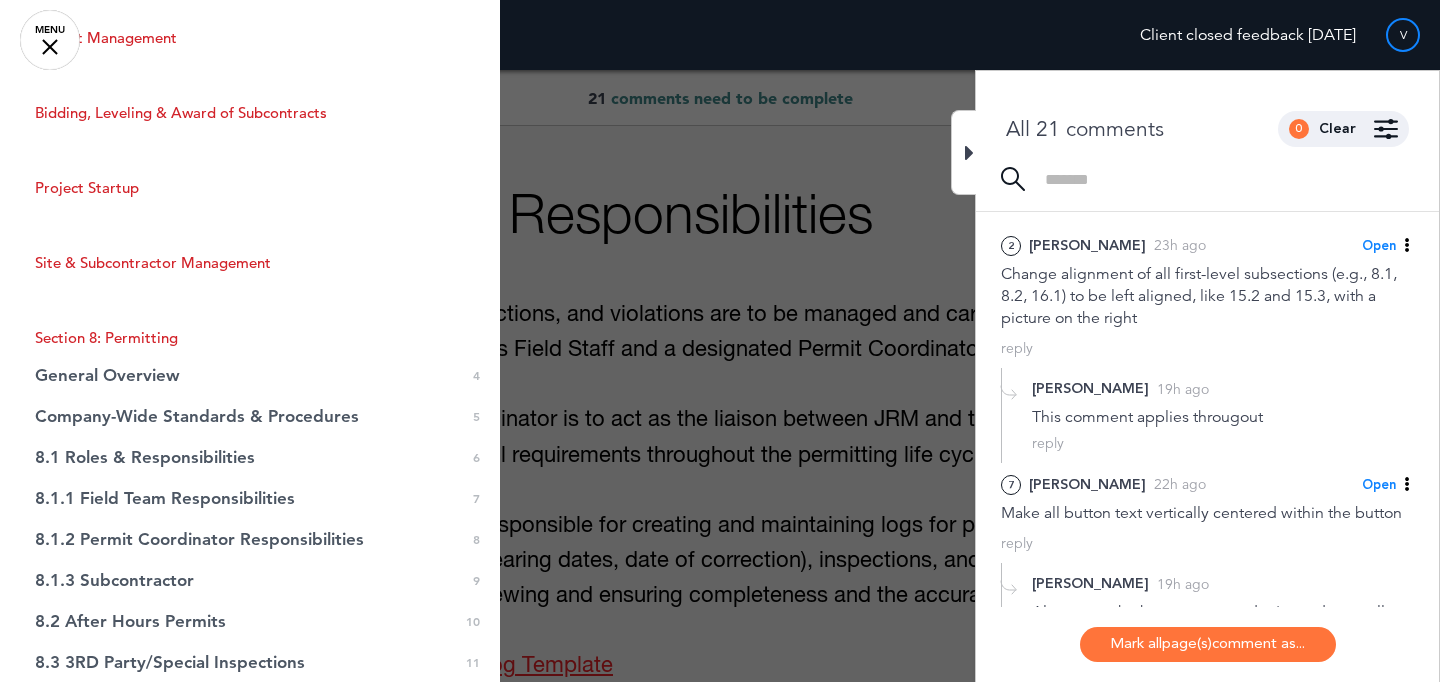 click at bounding box center (720, 341) 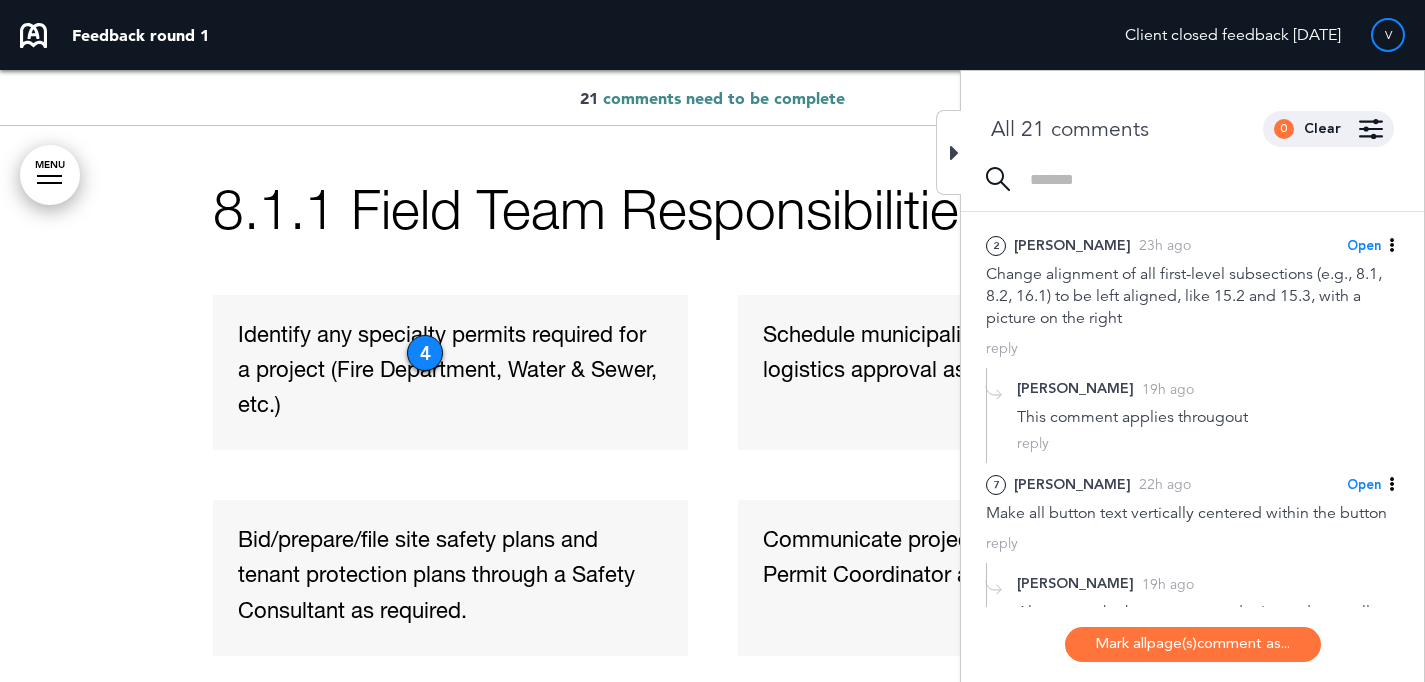 scroll, scrollTop: 4562, scrollLeft: 0, axis: vertical 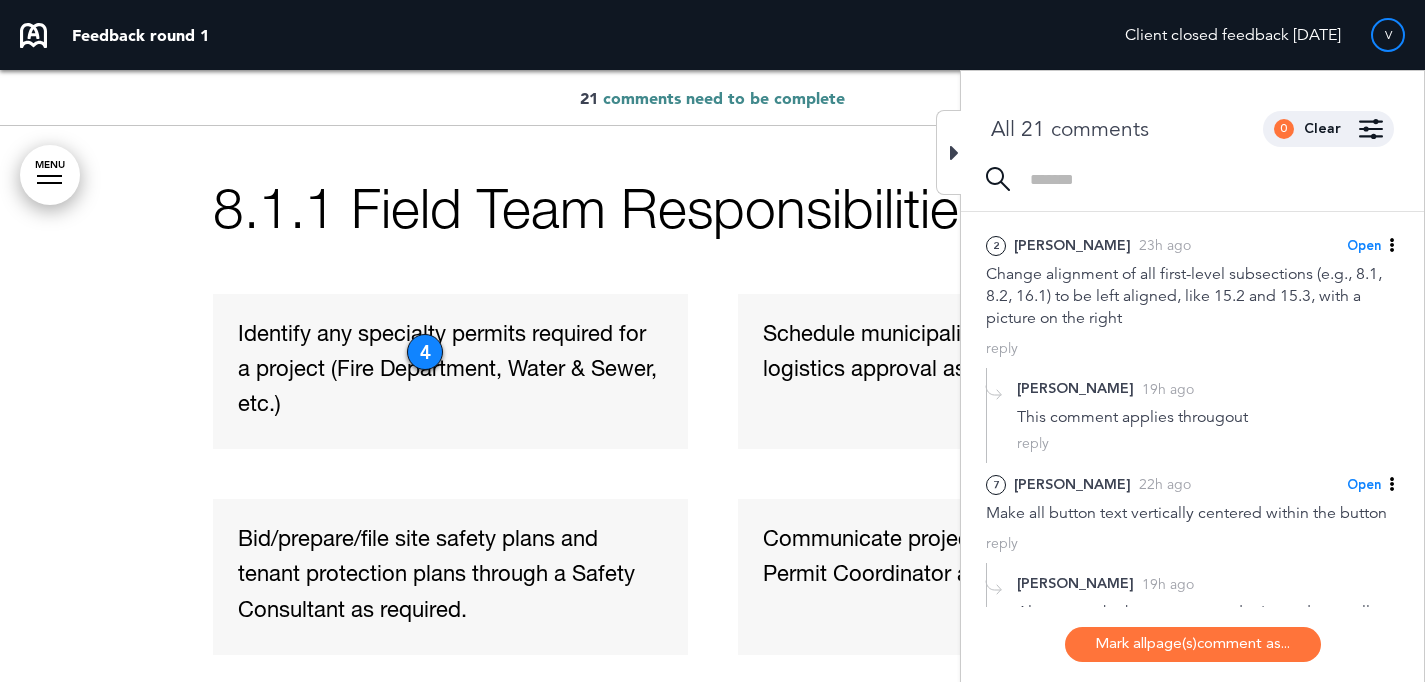click on "4" at bounding box center [425, 352] 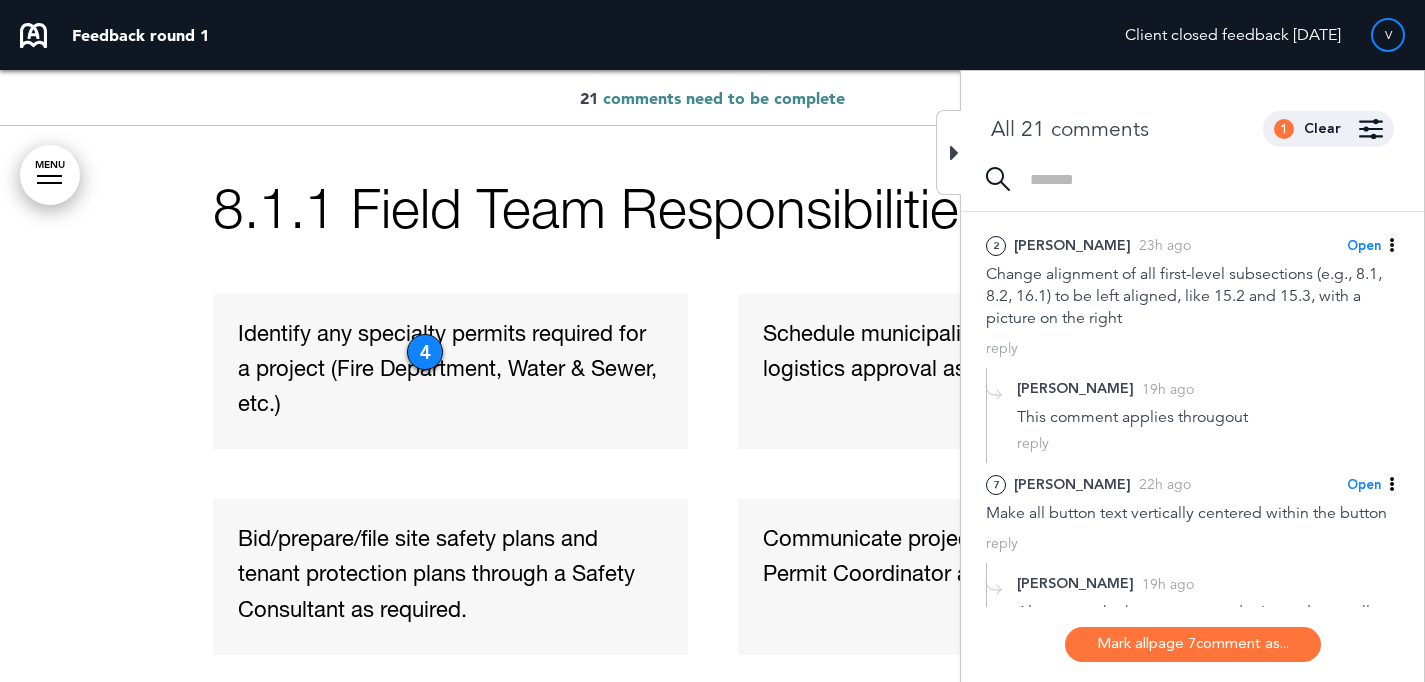 scroll, scrollTop: 0, scrollLeft: 0, axis: both 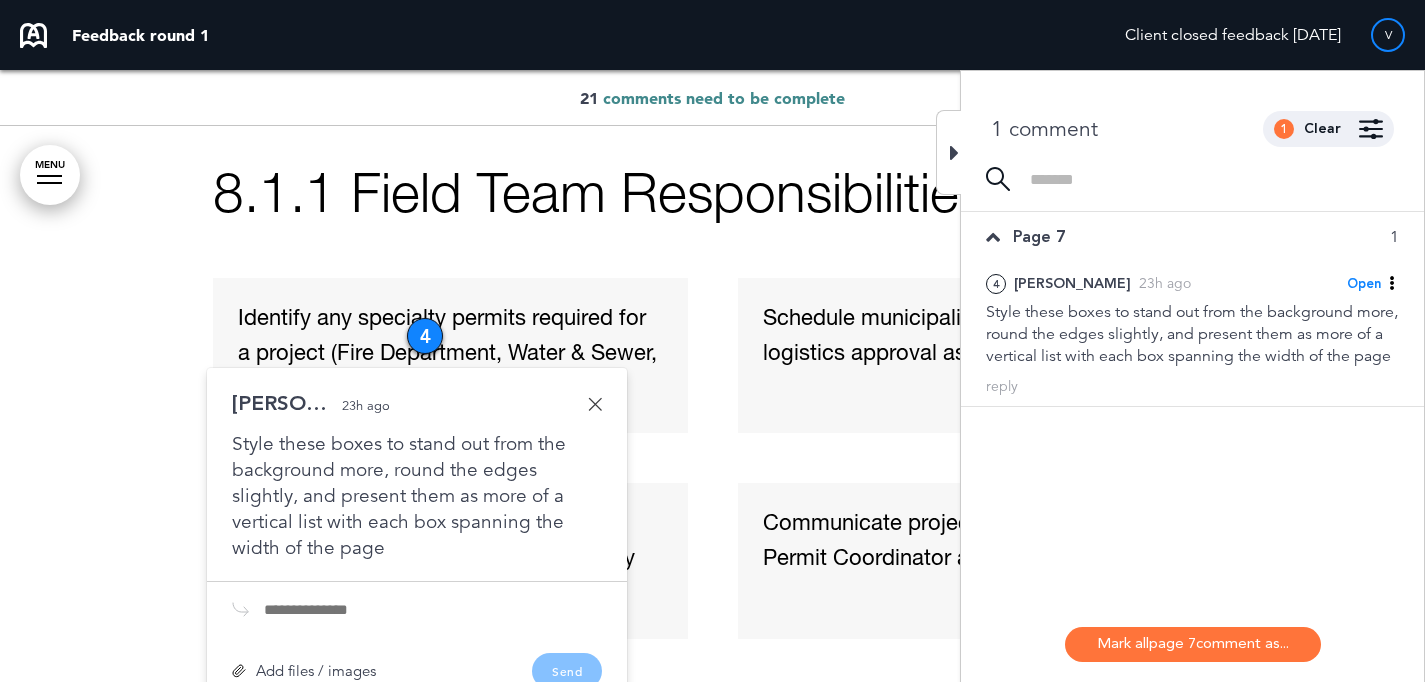 click at bounding box center [954, 153] 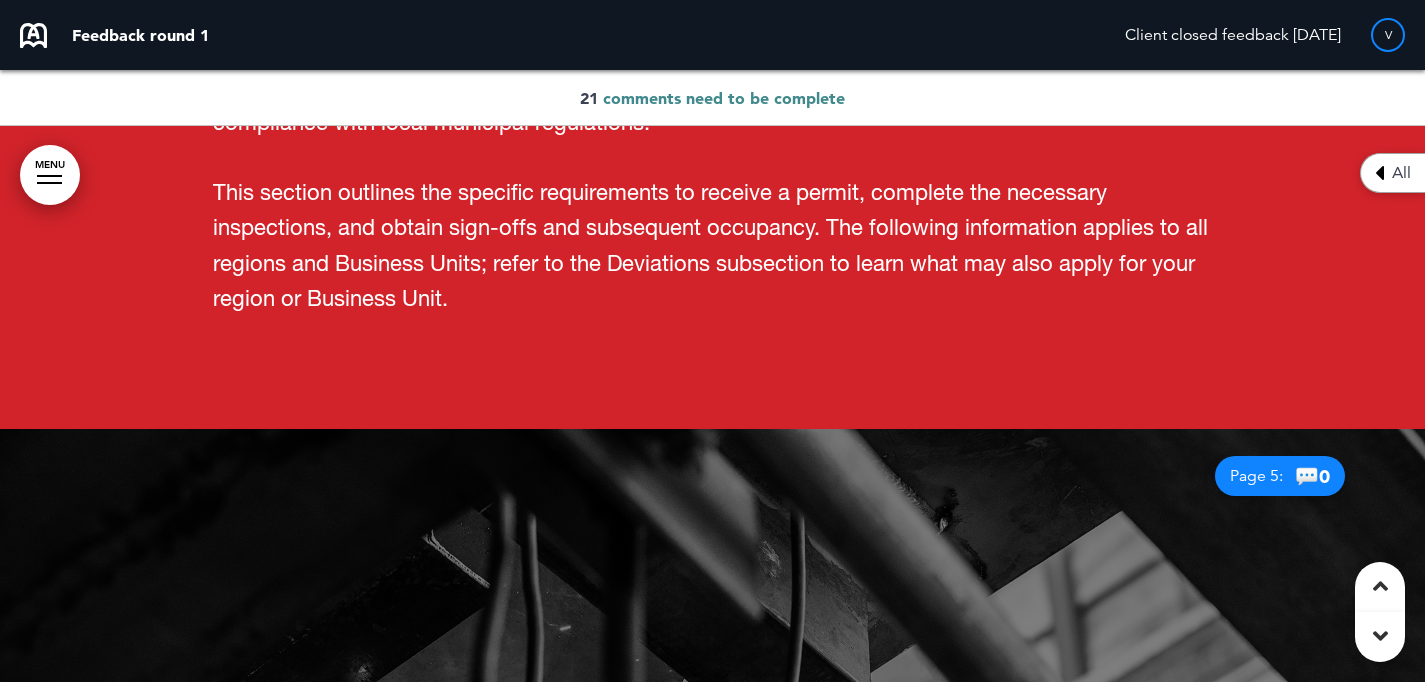 scroll, scrollTop: 2280, scrollLeft: 0, axis: vertical 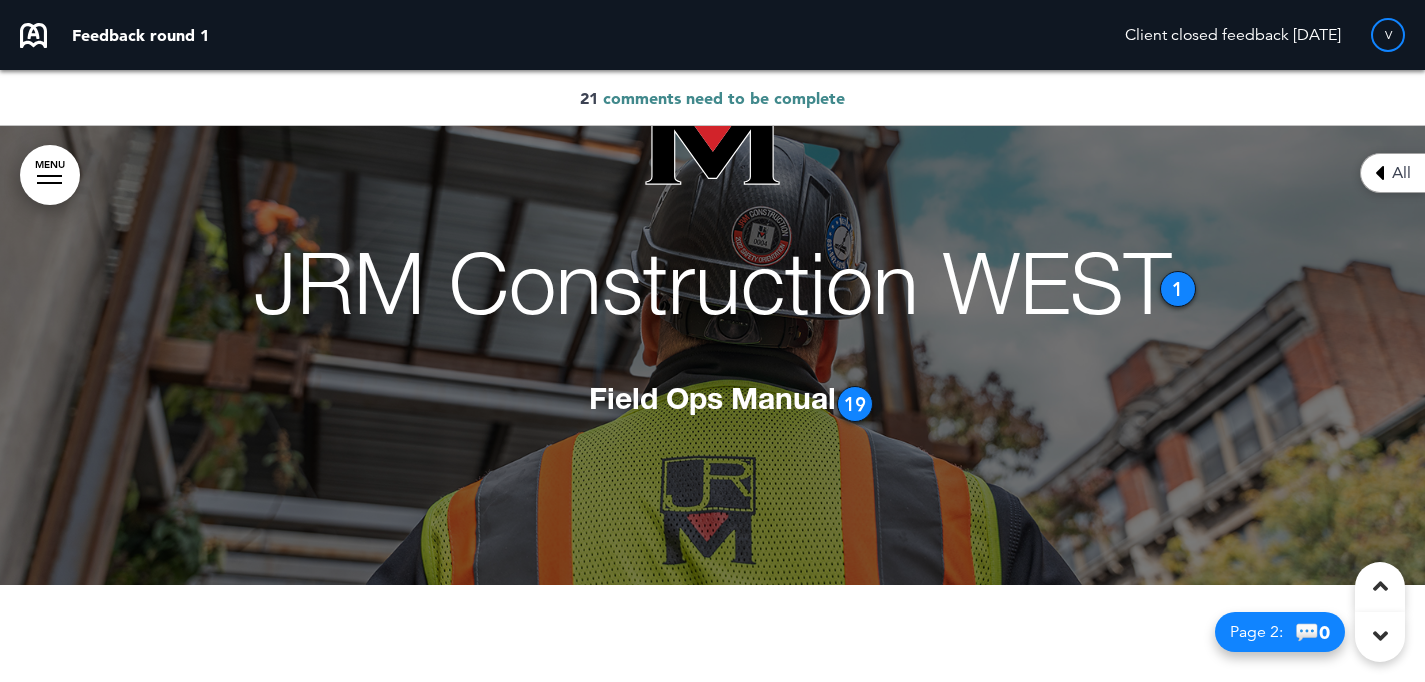 click on "1" at bounding box center [1178, 289] 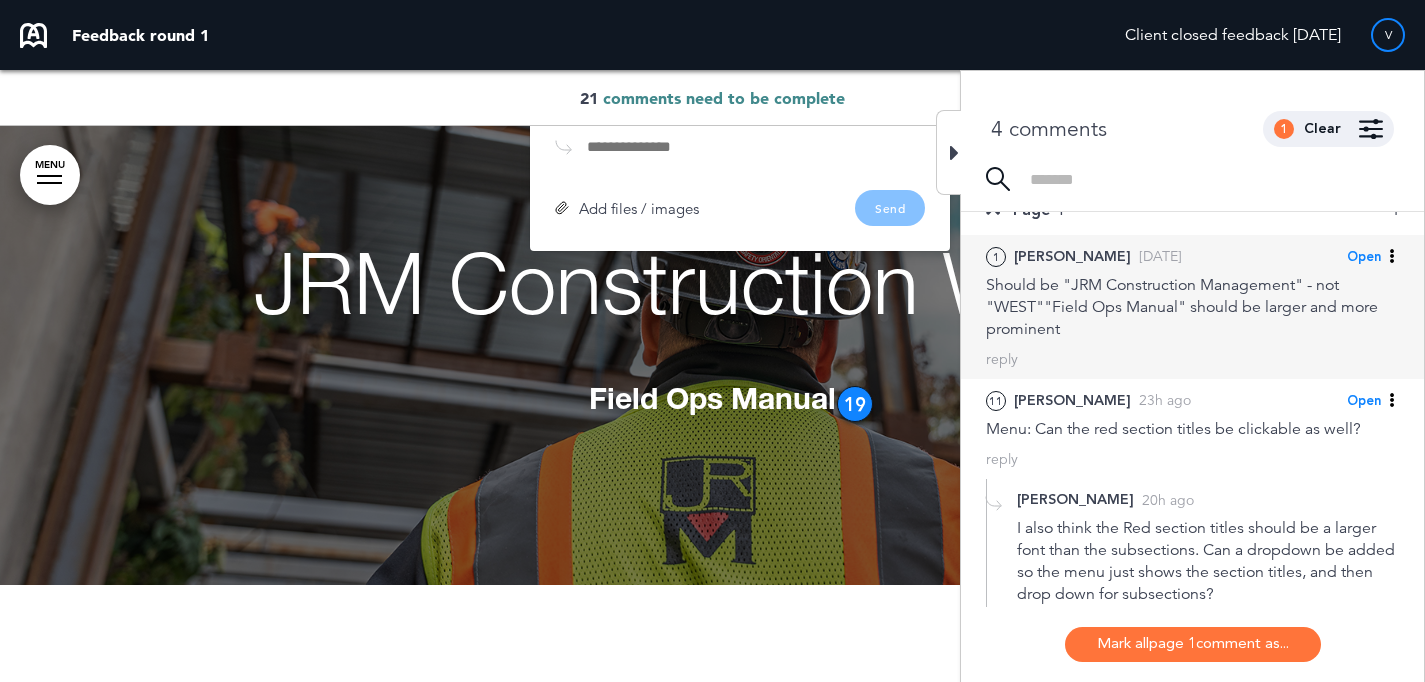 scroll, scrollTop: 31, scrollLeft: 0, axis: vertical 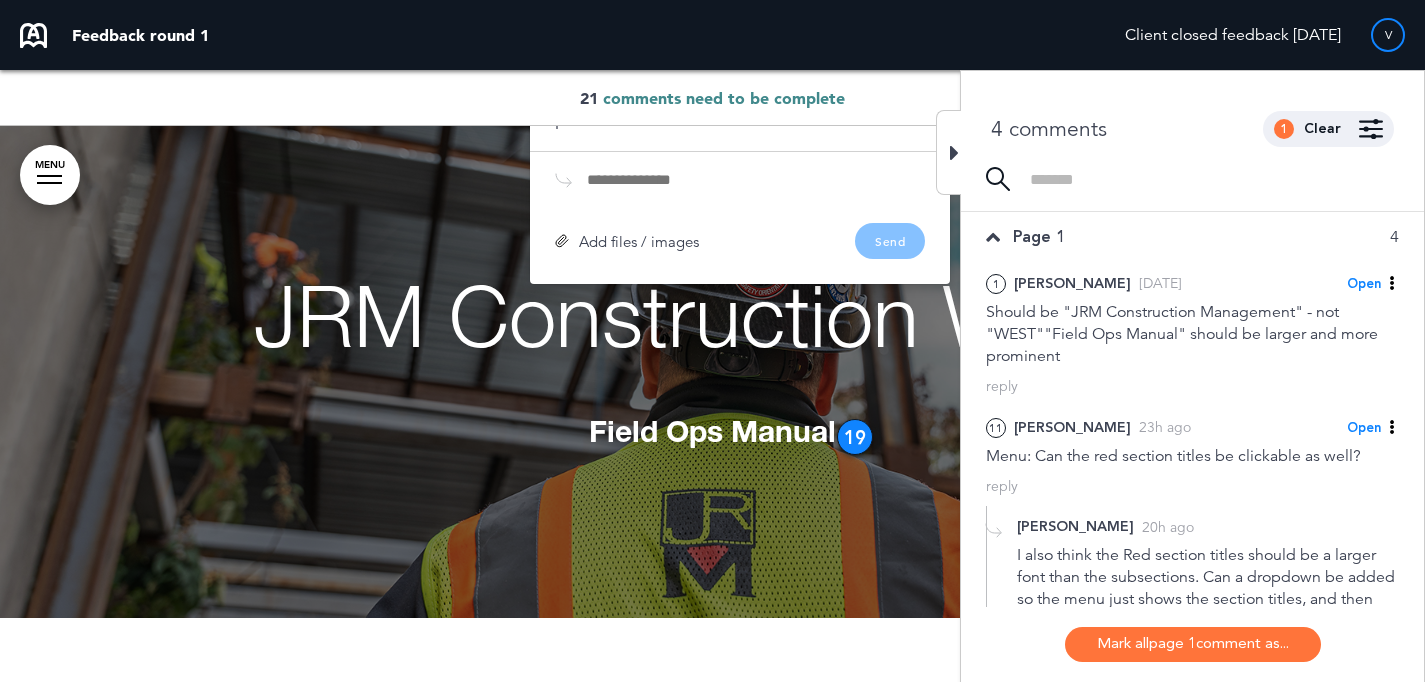 click at bounding box center (948, 152) 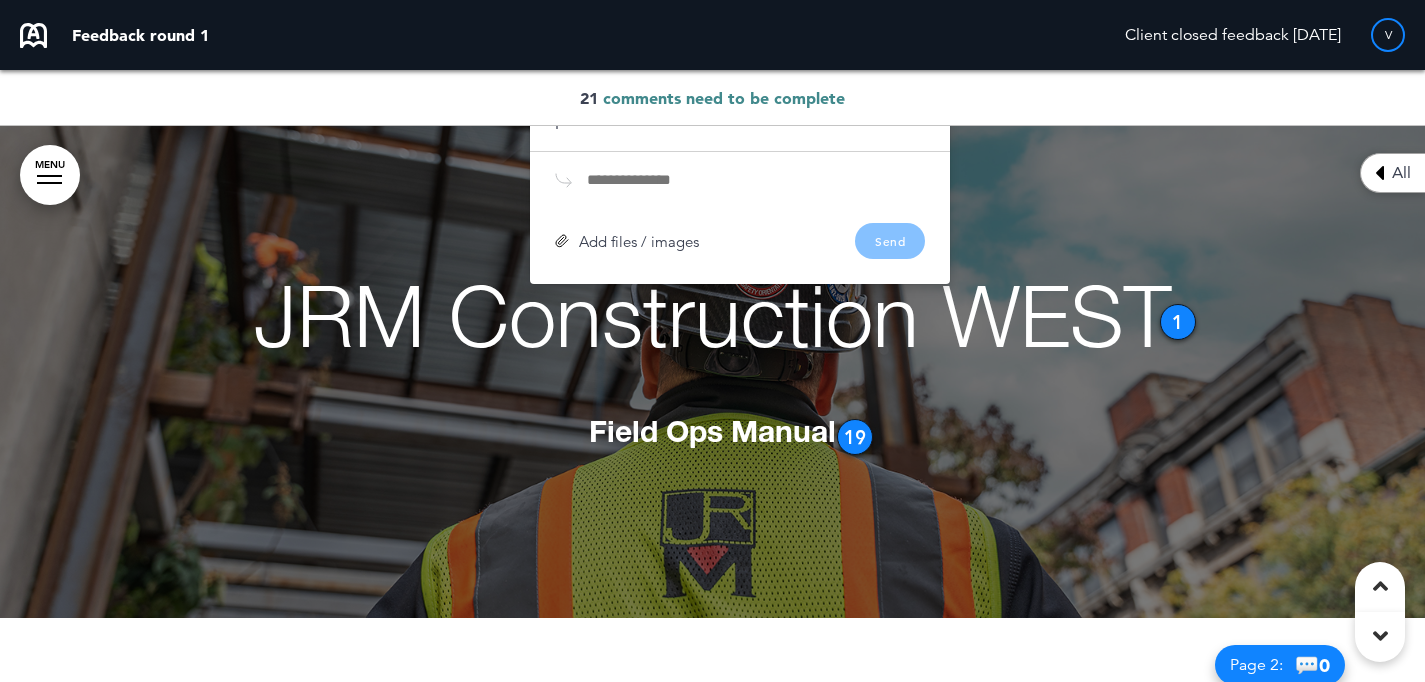 click at bounding box center (713, 135) 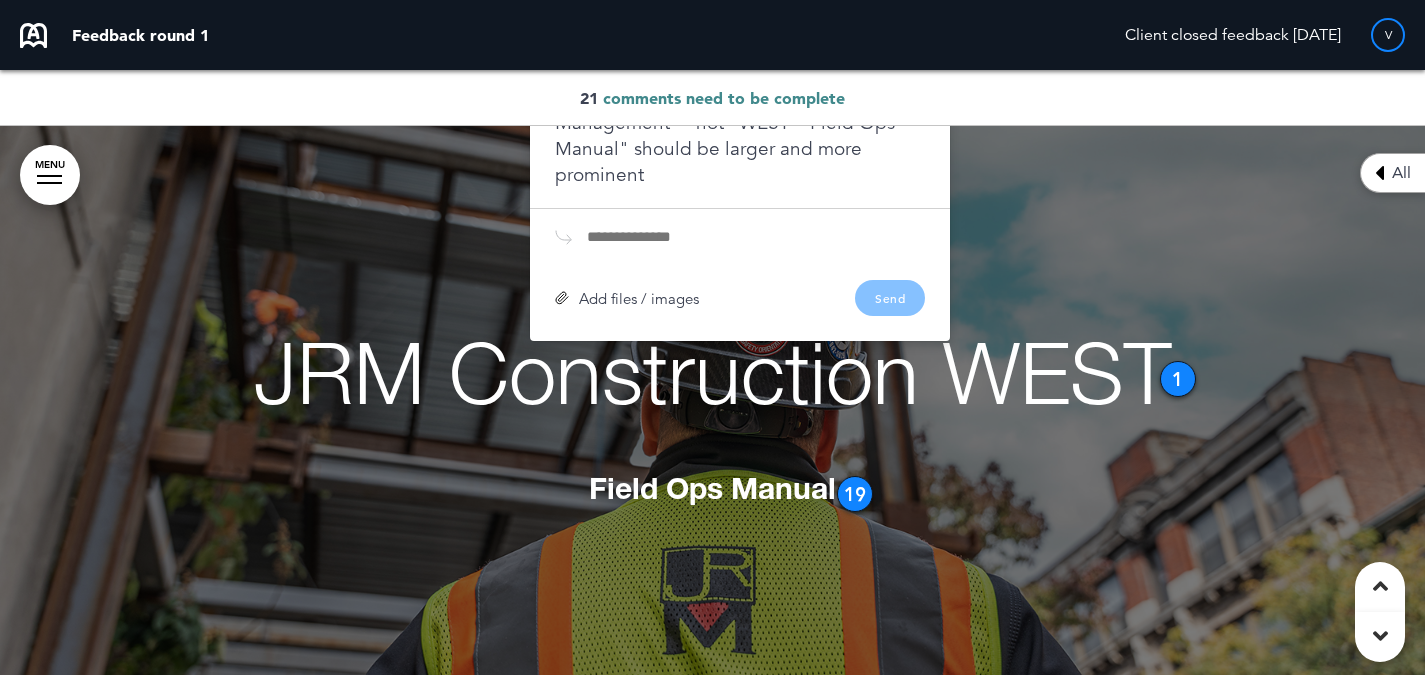 scroll, scrollTop: 168, scrollLeft: 0, axis: vertical 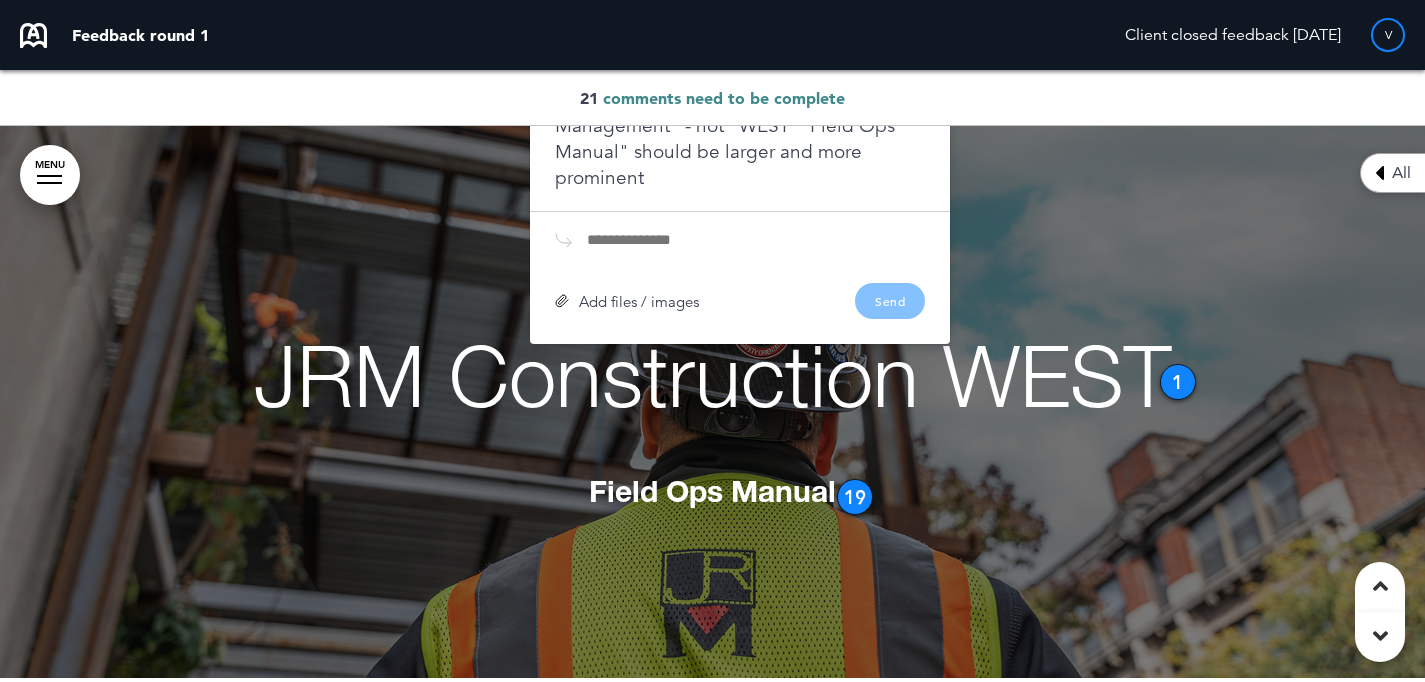 click on "1" at bounding box center (1178, 382) 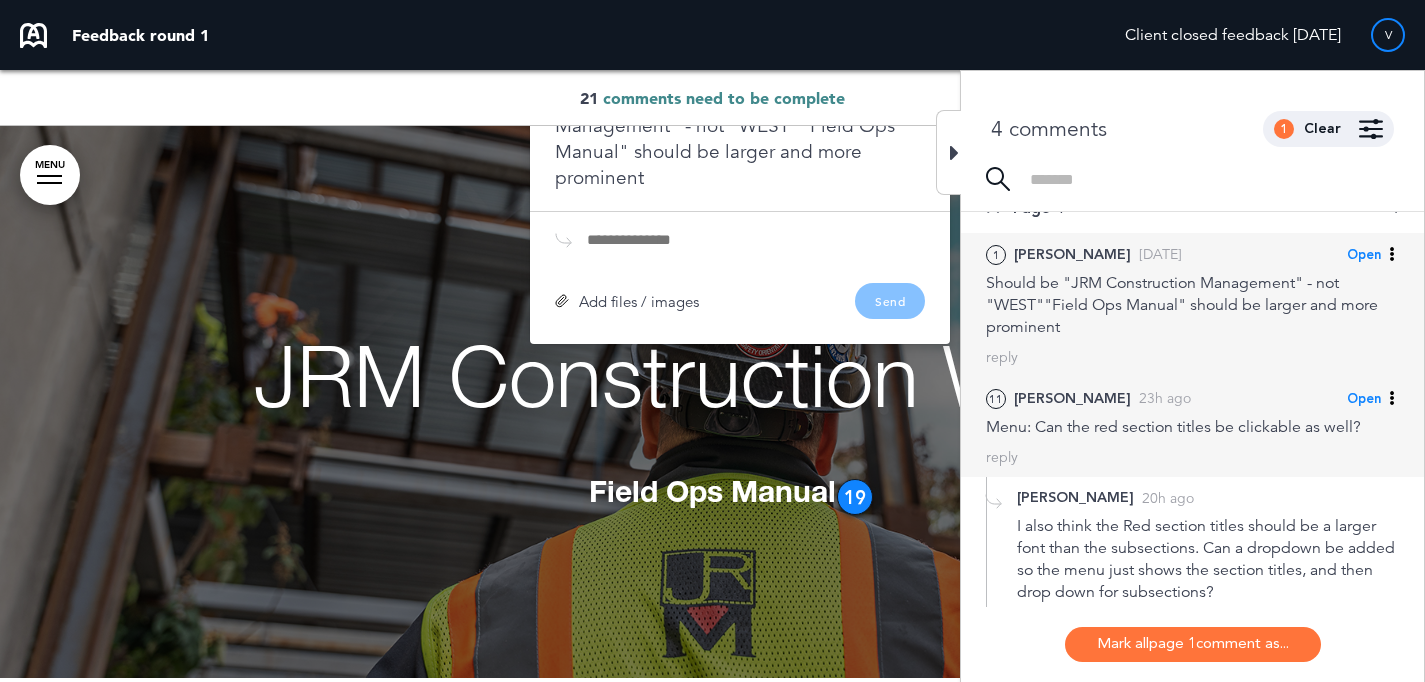scroll, scrollTop: 31, scrollLeft: 0, axis: vertical 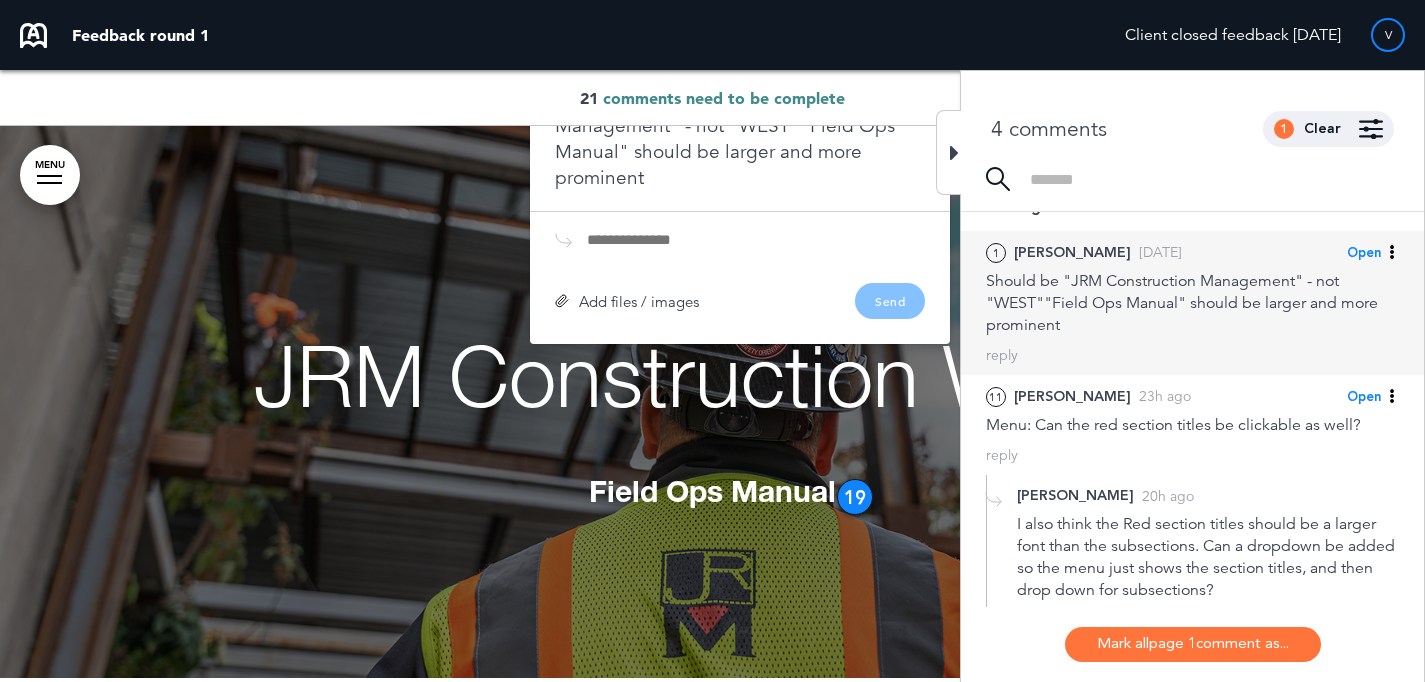 click at bounding box center [1392, 252] 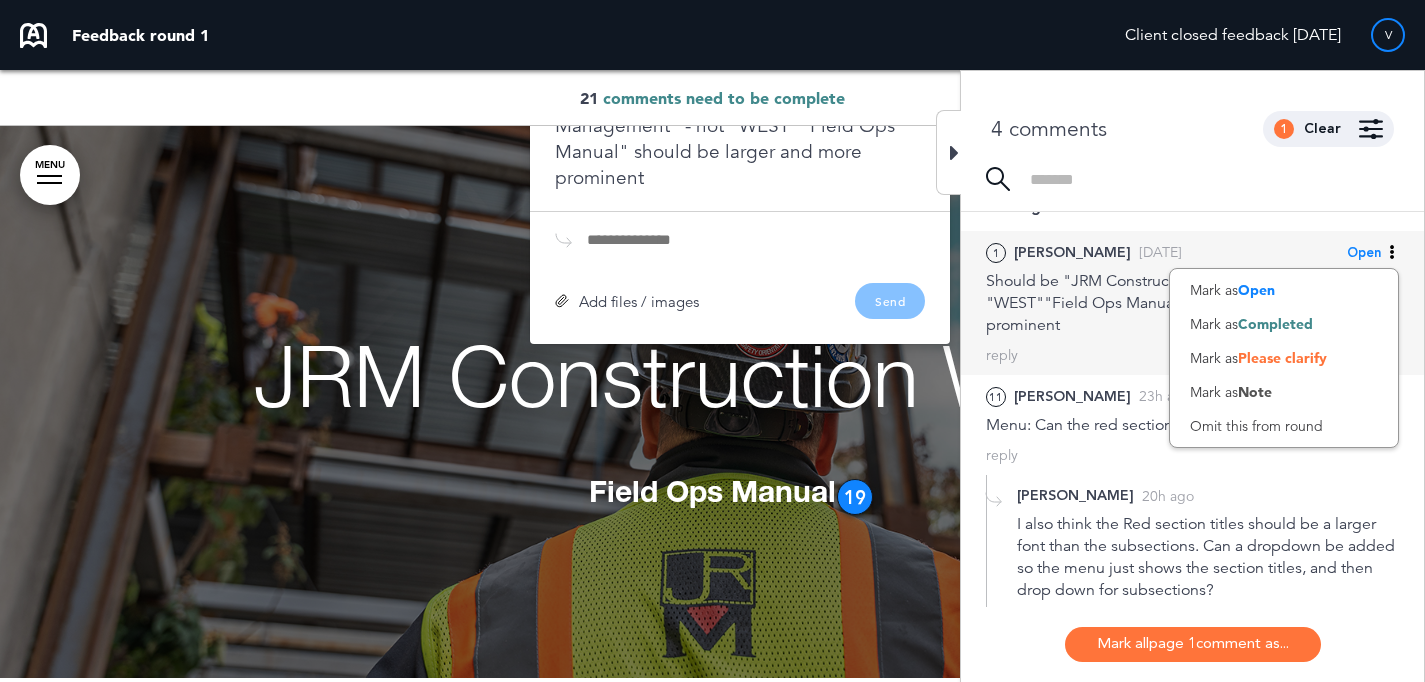 click on "Should be "JRM Construction Management" - not "WEST""Field Ops Manual" should be larger and more prominent" at bounding box center [1192, 303] 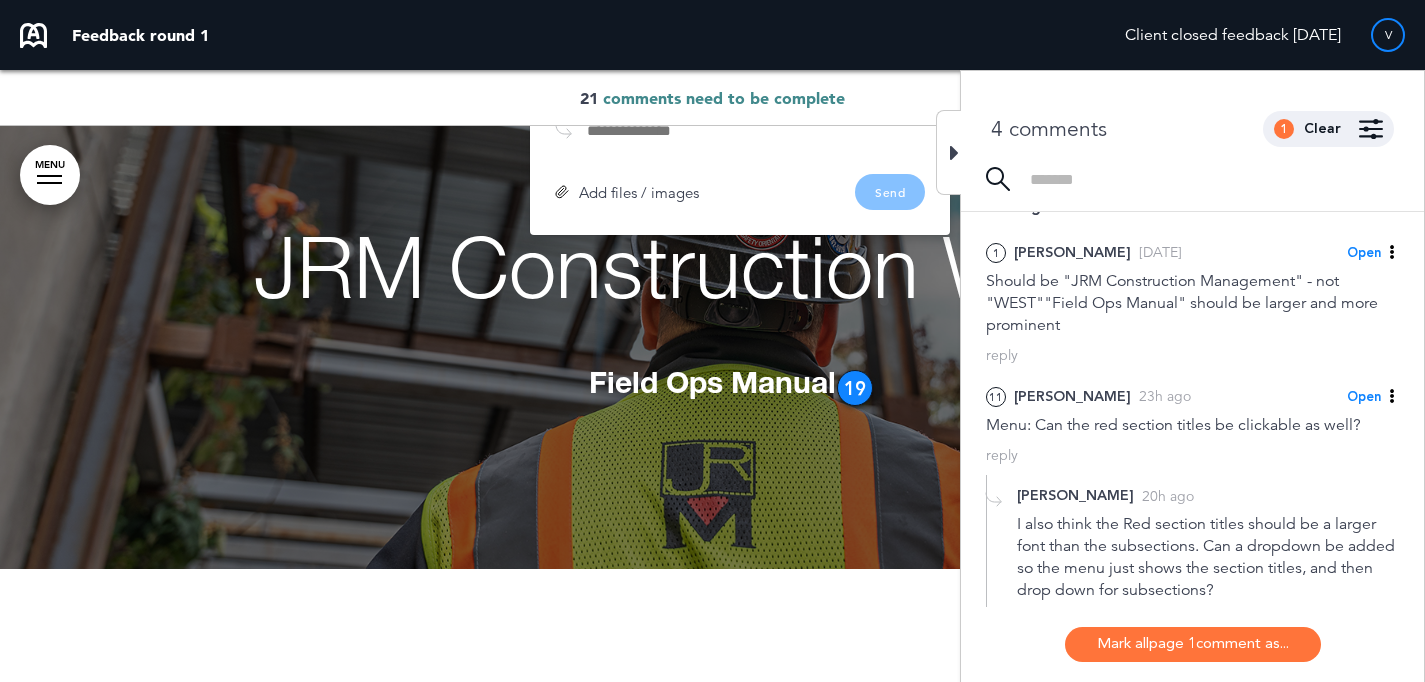 scroll, scrollTop: 249, scrollLeft: 0, axis: vertical 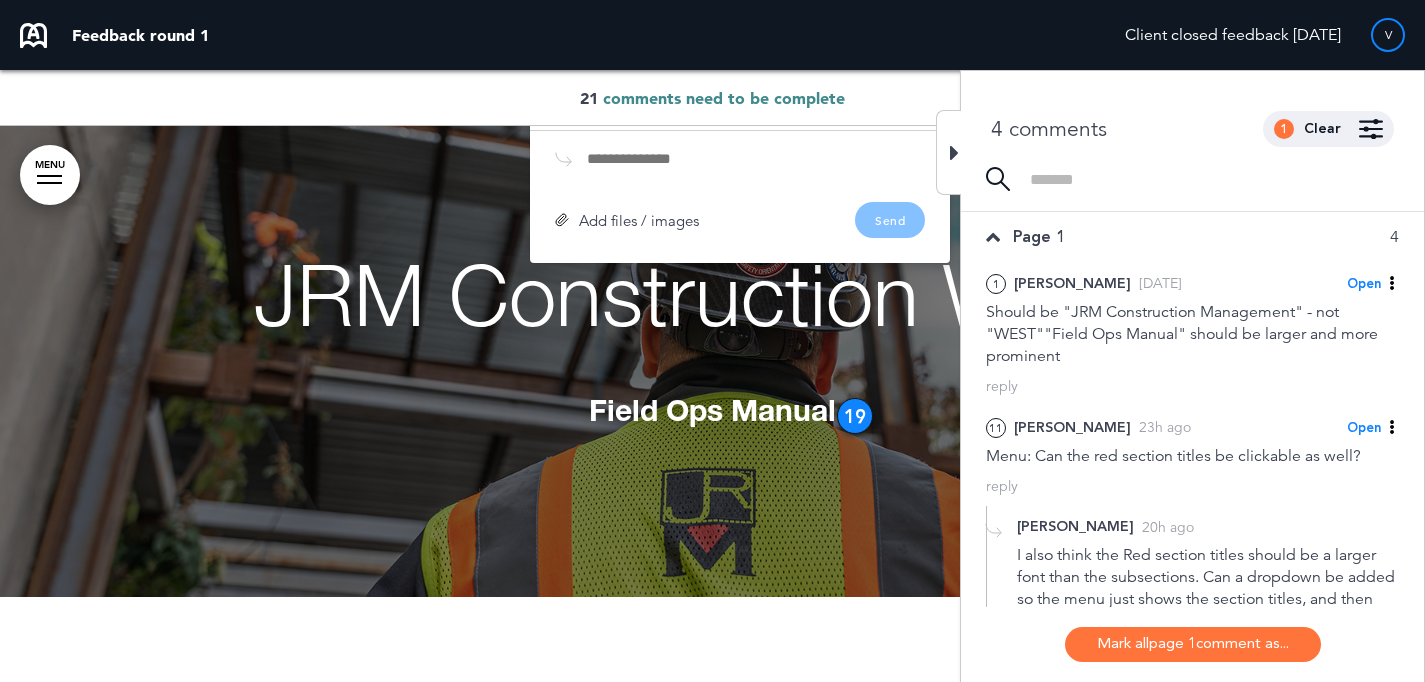 click at bounding box center [954, 153] 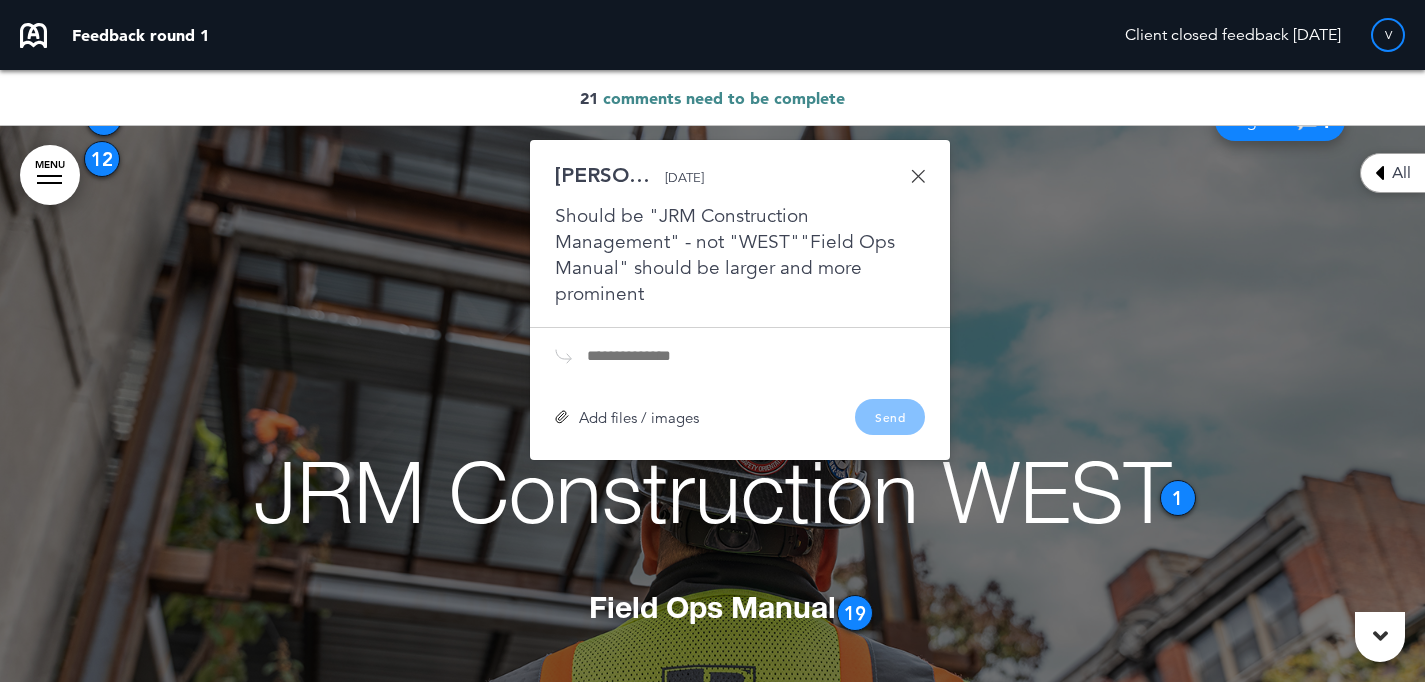 scroll, scrollTop: 53, scrollLeft: 0, axis: vertical 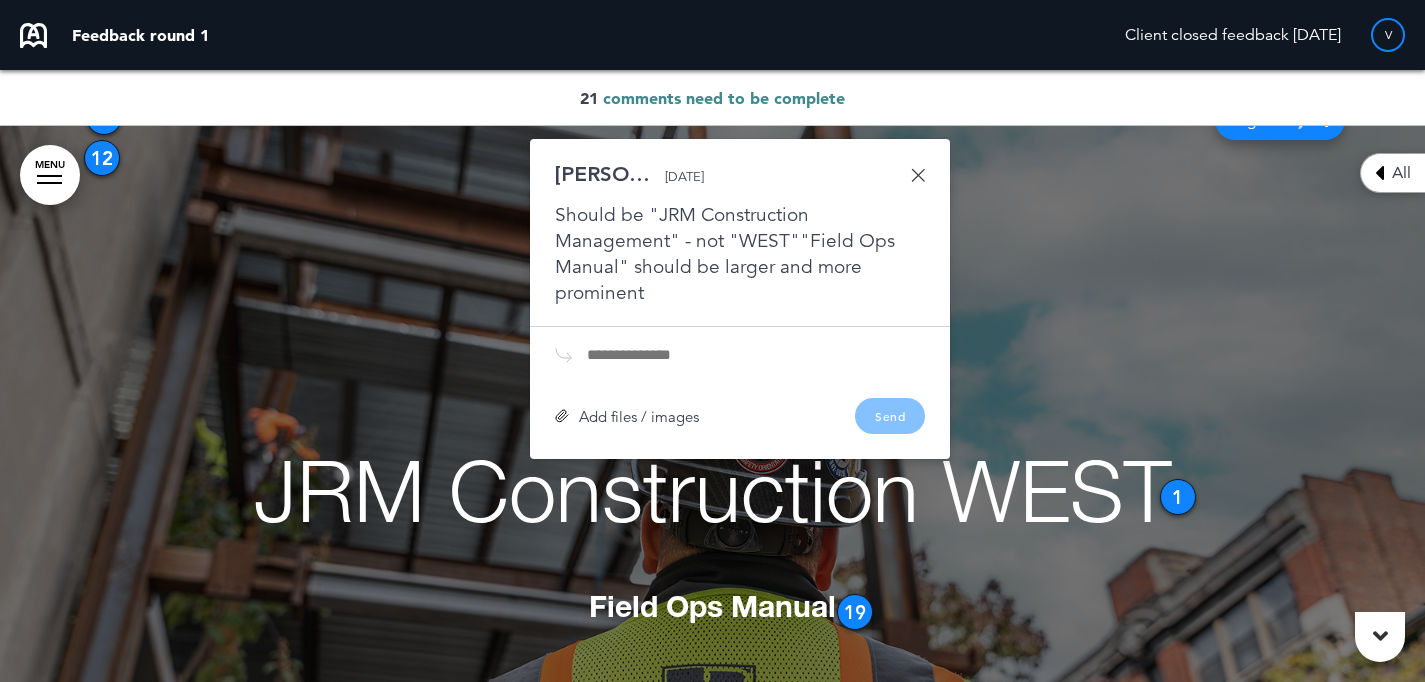 click at bounding box center (918, 175) 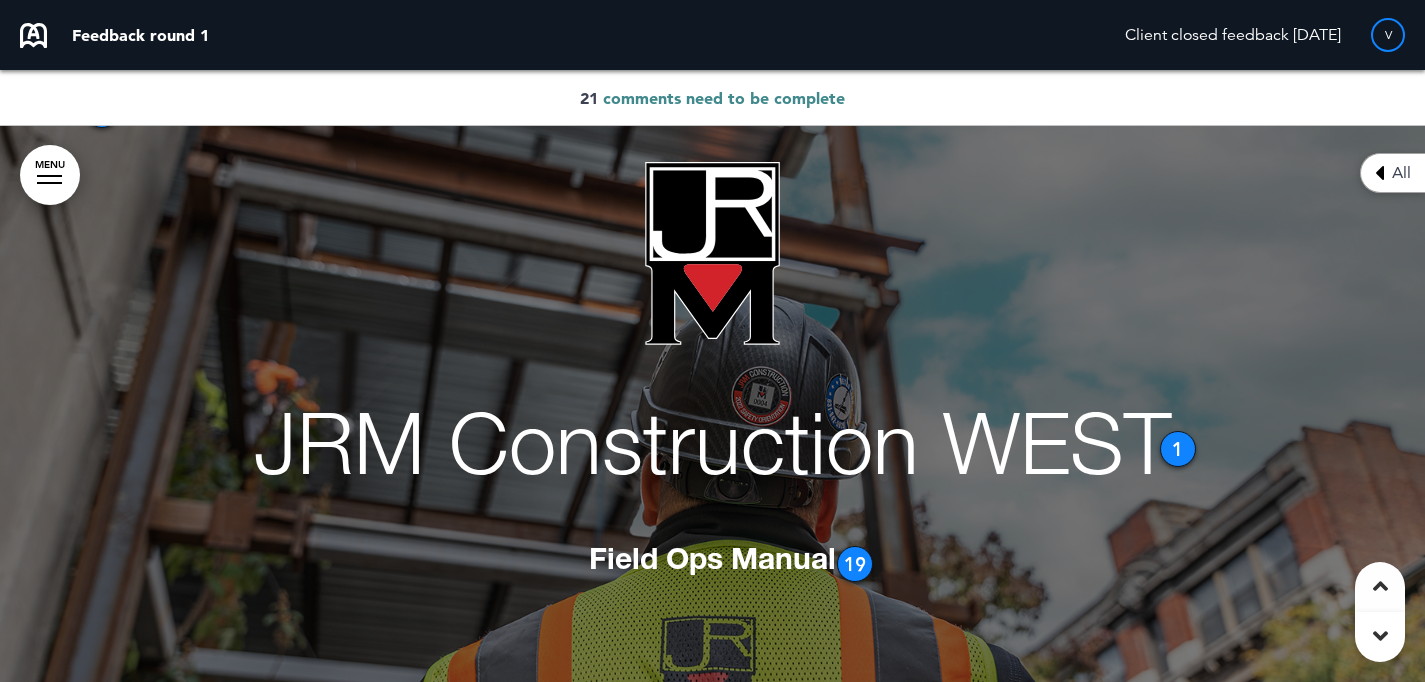scroll, scrollTop: 97, scrollLeft: 0, axis: vertical 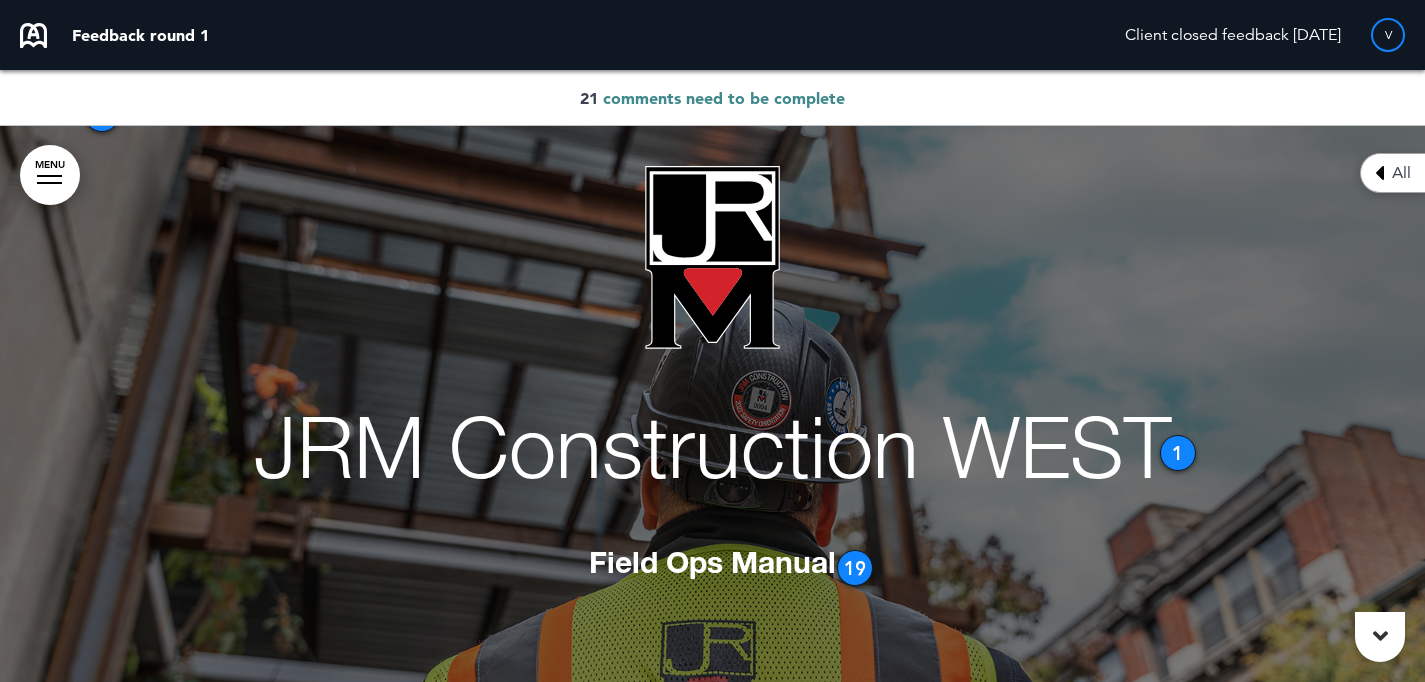 click on "comments need to be complete" at bounding box center (724, 98) 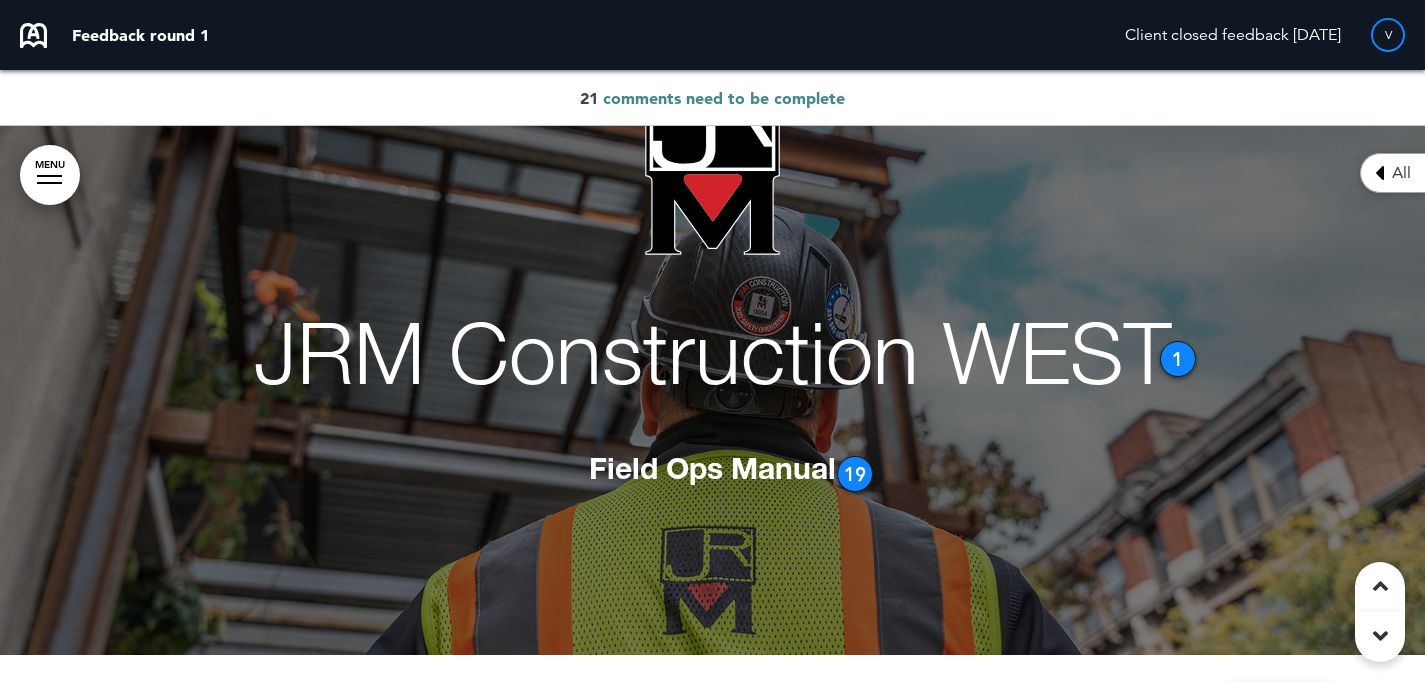 scroll, scrollTop: 192, scrollLeft: 0, axis: vertical 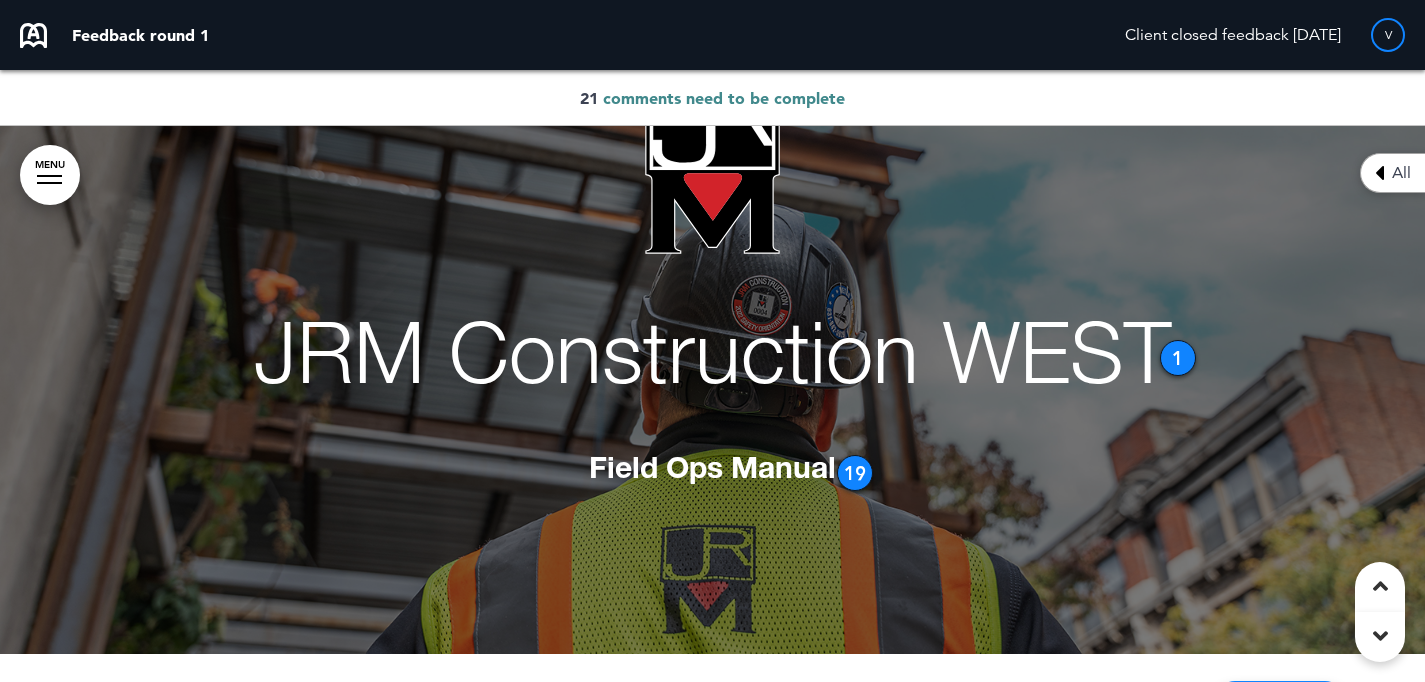 click on "All" at bounding box center [1392, 173] 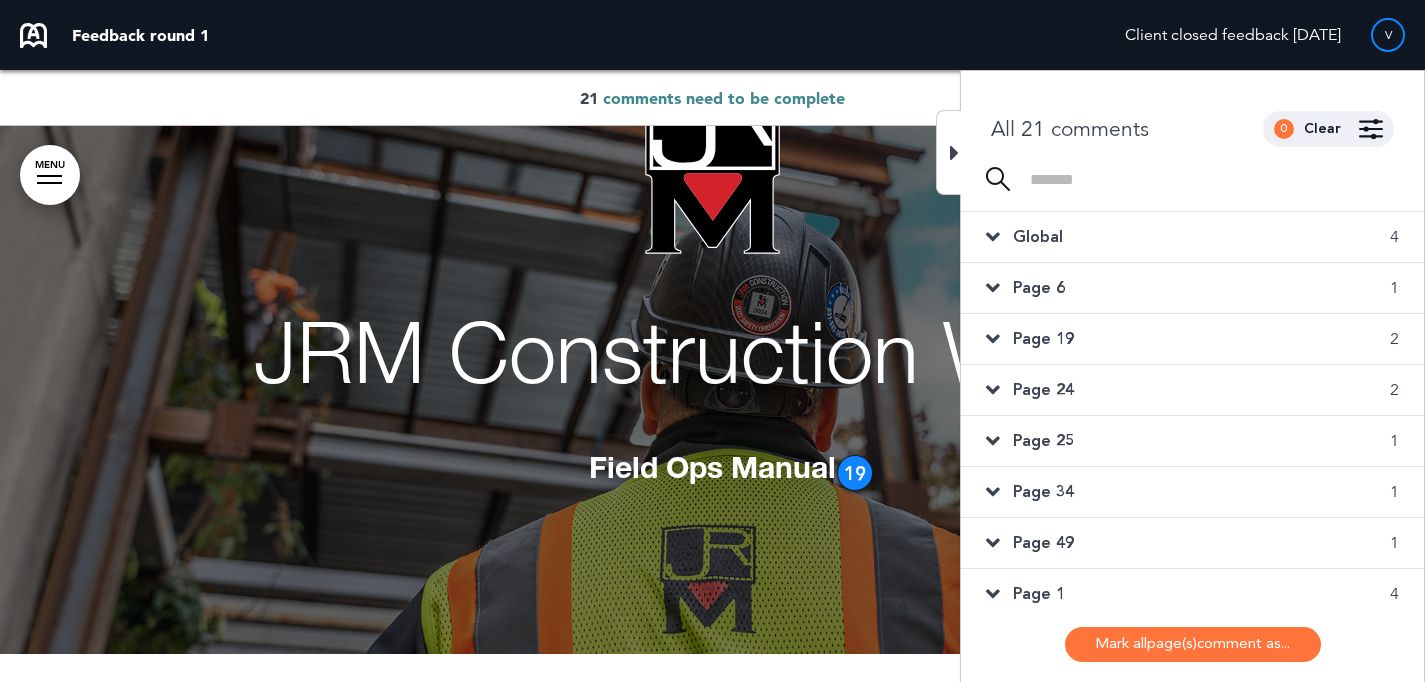 click on "Global
4" at bounding box center (1192, 237) 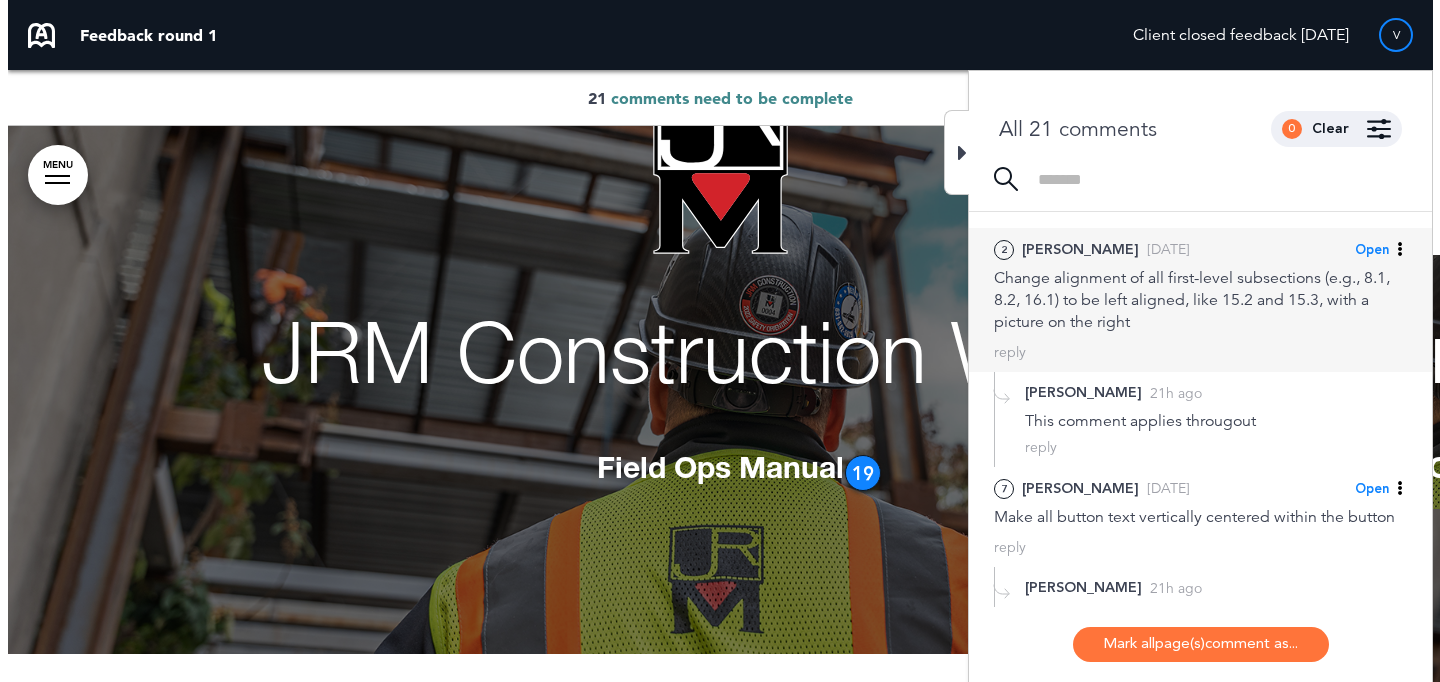 scroll, scrollTop: 0, scrollLeft: 0, axis: both 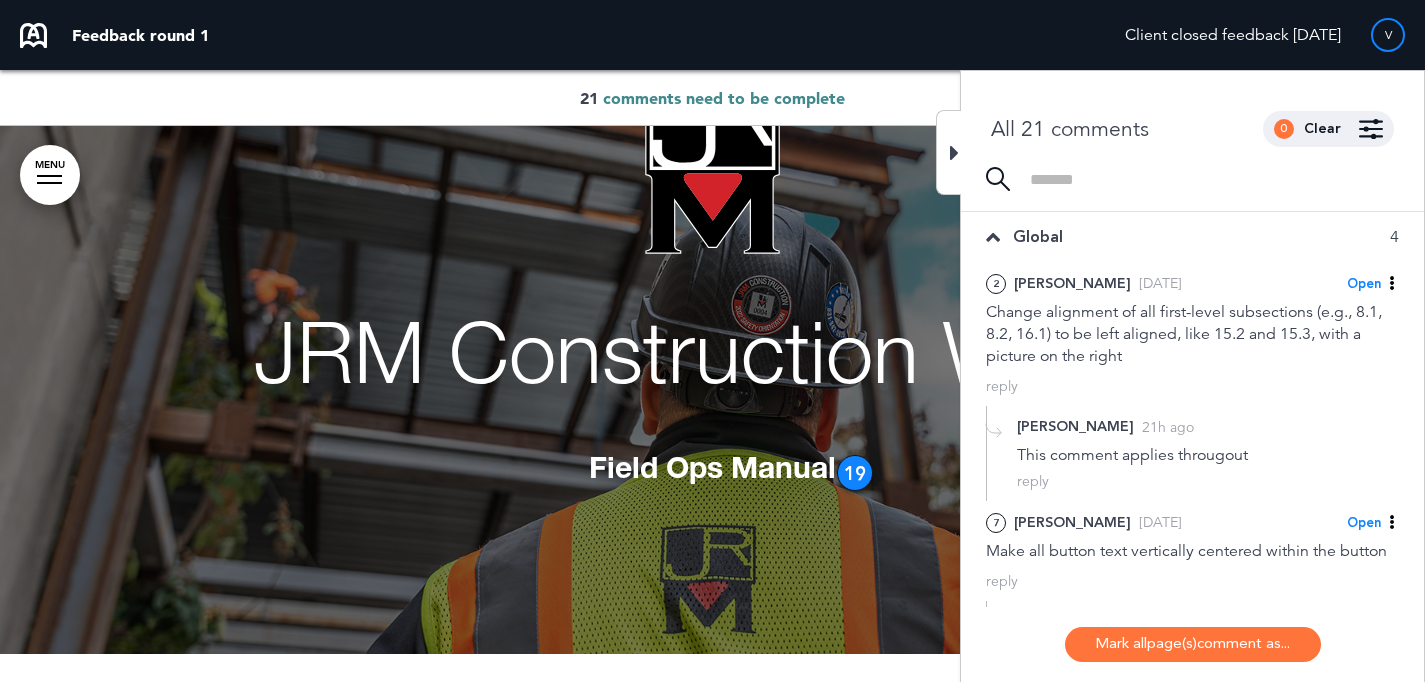 click at bounding box center (49, 176) 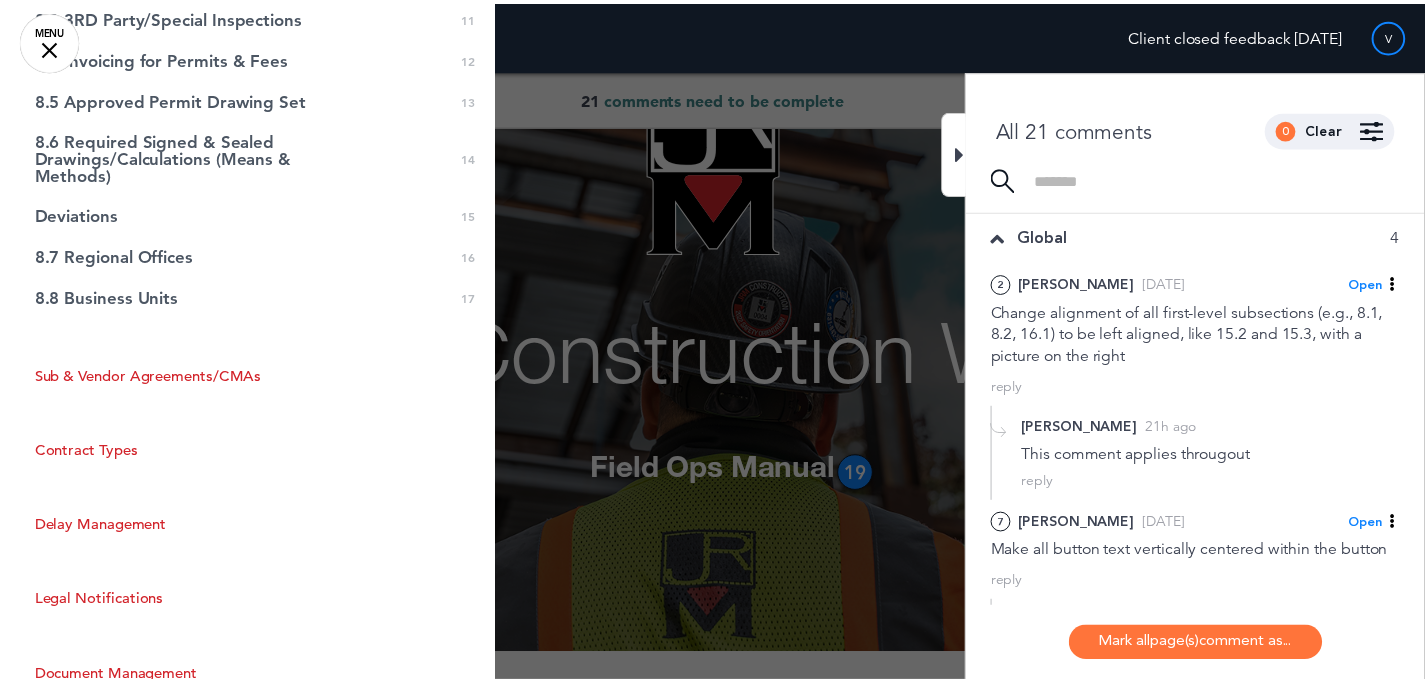 scroll, scrollTop: 469, scrollLeft: 0, axis: vertical 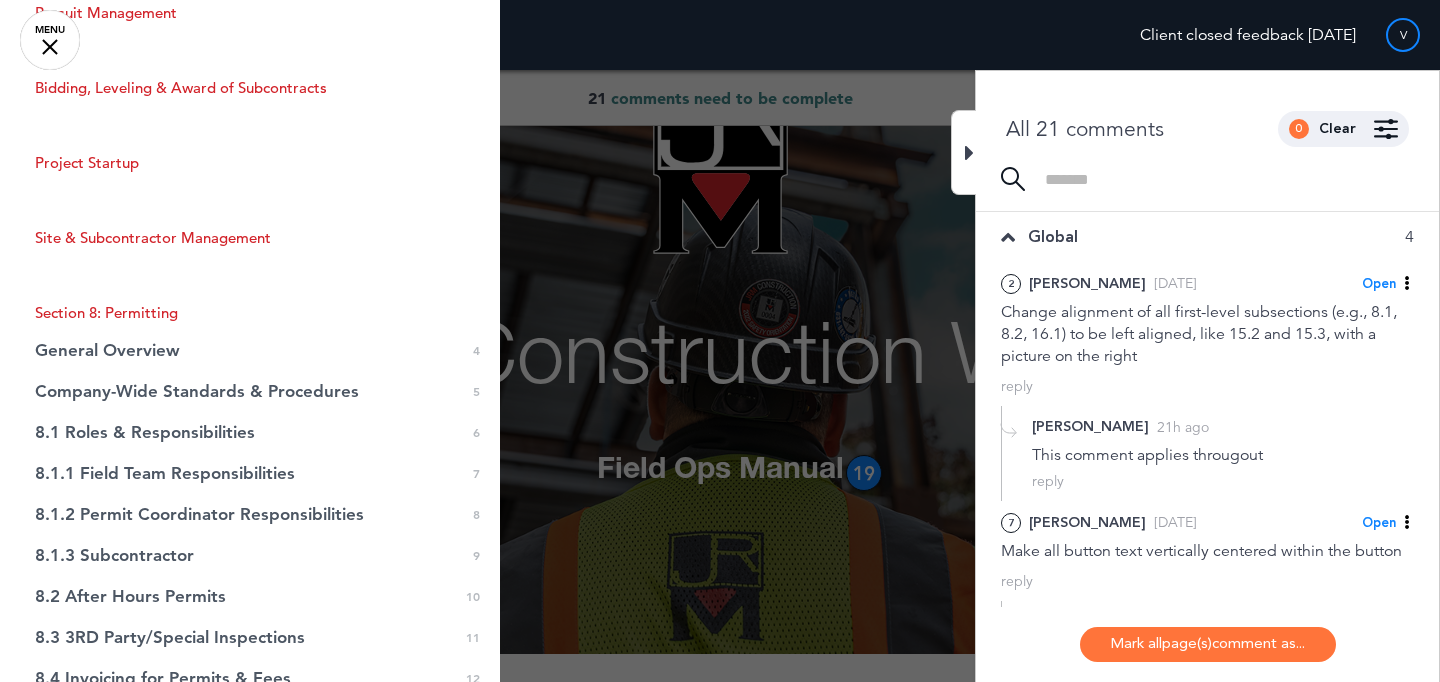 click at bounding box center (720, 341) 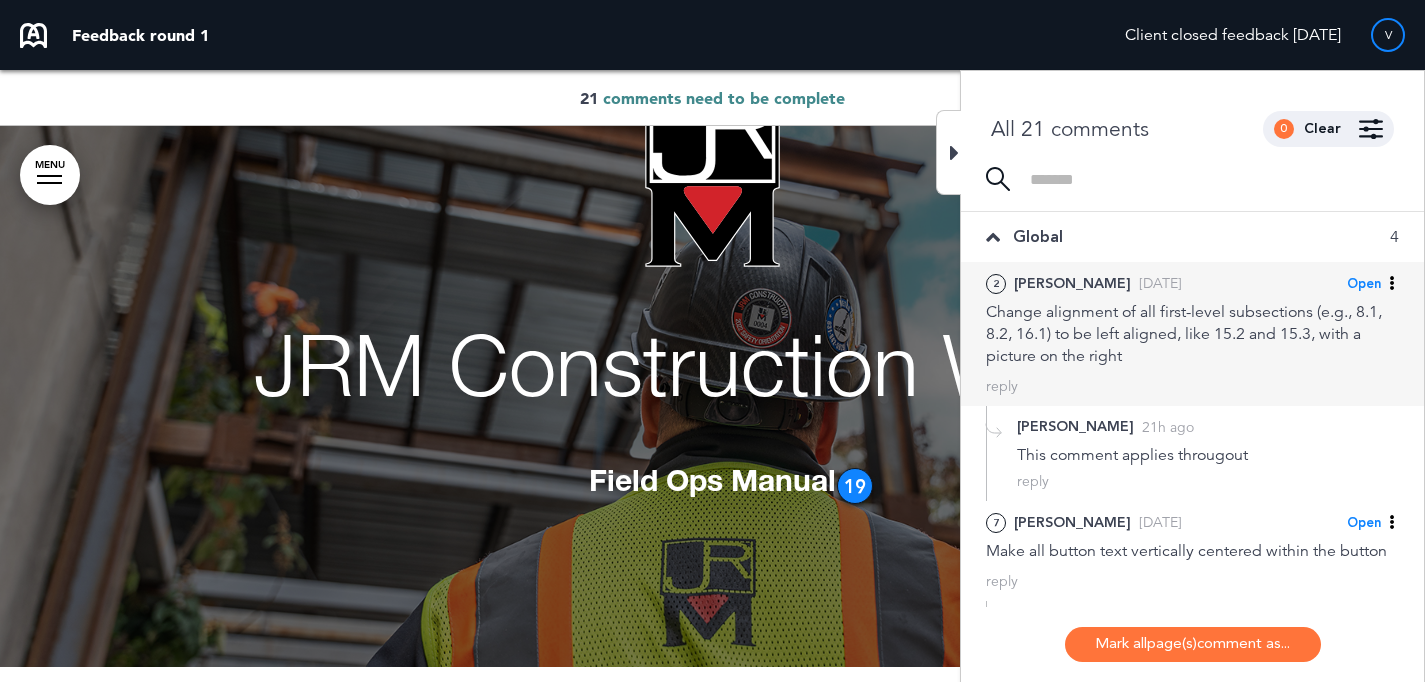 scroll, scrollTop: 151, scrollLeft: 0, axis: vertical 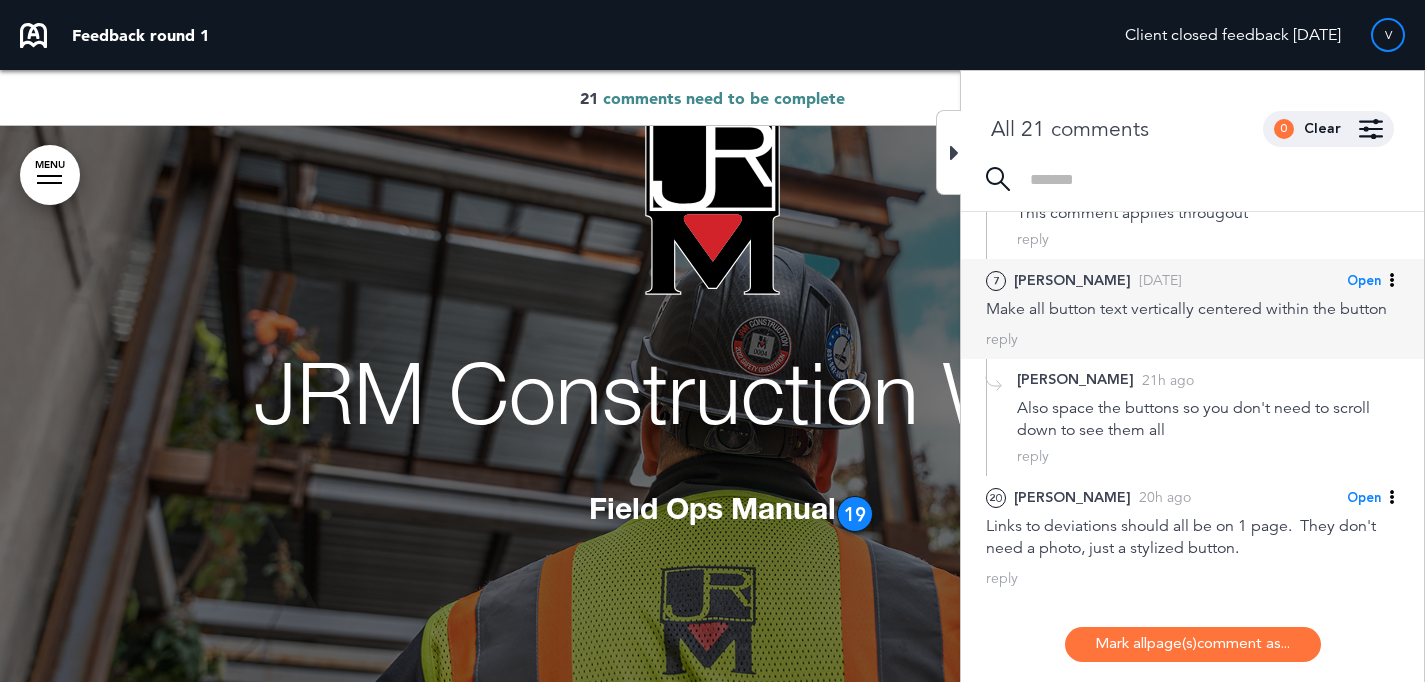 click on "Make all button text vertically centered within the button" at bounding box center [1192, 309] 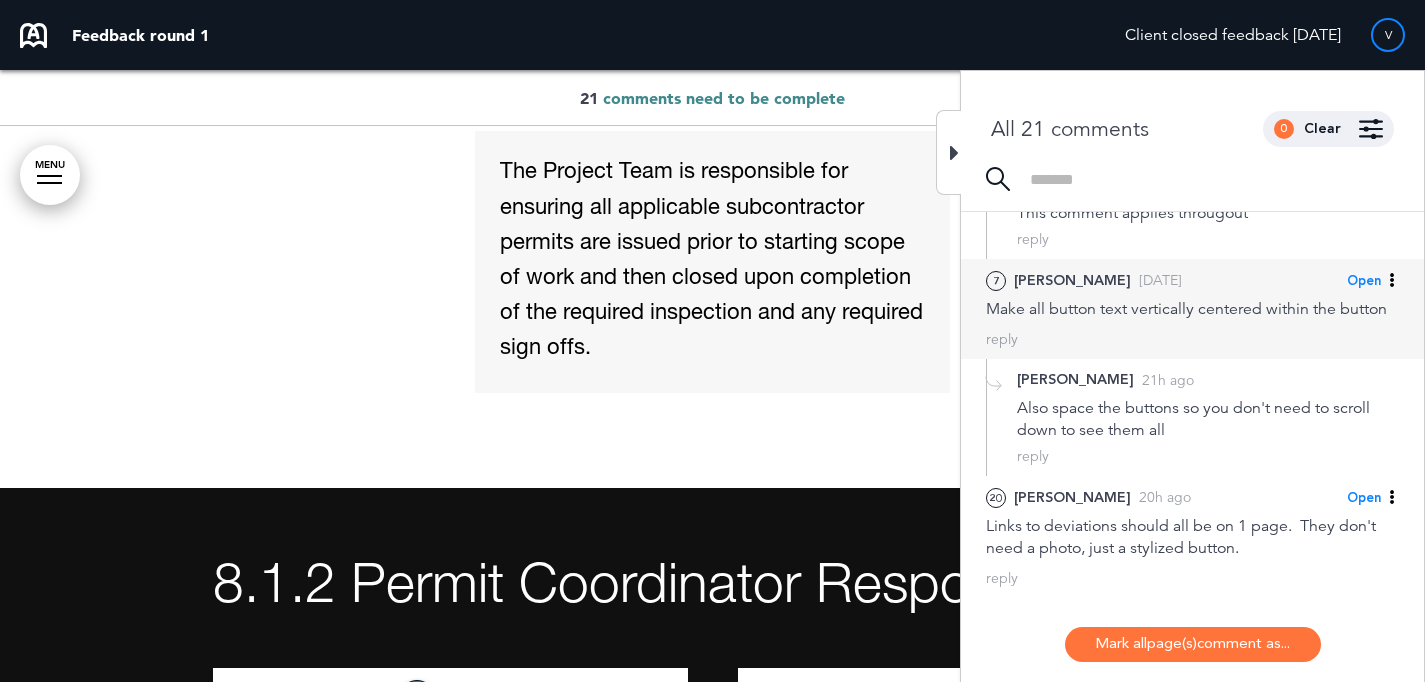 scroll, scrollTop: 25420, scrollLeft: 0, axis: vertical 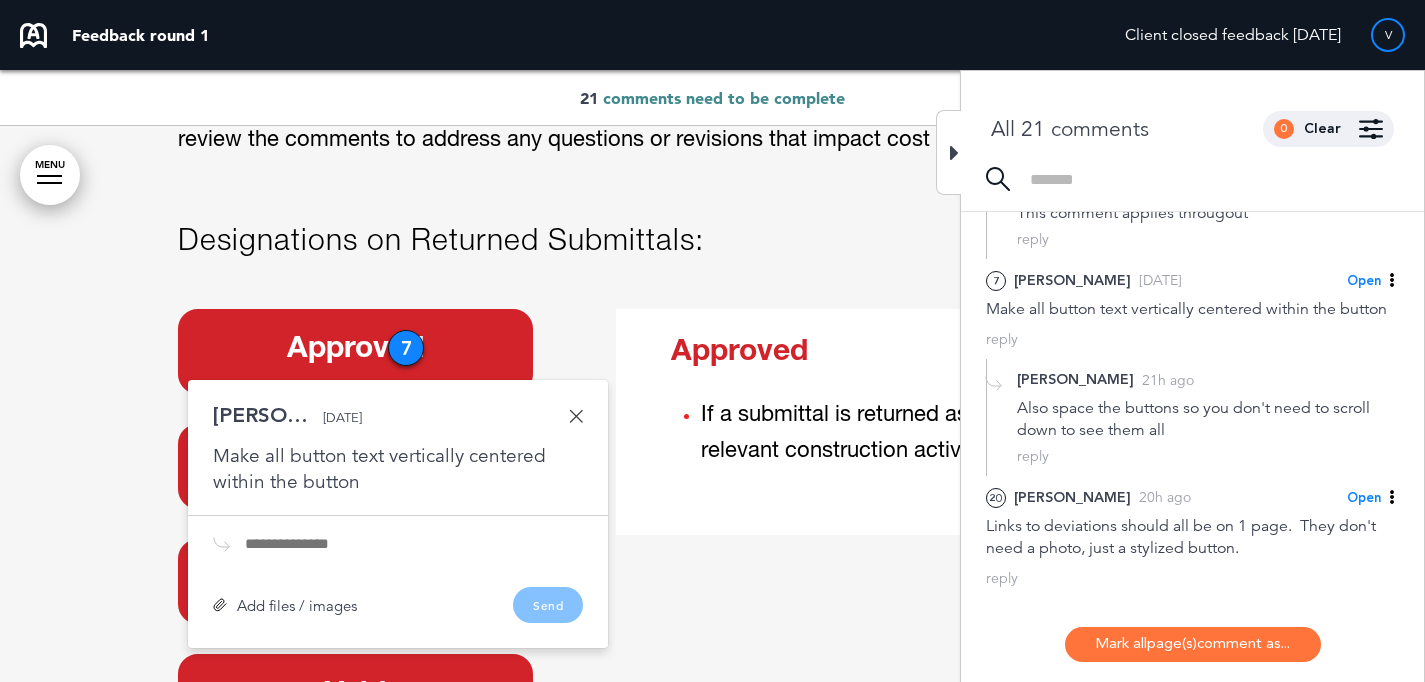 click at bounding box center [576, 416] 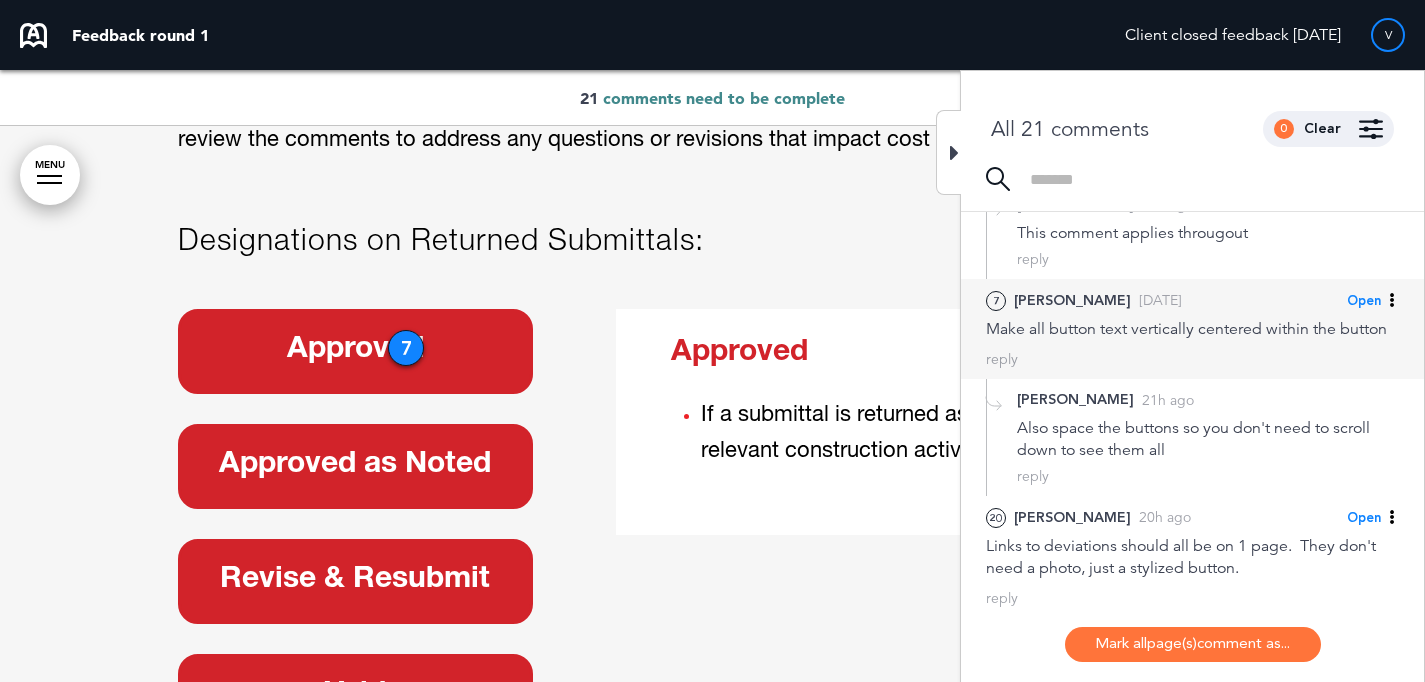 scroll, scrollTop: 223, scrollLeft: 0, axis: vertical 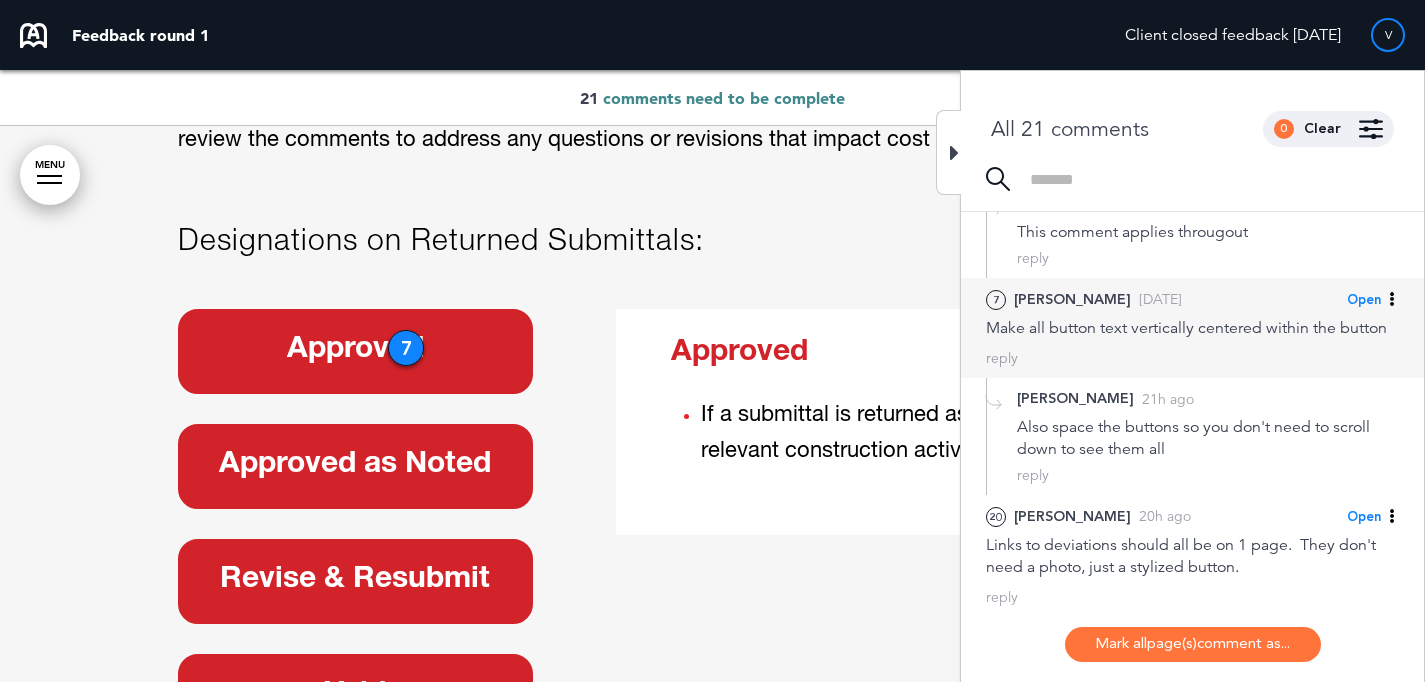 click on "7
Cara A.
Yesterday
Open
Mark as  Open
Mark as  Completed
Mark as  Please clarify
Mark as  Note
Omit this from round
Make all button text vertically centered within the button
reply
Cancel
Add files / images
Add" at bounding box center [1192, 328] 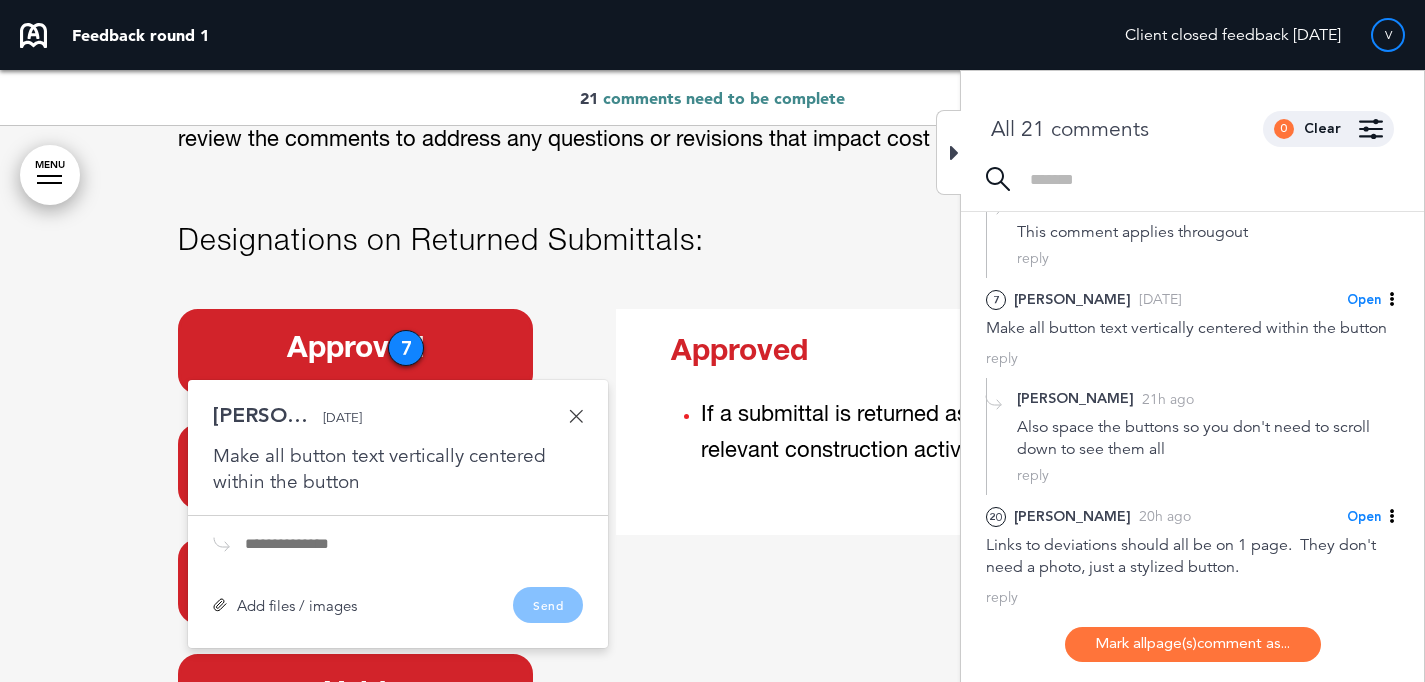 click at bounding box center [576, 416] 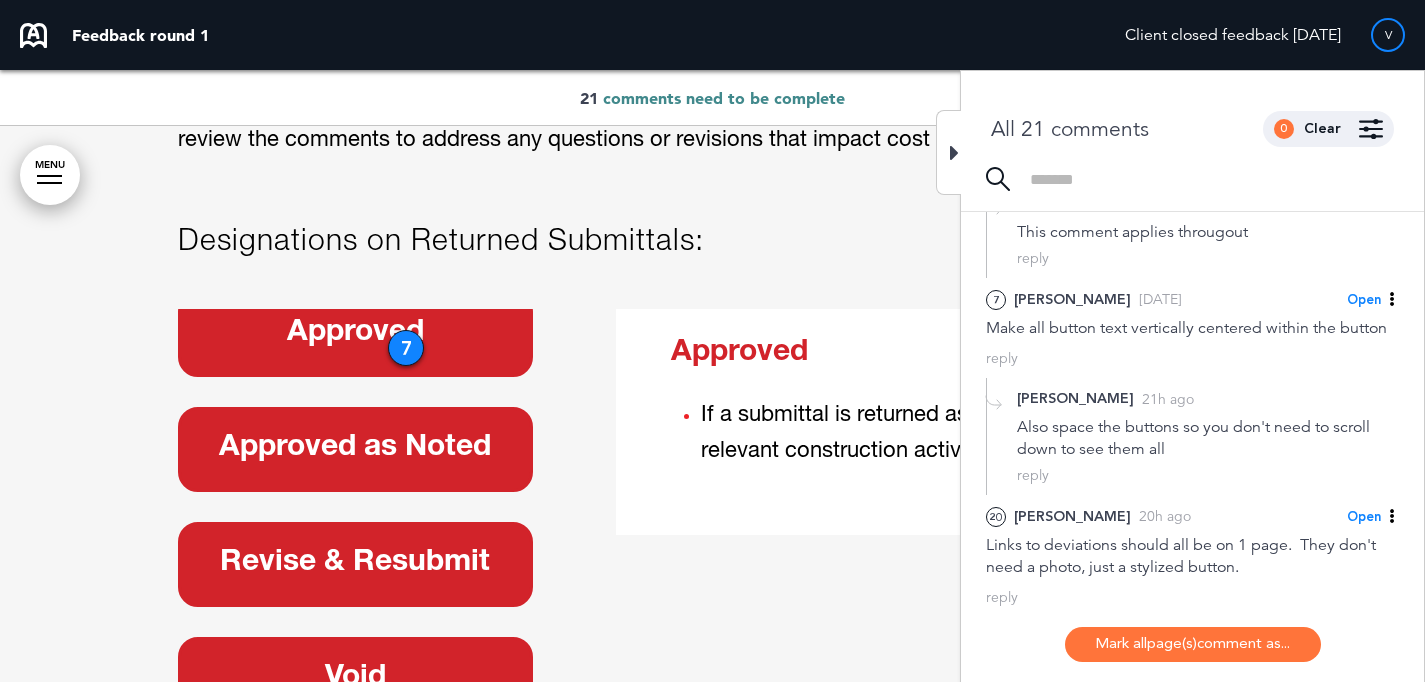 scroll, scrollTop: 0, scrollLeft: 0, axis: both 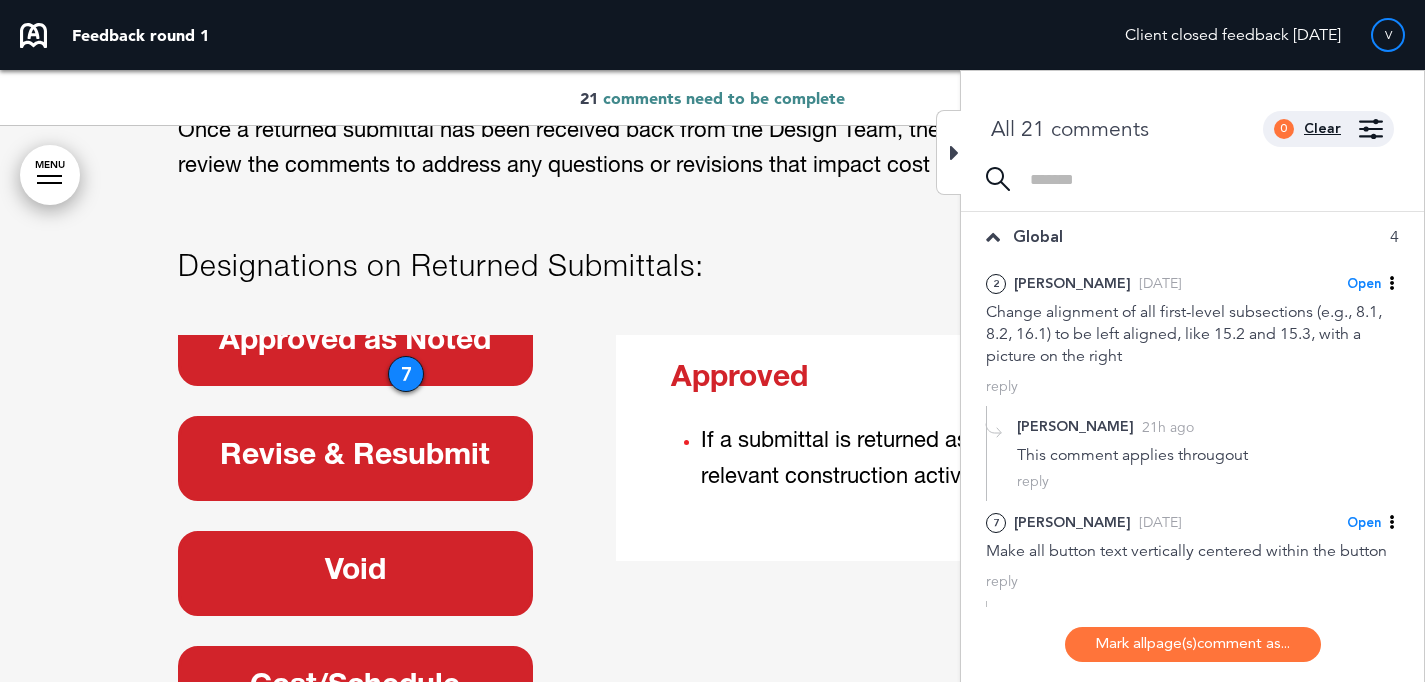 click on "Clear" at bounding box center (1322, 129) 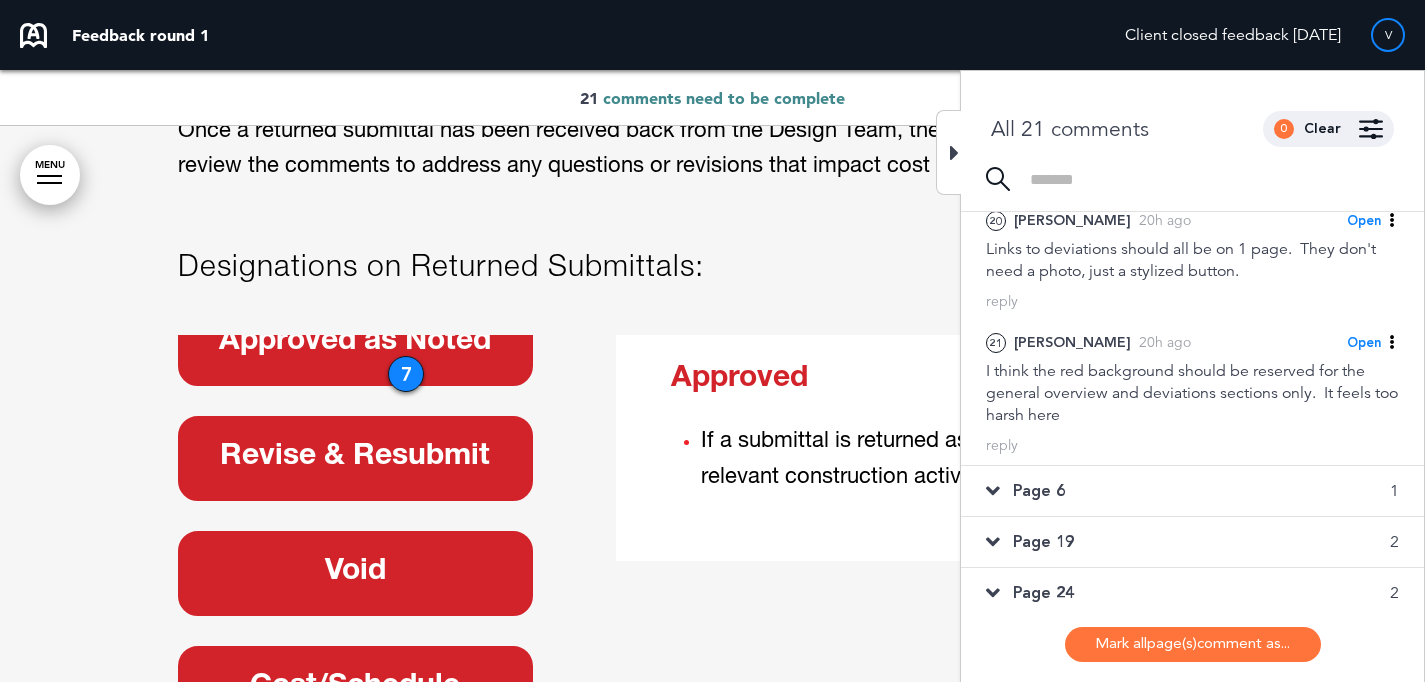 scroll, scrollTop: 543, scrollLeft: 0, axis: vertical 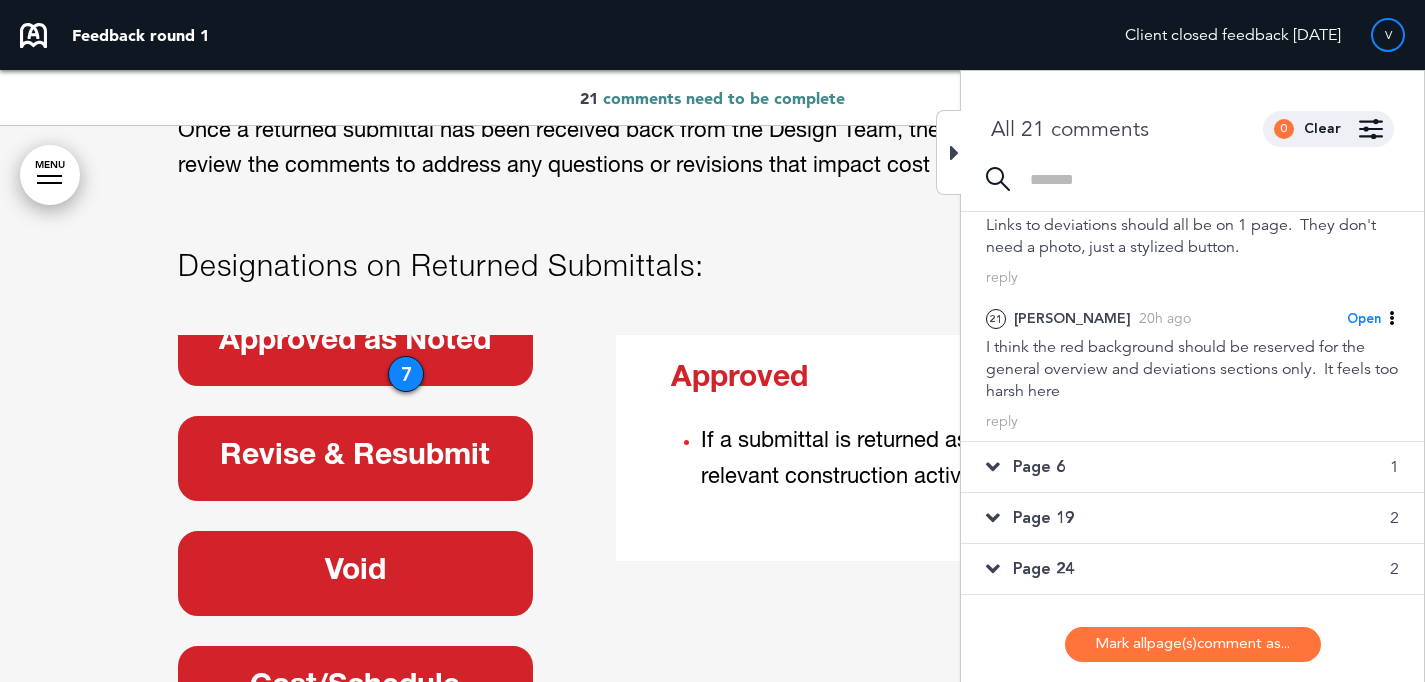 click on "Page 6
1" at bounding box center (1192, 467) 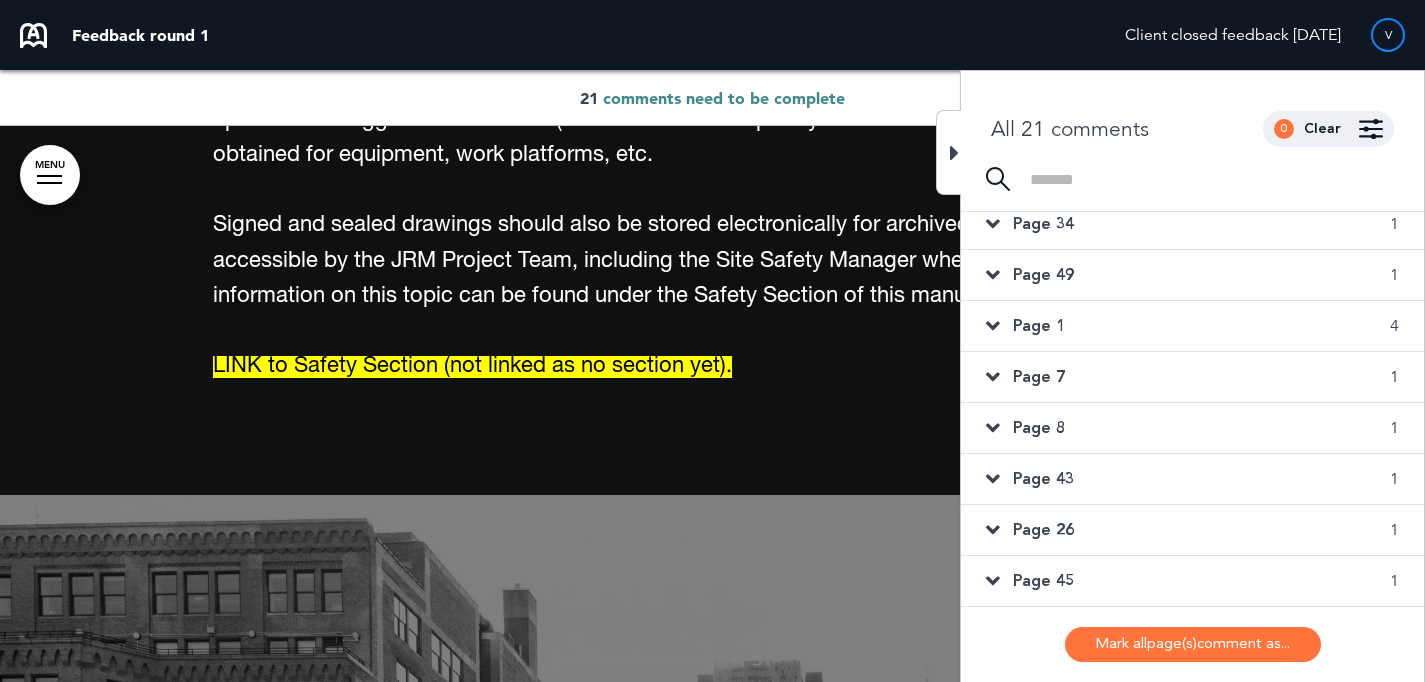 scroll, scrollTop: 3768, scrollLeft: 0, axis: vertical 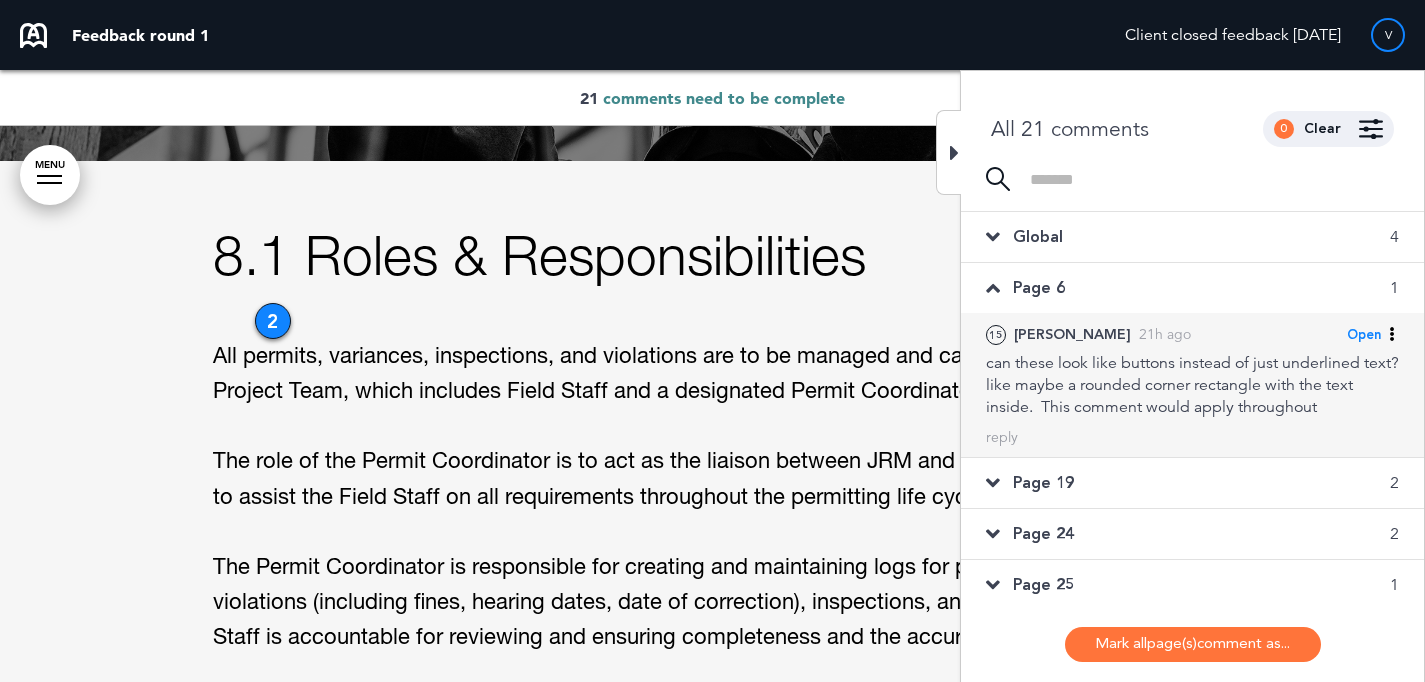 click on "can these look like buttons instead of just underlined text? like maybe a rounded corner rectangle with the text inside.  This comment would apply throughout" at bounding box center (1192, 385) 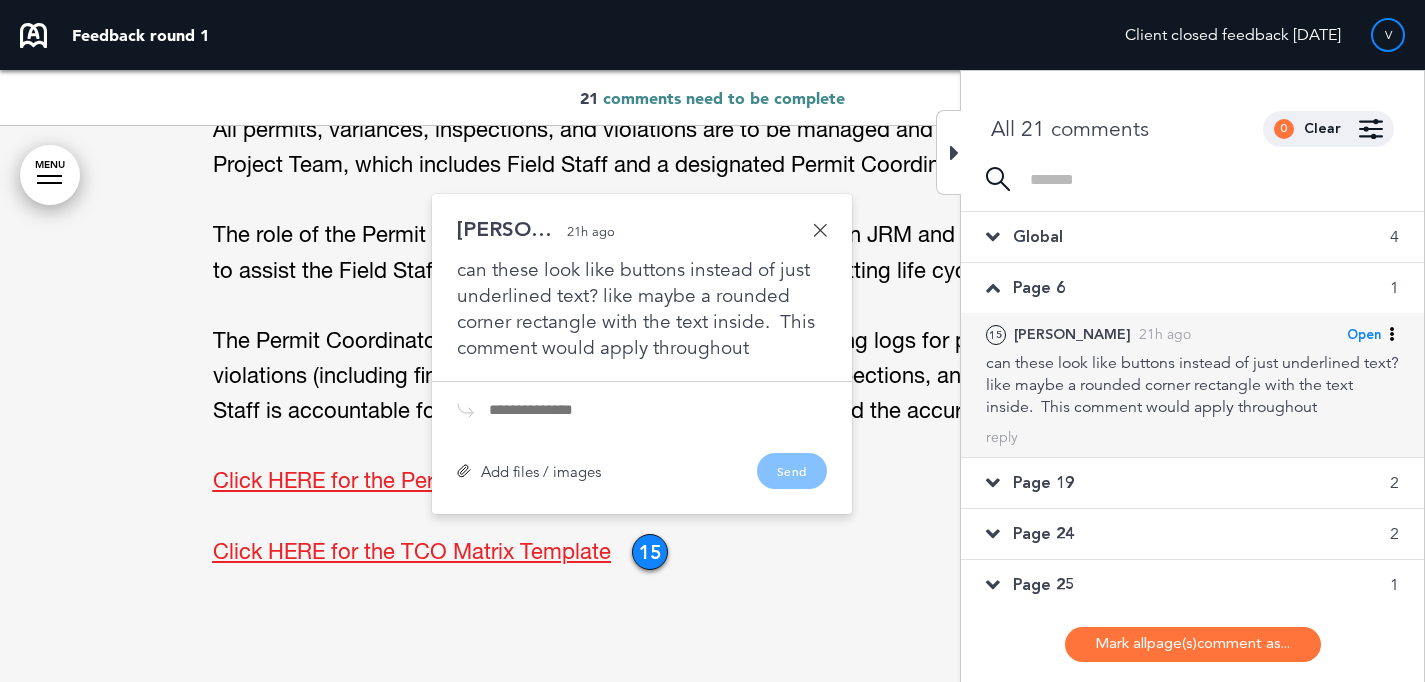 scroll, scrollTop: 3994, scrollLeft: 0, axis: vertical 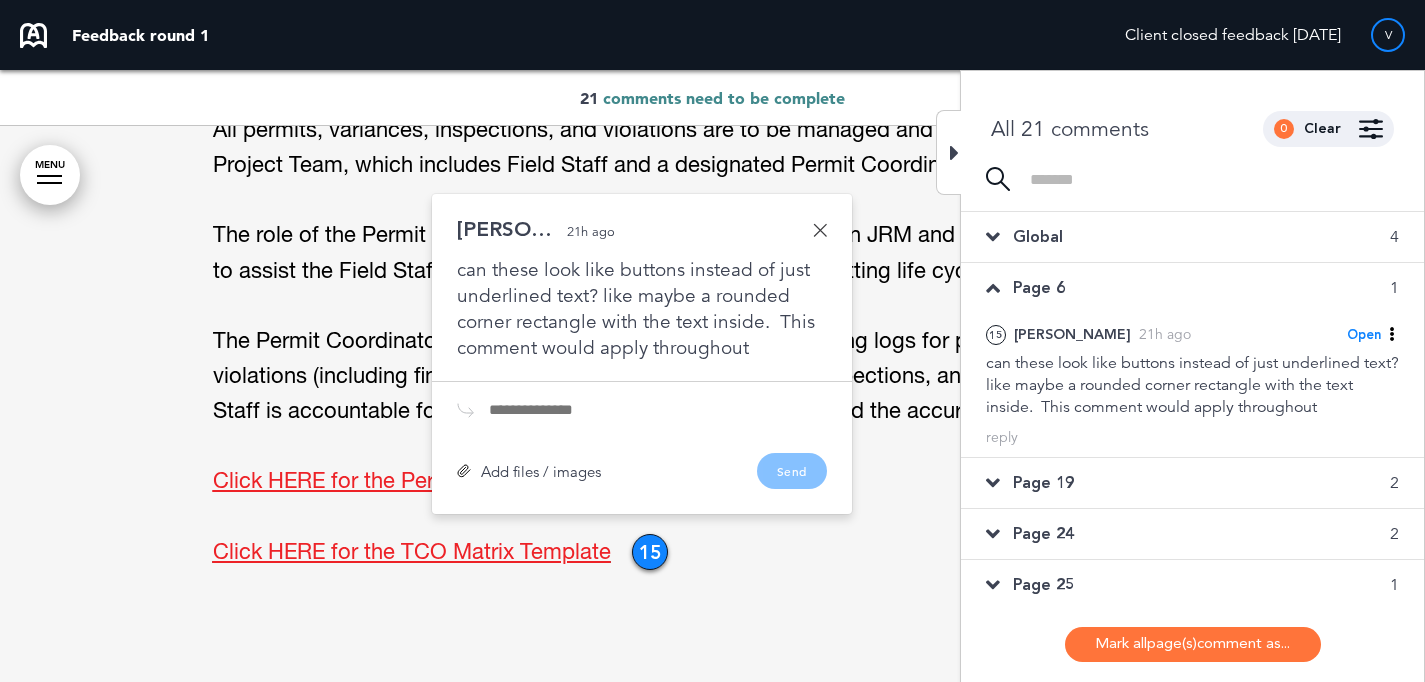 click at bounding box center (820, 230) 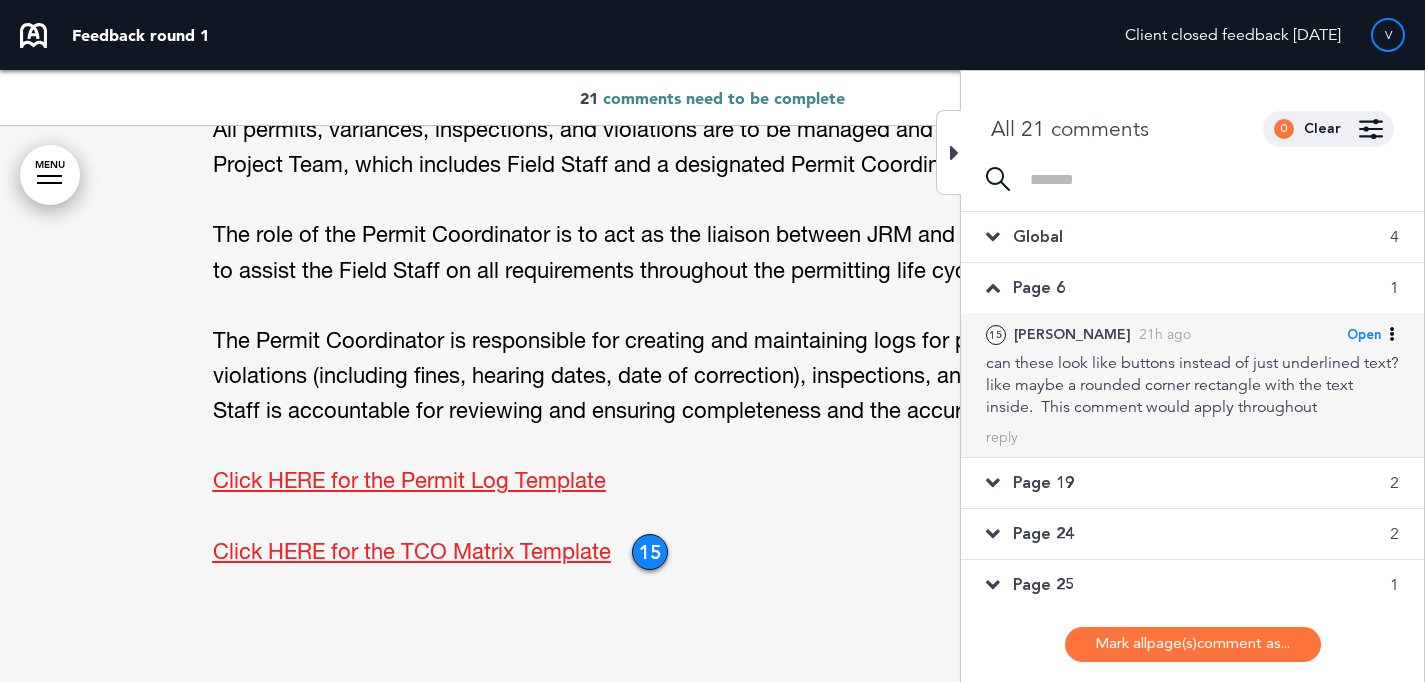 click on "can these look like buttons instead of just underlined text? like maybe a rounded corner rectangle with the text inside.  This comment would apply throughout" at bounding box center (1192, 385) 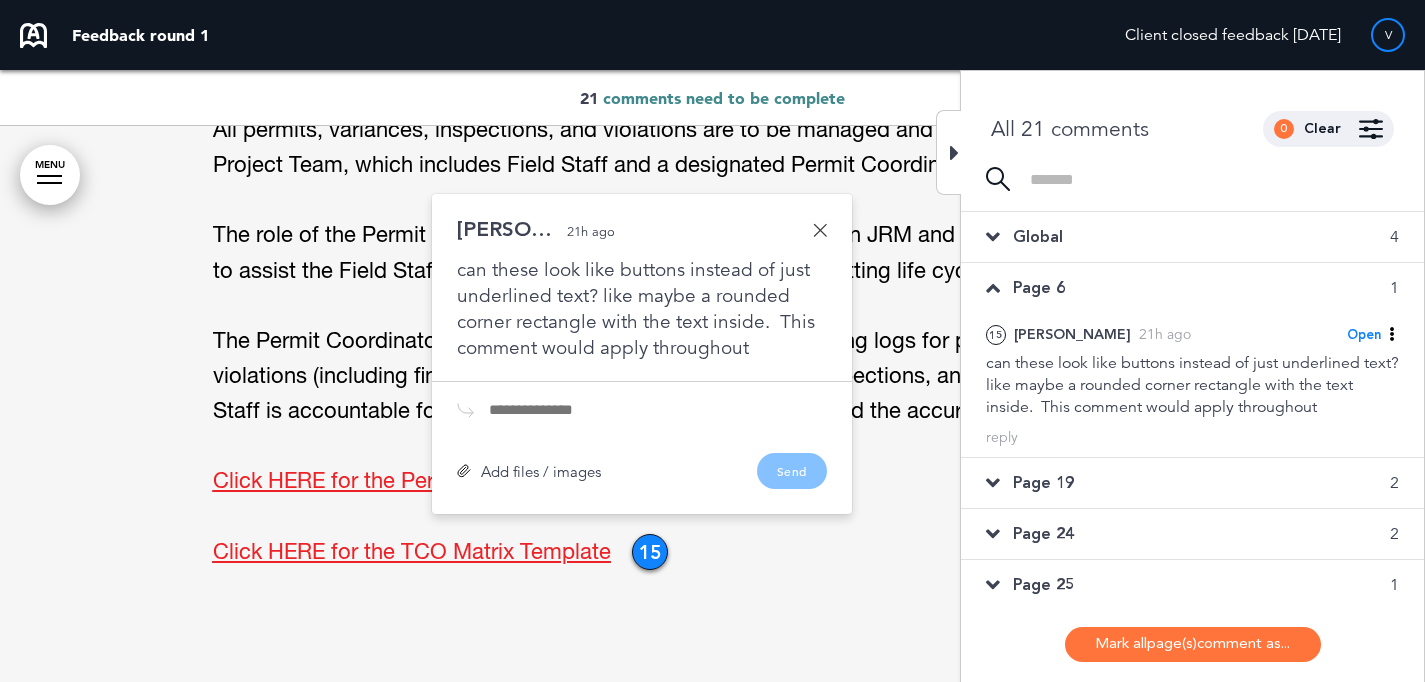 click at bounding box center [820, 230] 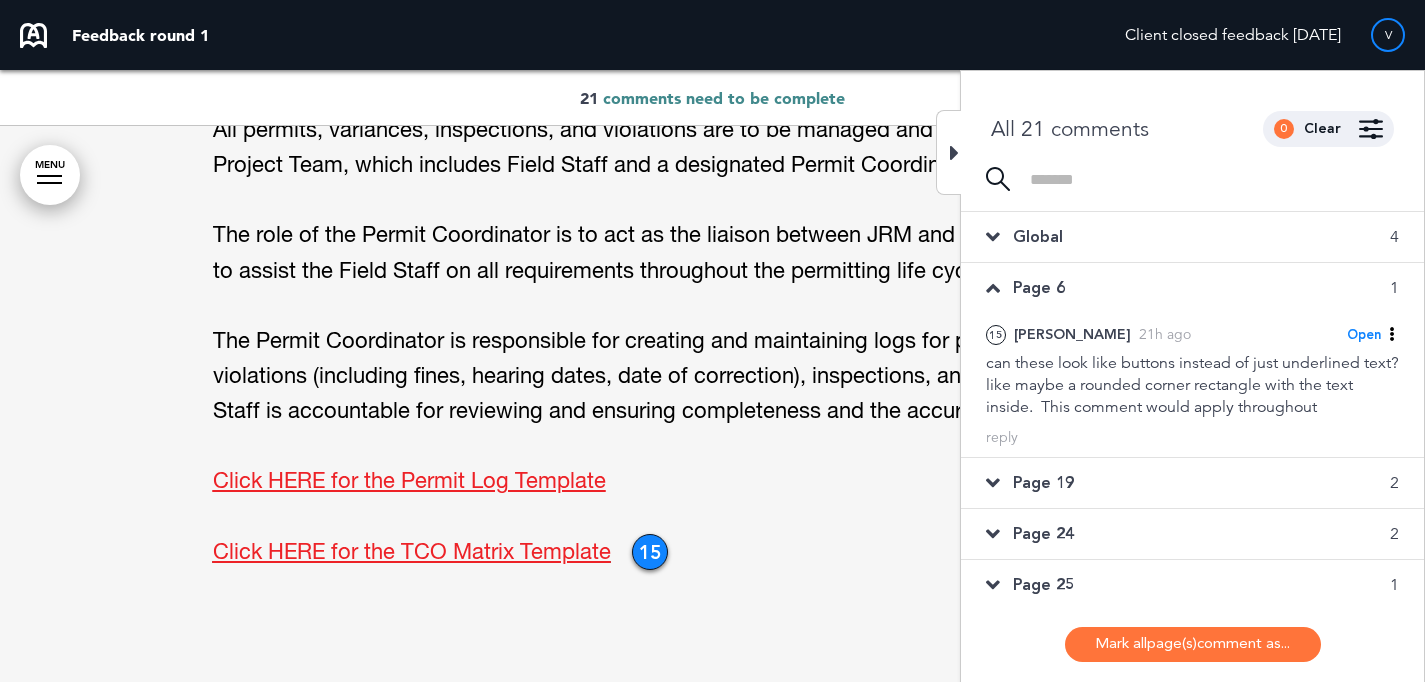 click on "Page 19
2" at bounding box center (1192, 483) 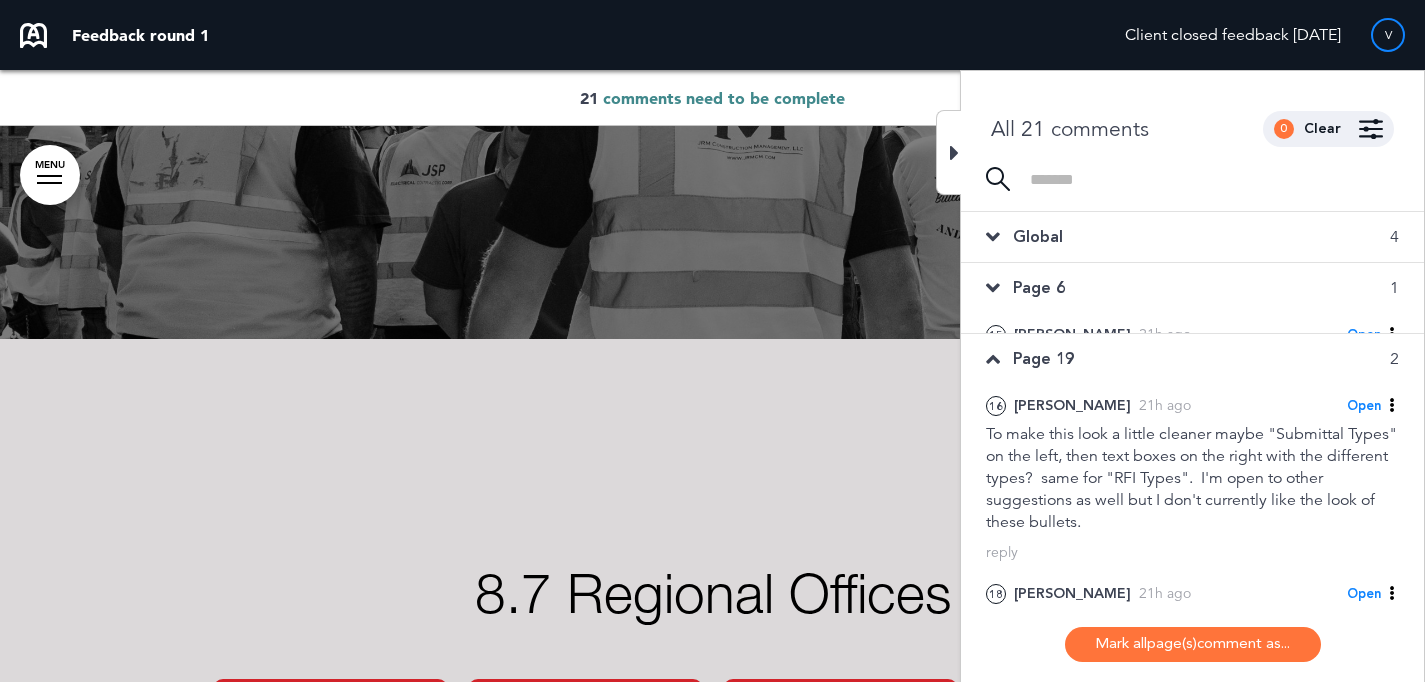 scroll, scrollTop: 15131, scrollLeft: 0, axis: vertical 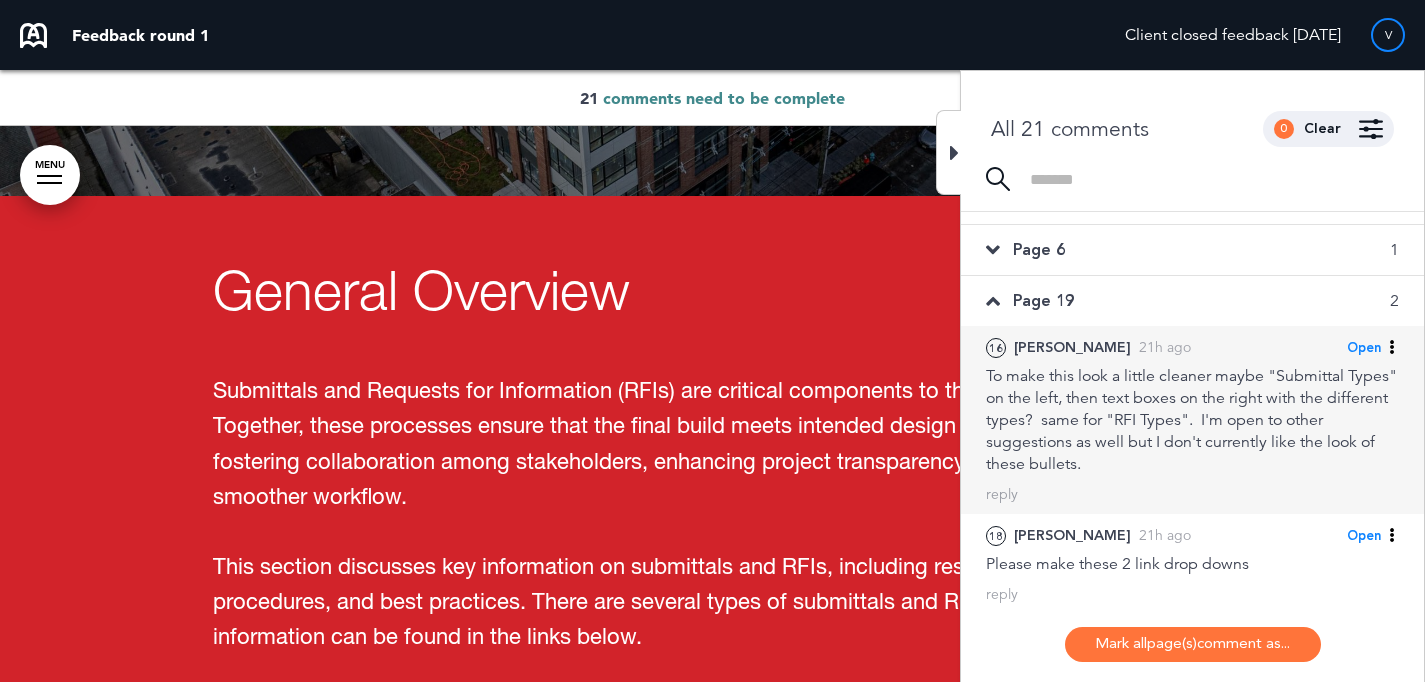 click on "To make this look a little cleaner maybe "Submittal Types" on the left, then text boxes on the right with the different types?  same for "RFI Types".  I'm open to other suggestions as well but I don't currently like the look of these bullets." at bounding box center [1192, 420] 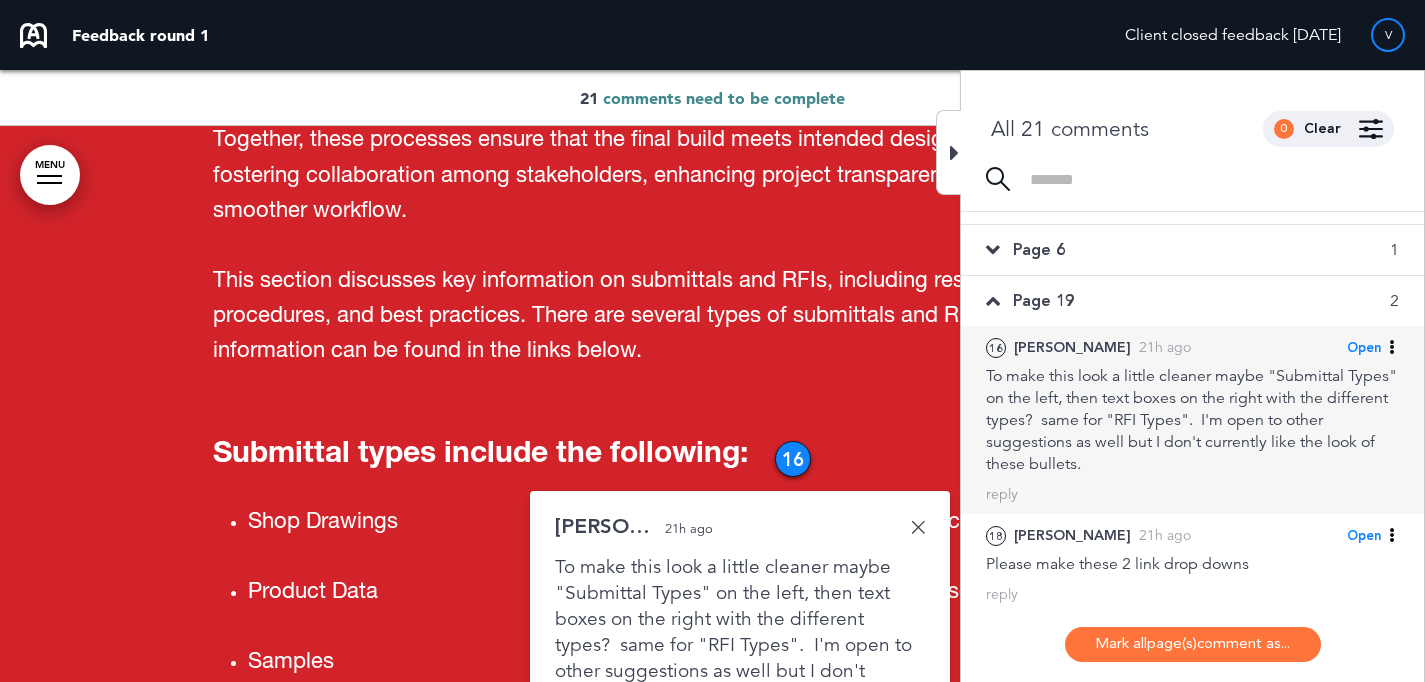 scroll, scrollTop: 15563, scrollLeft: 0, axis: vertical 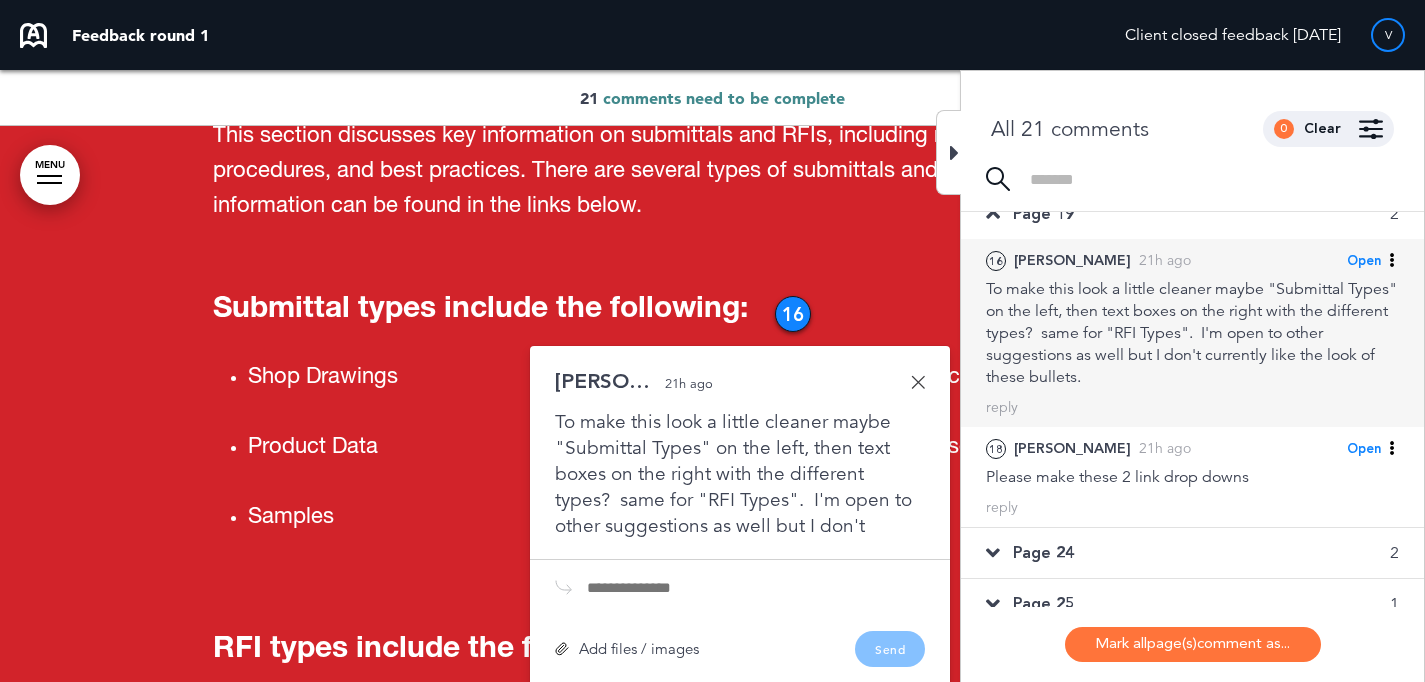 click on "18
Christina E.
21h ago
Open
Mark as  Open
Mark as  Completed
Mark as  Please clarify
Mark as  Note
Omit this from round" at bounding box center [1192, 448] 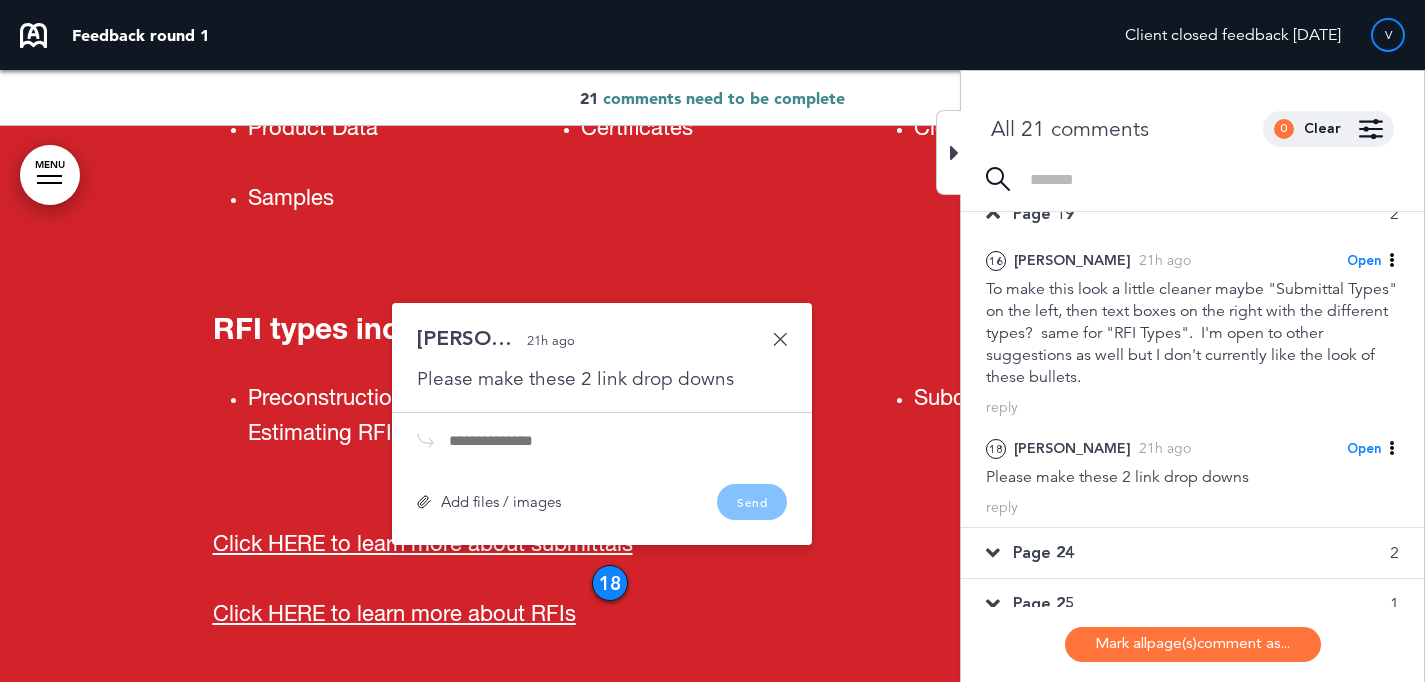 scroll, scrollTop: 15897, scrollLeft: 0, axis: vertical 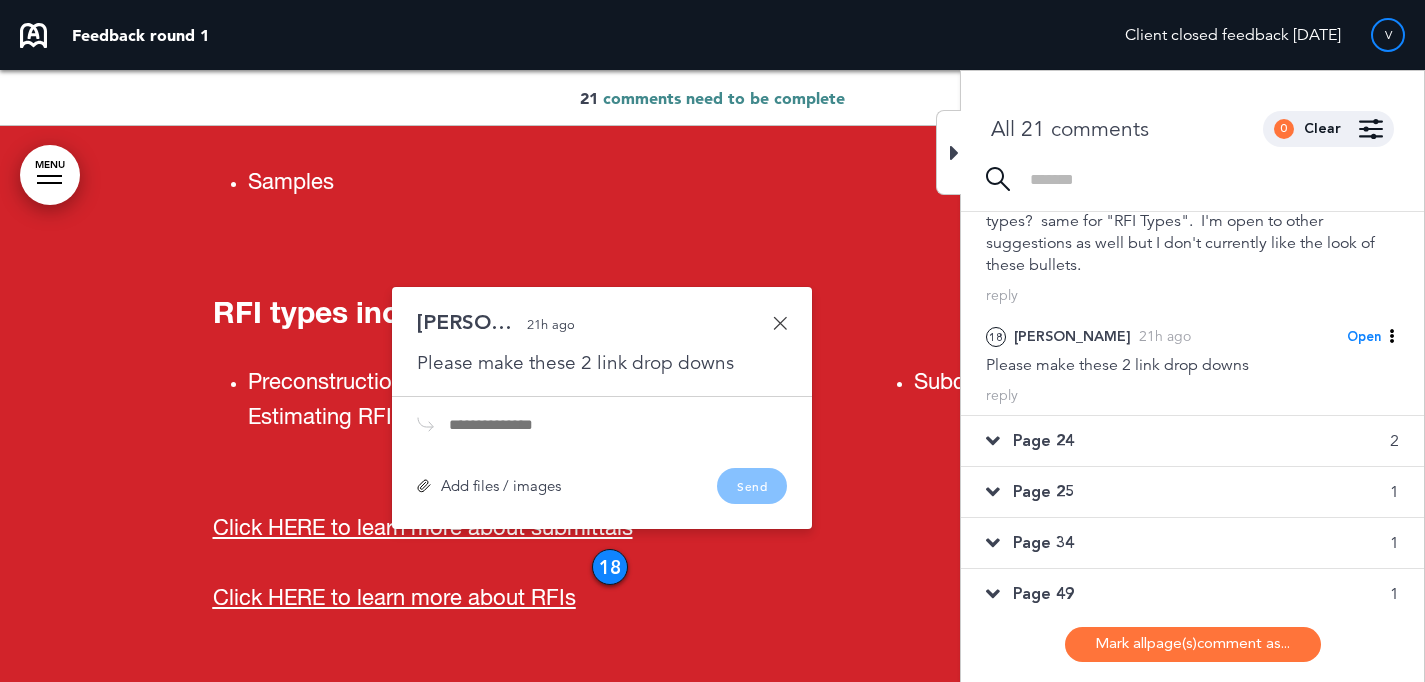 click on "Page 24
2" at bounding box center (1192, 441) 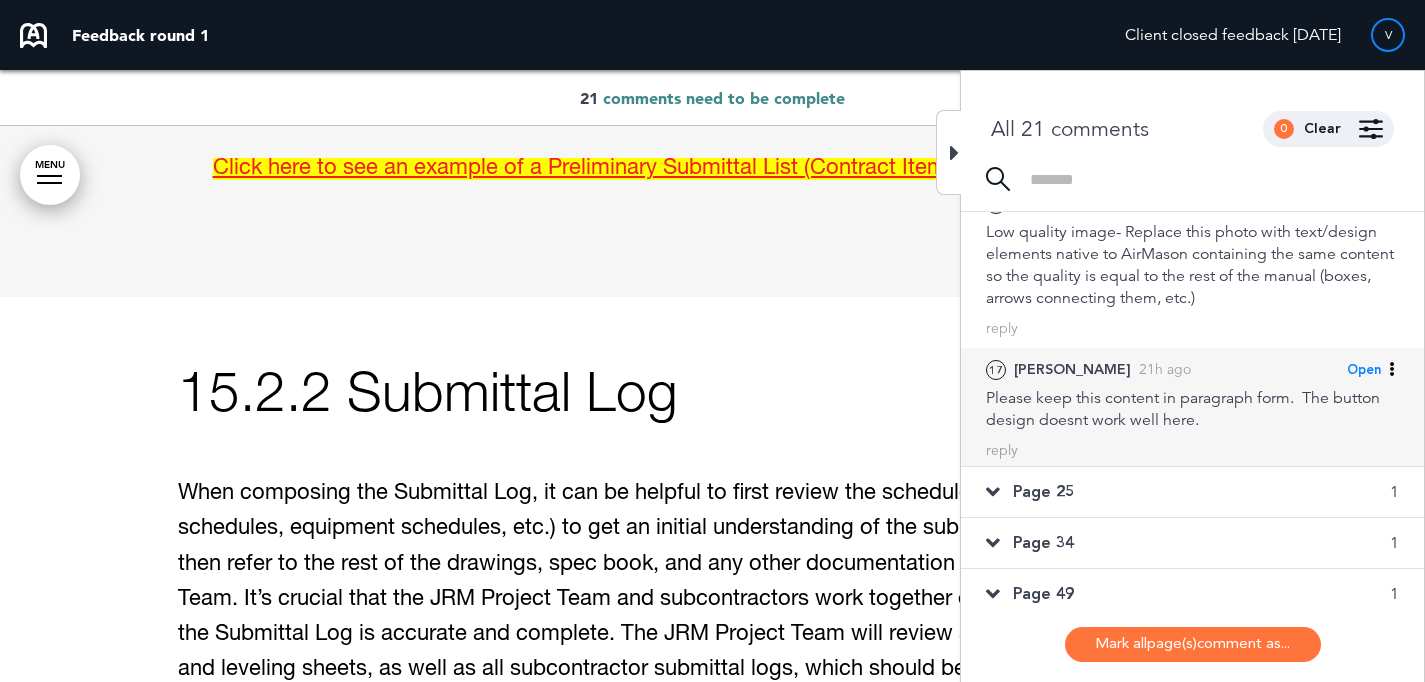 scroll, scrollTop: 19760, scrollLeft: 0, axis: vertical 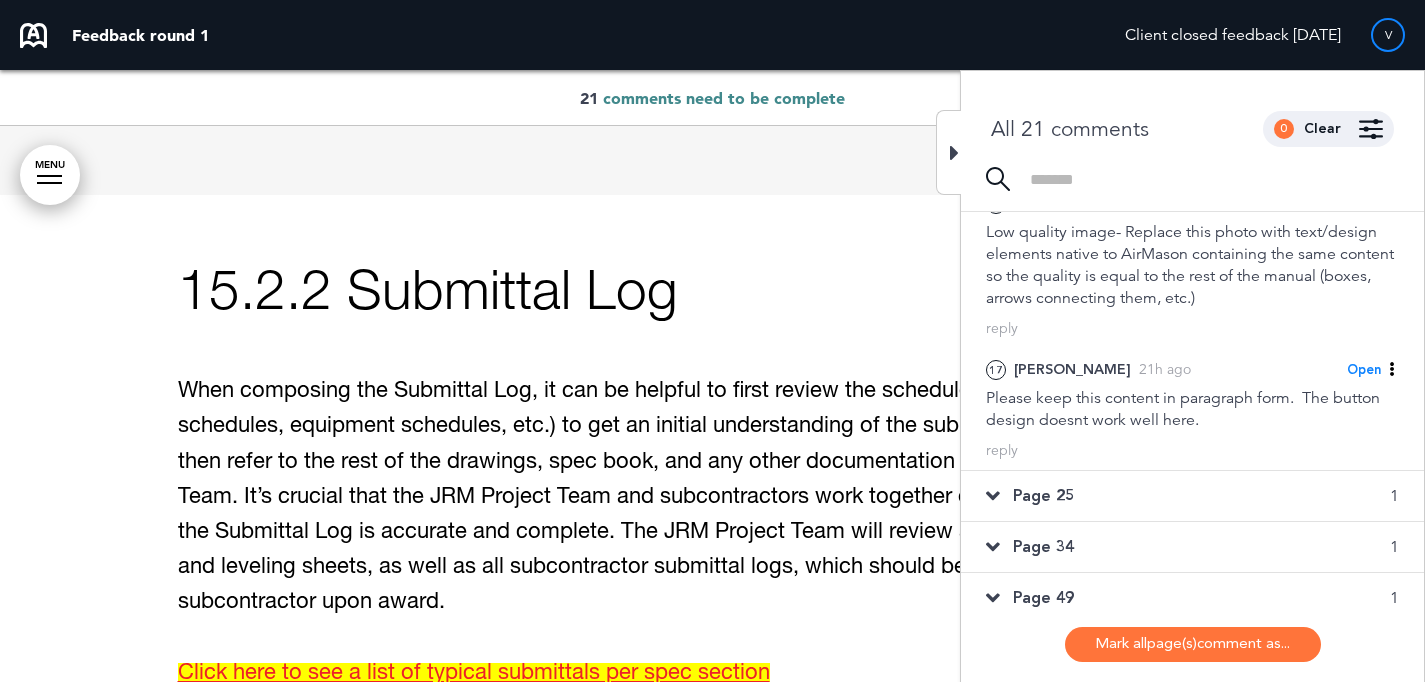 click on "Page 25
1" at bounding box center (1192, 496) 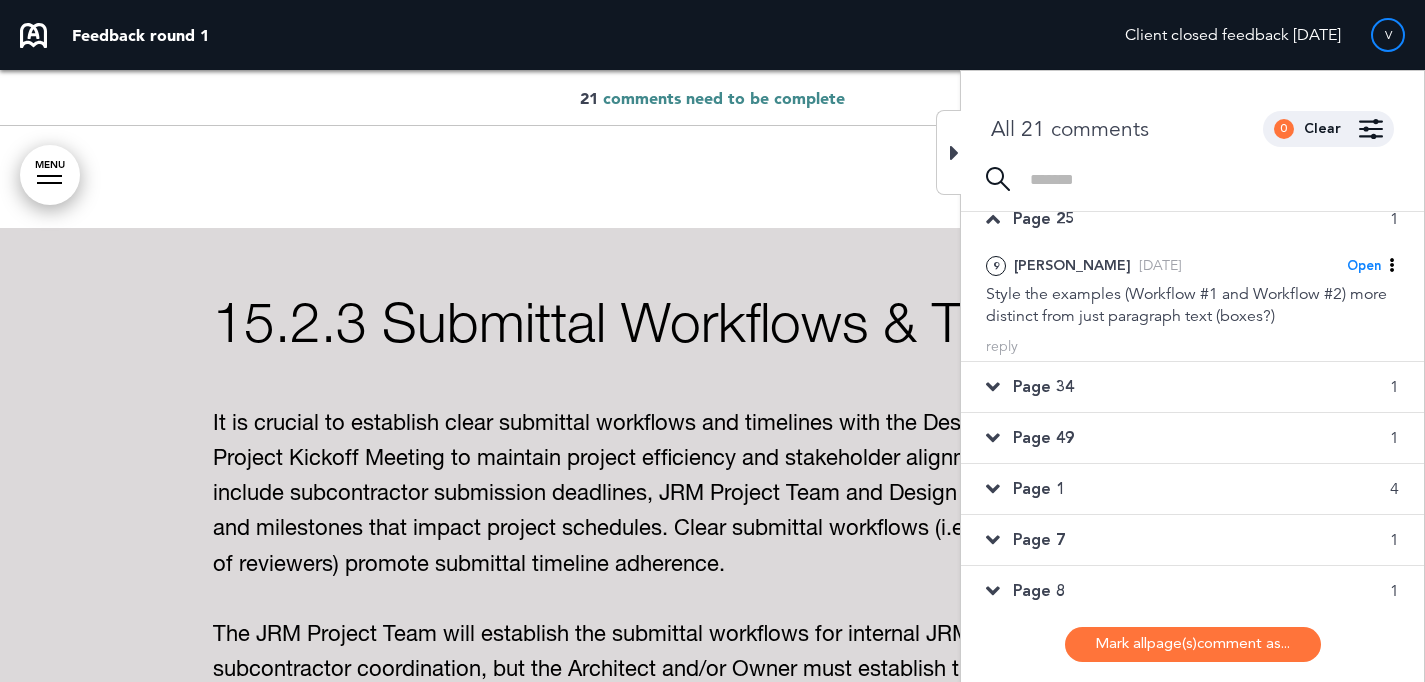 scroll, scrollTop: 21721, scrollLeft: 0, axis: vertical 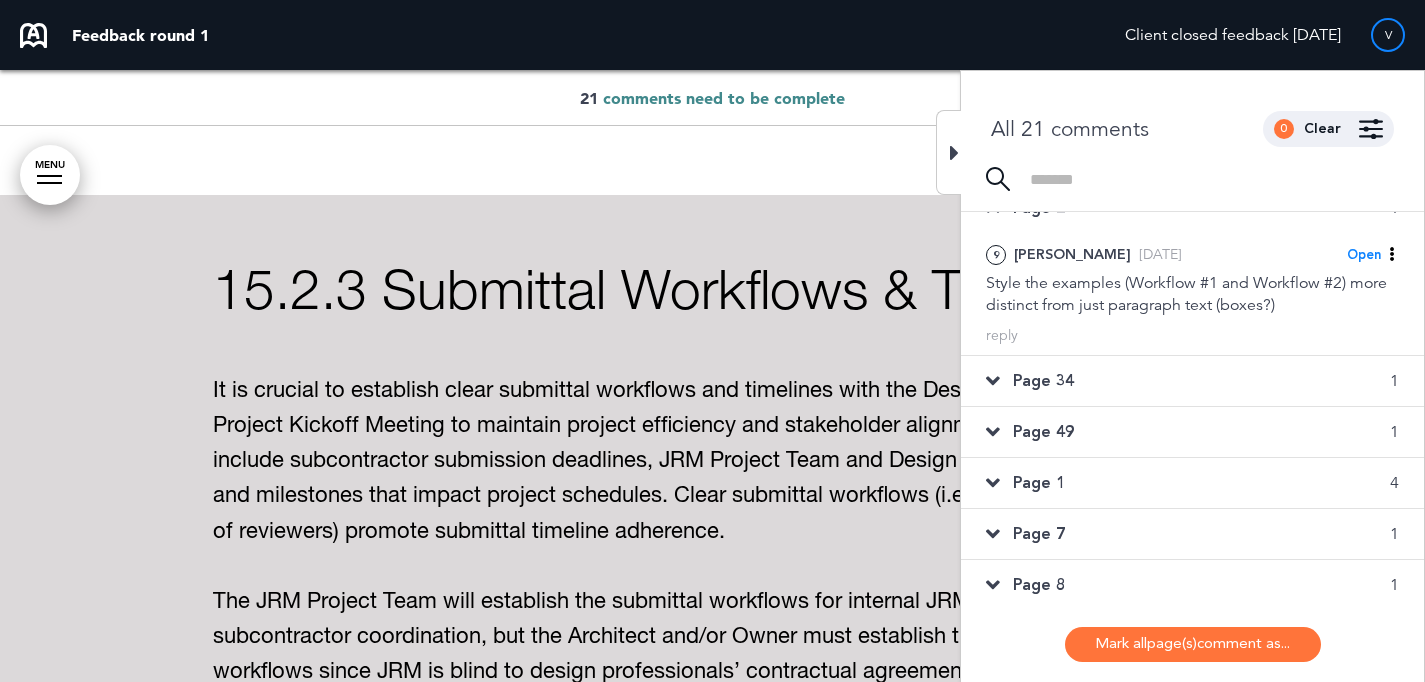 click on "Page 34
1" at bounding box center [1192, 381] 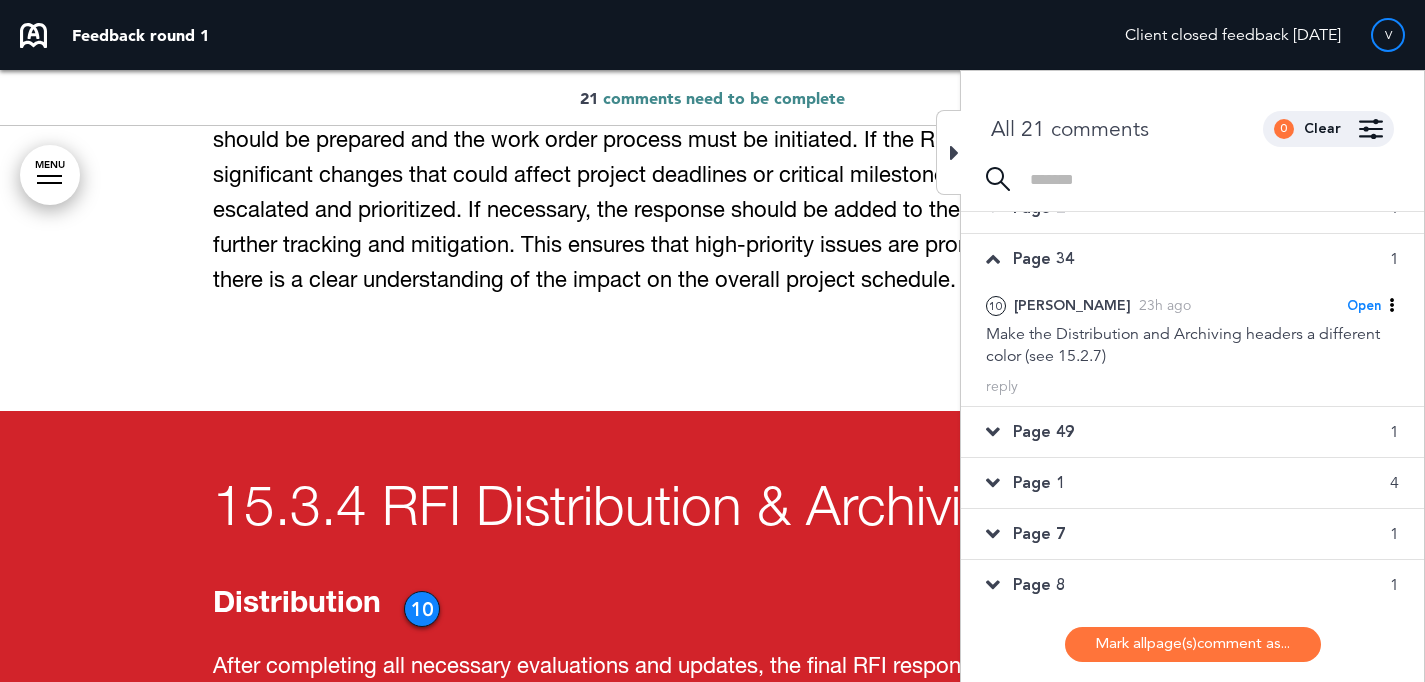 scroll, scrollTop: 30460, scrollLeft: 0, axis: vertical 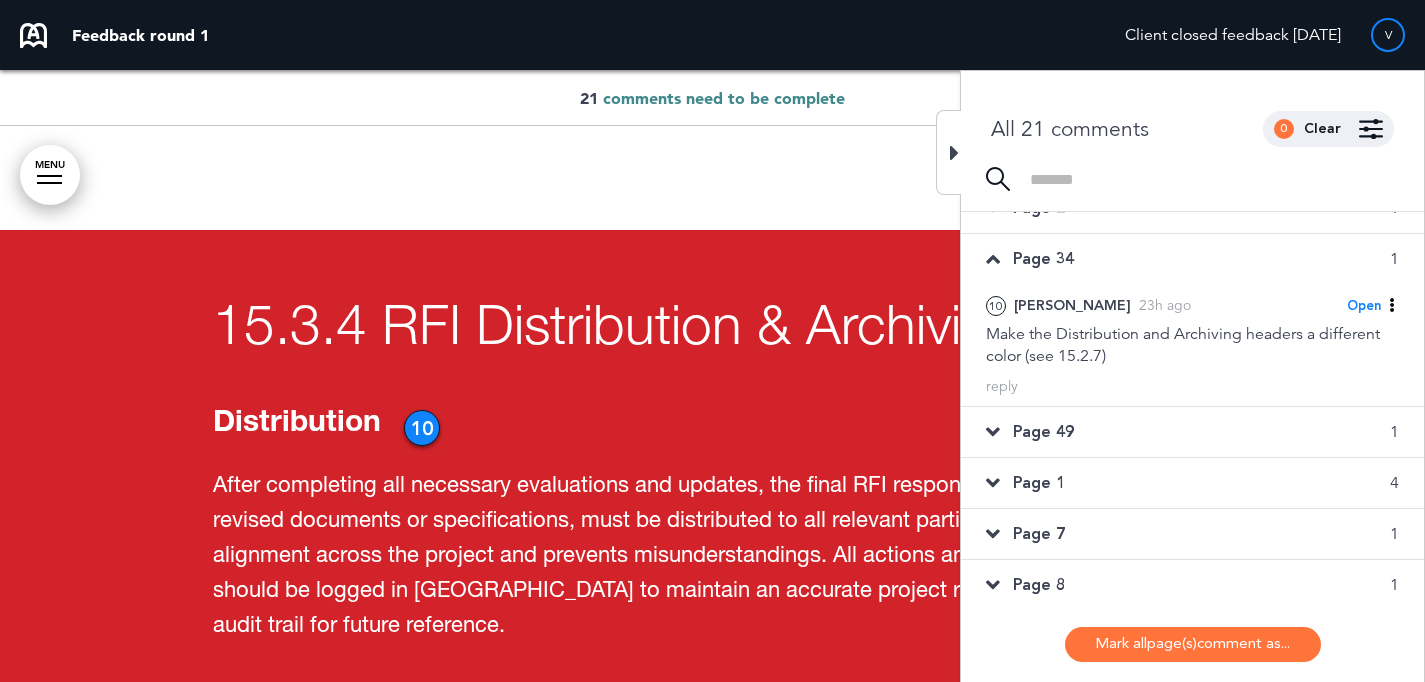 click on "Page 49
1" at bounding box center [1192, 432] 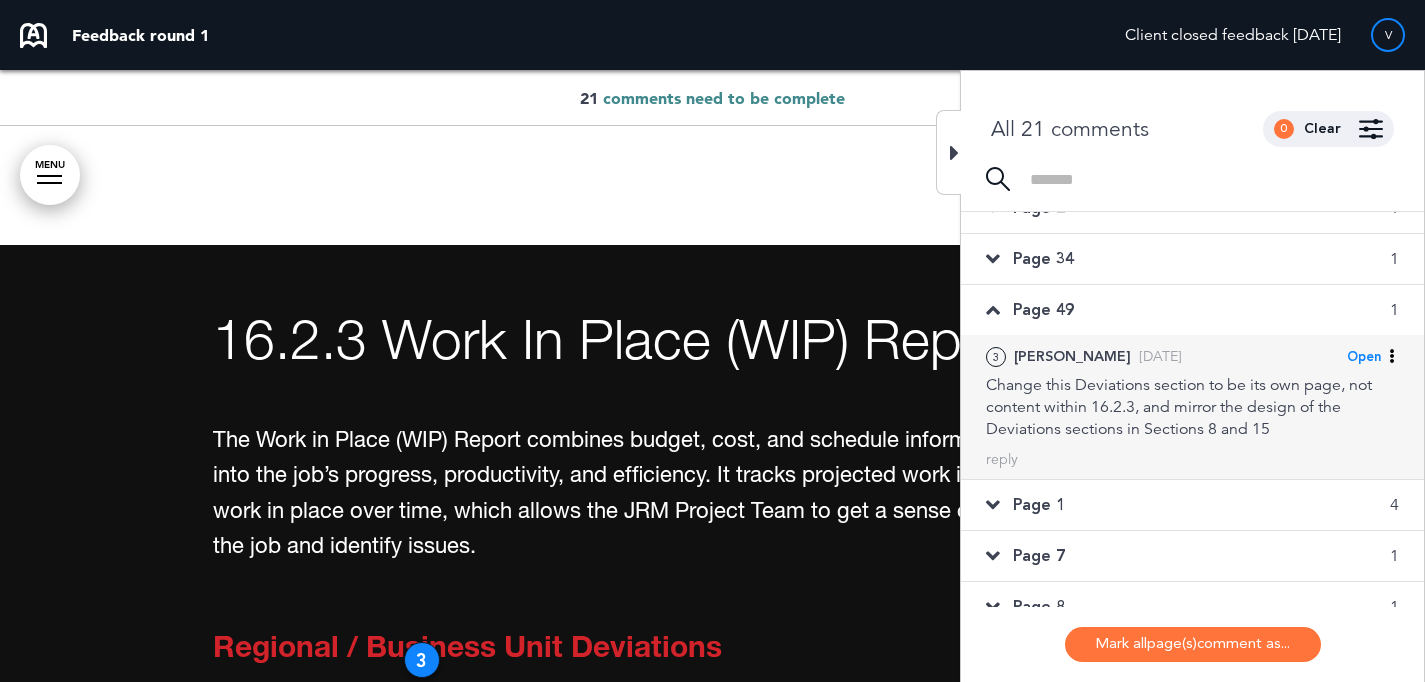 scroll, scrollTop: 44876, scrollLeft: 0, axis: vertical 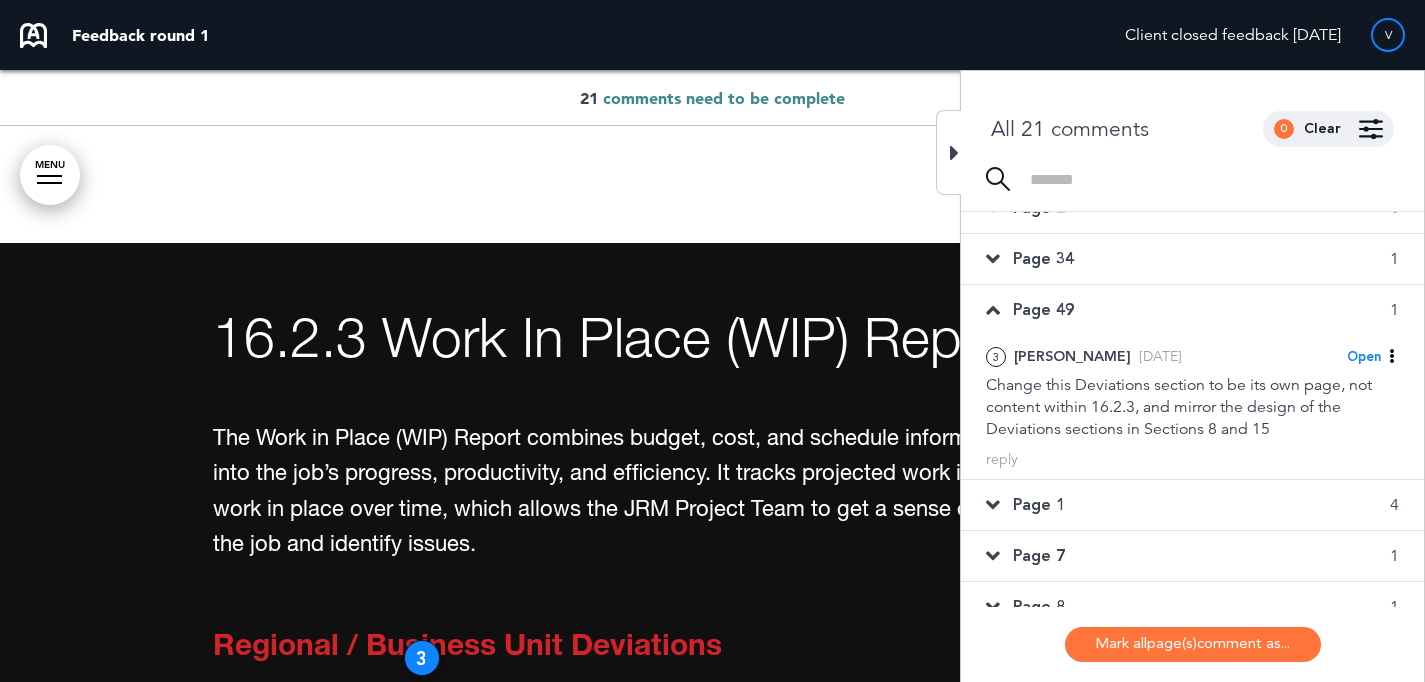 click on "Page 1
4" at bounding box center (1192, 505) 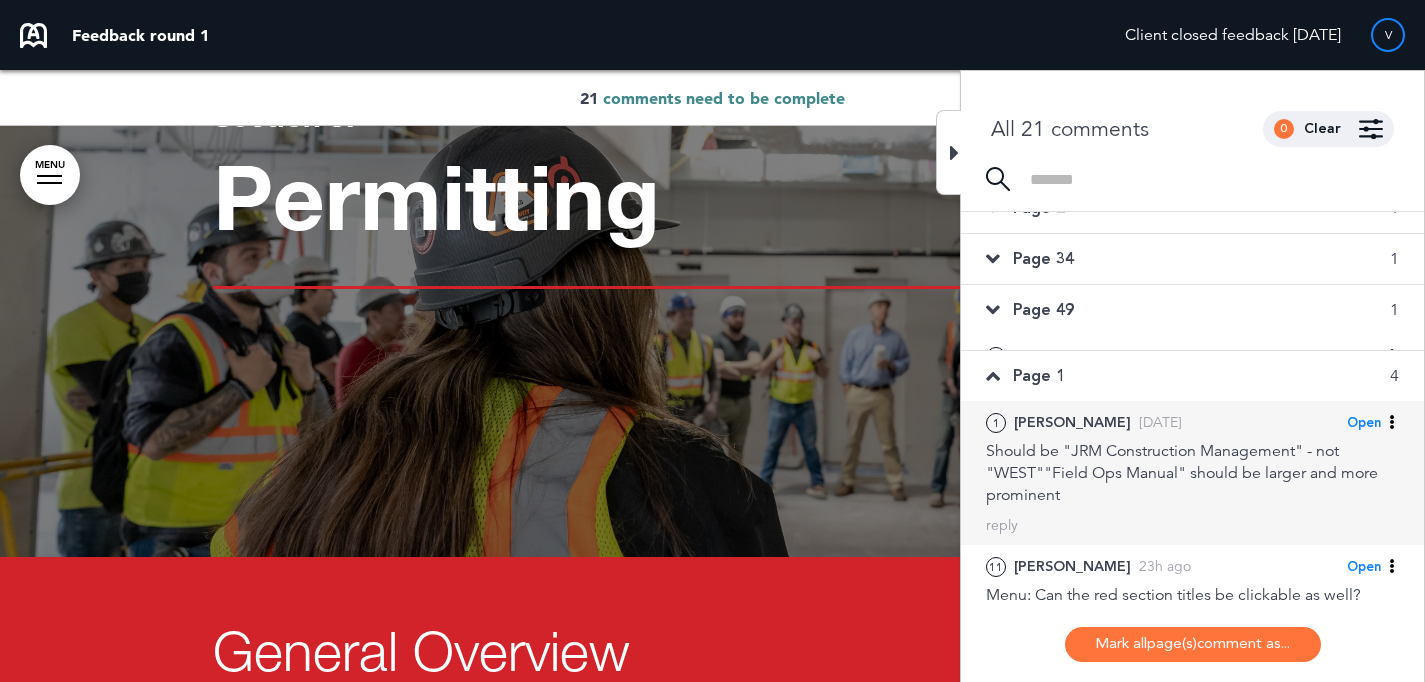 scroll, scrollTop: 0, scrollLeft: 0, axis: both 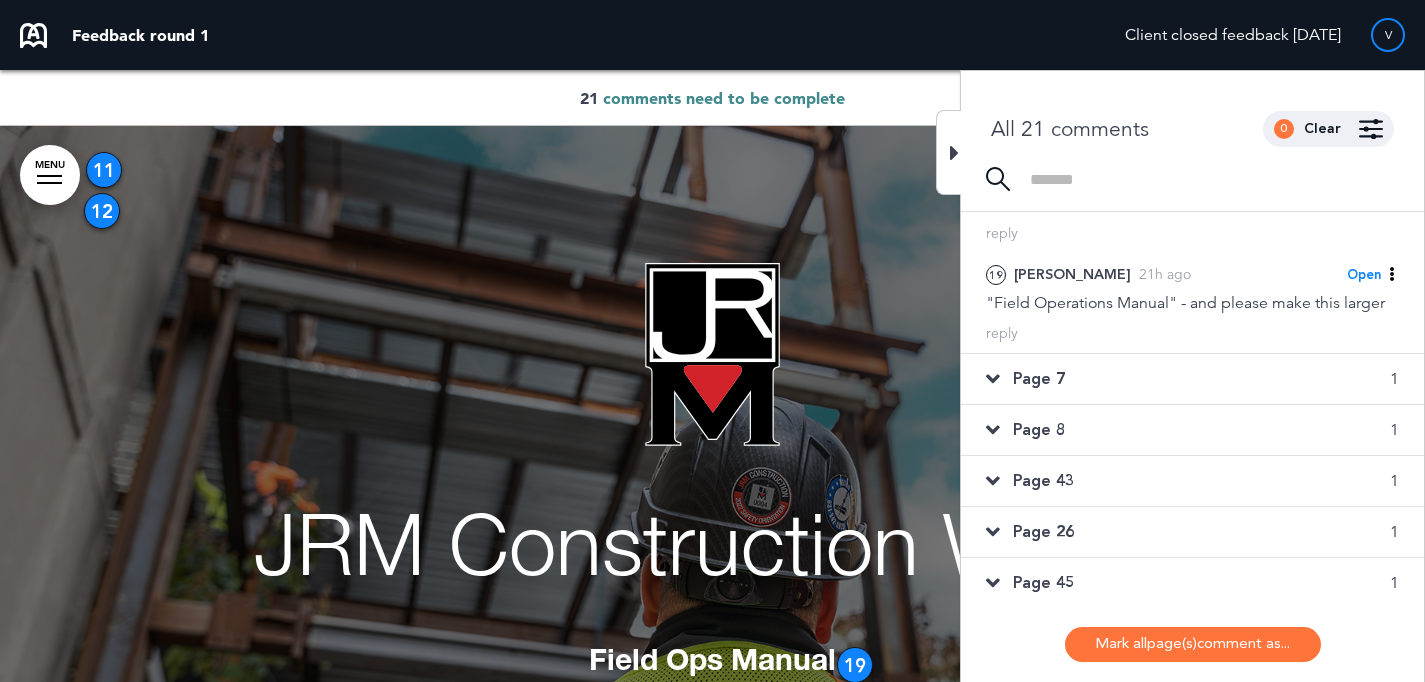 click on "Page 7
1" at bounding box center [1192, 379] 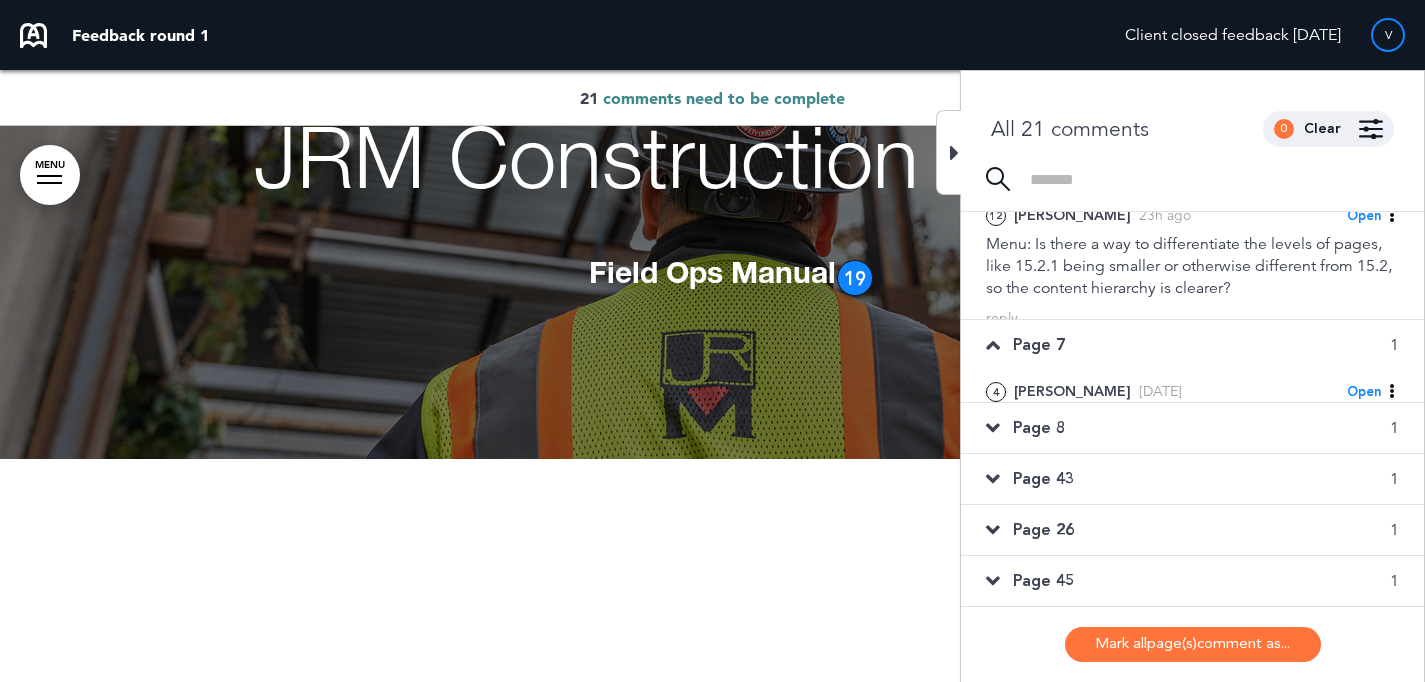 scroll, scrollTop: 3409, scrollLeft: 0, axis: vertical 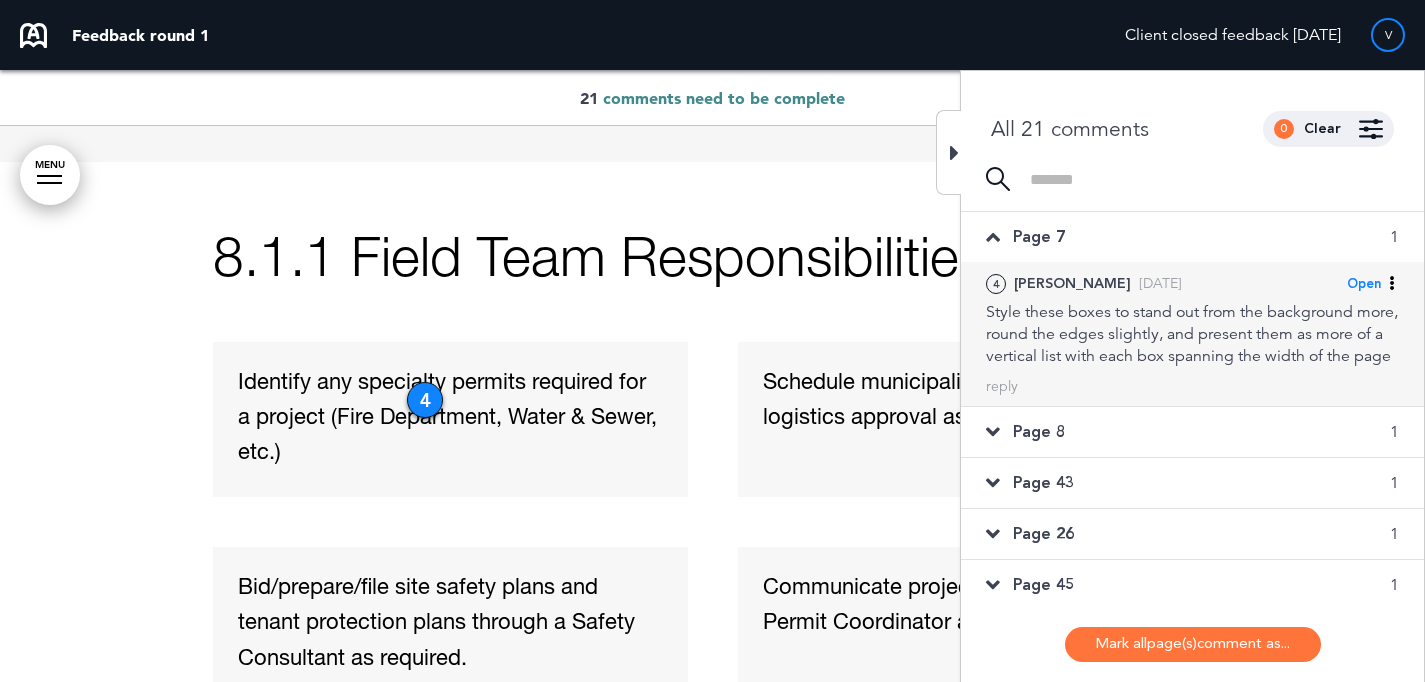click on "Style these boxes to stand out from the background more, round the edges slightly, and present them as more of a vertical list with each box spanning the width of the page" at bounding box center [1192, 334] 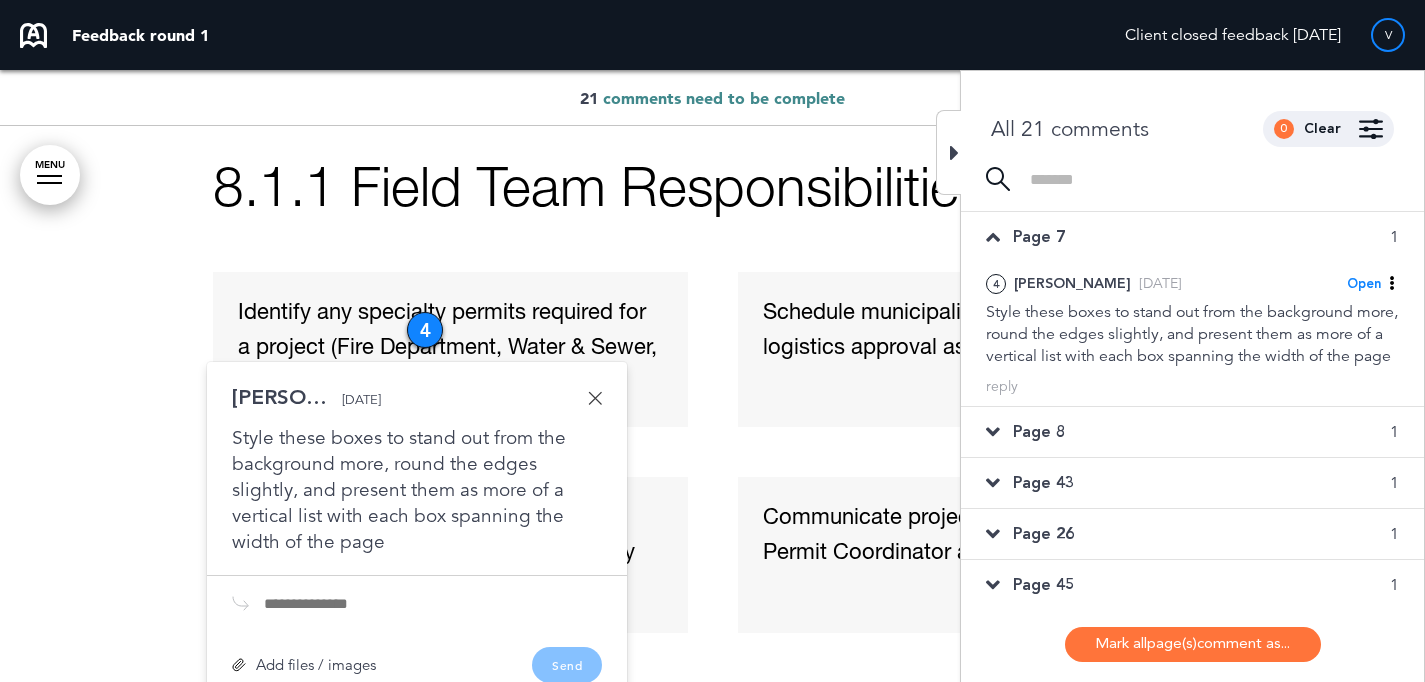scroll, scrollTop: 4579, scrollLeft: 0, axis: vertical 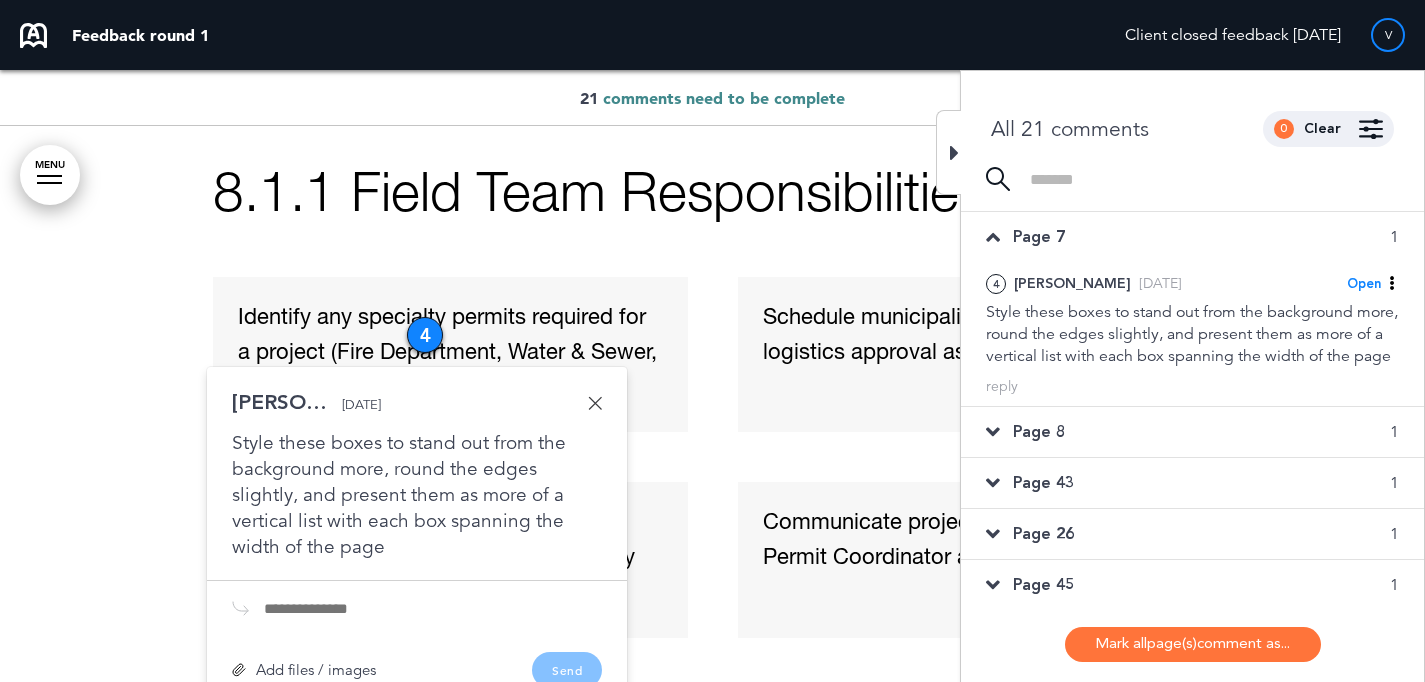 click on "Page 8
1" at bounding box center (1192, 432) 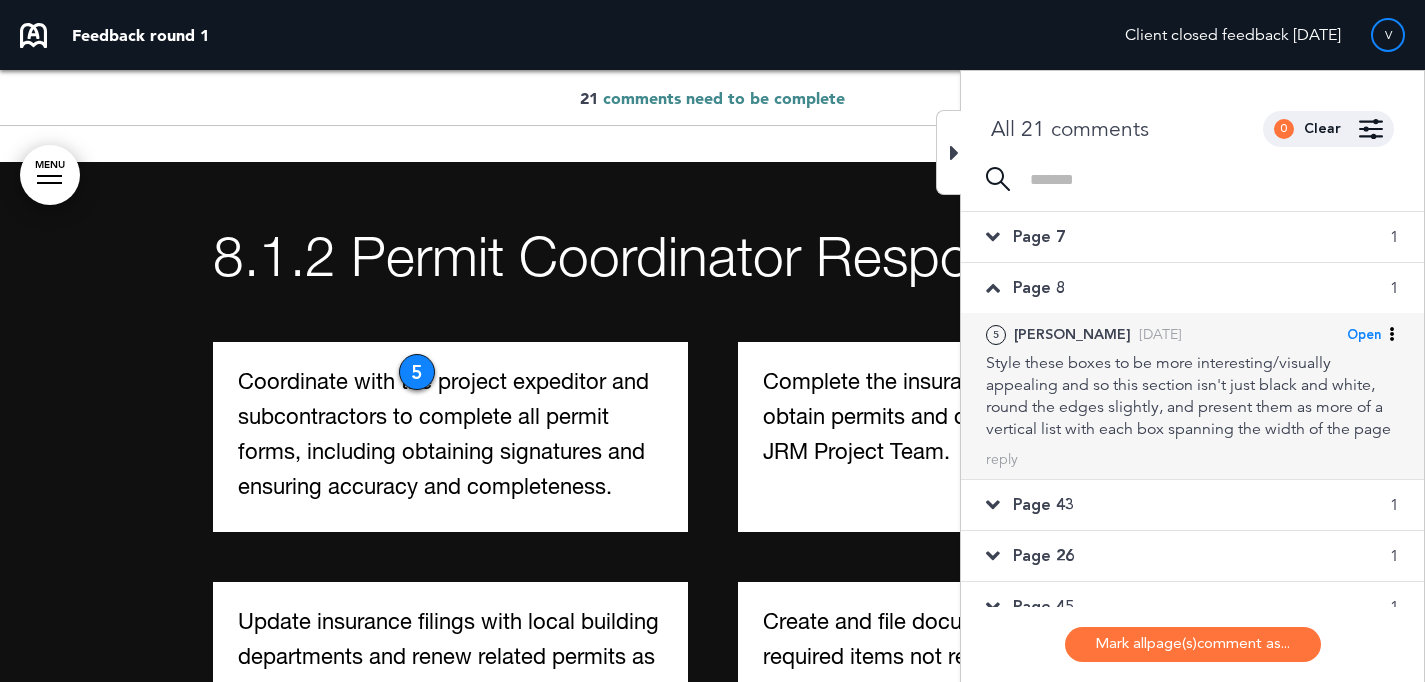 click on "Style these boxes to be more interesting/visually appealing and so this section isn't just black and white, round the edges slightly, and present them as more of a vertical list with each box spanning the width of the page" at bounding box center (1192, 396) 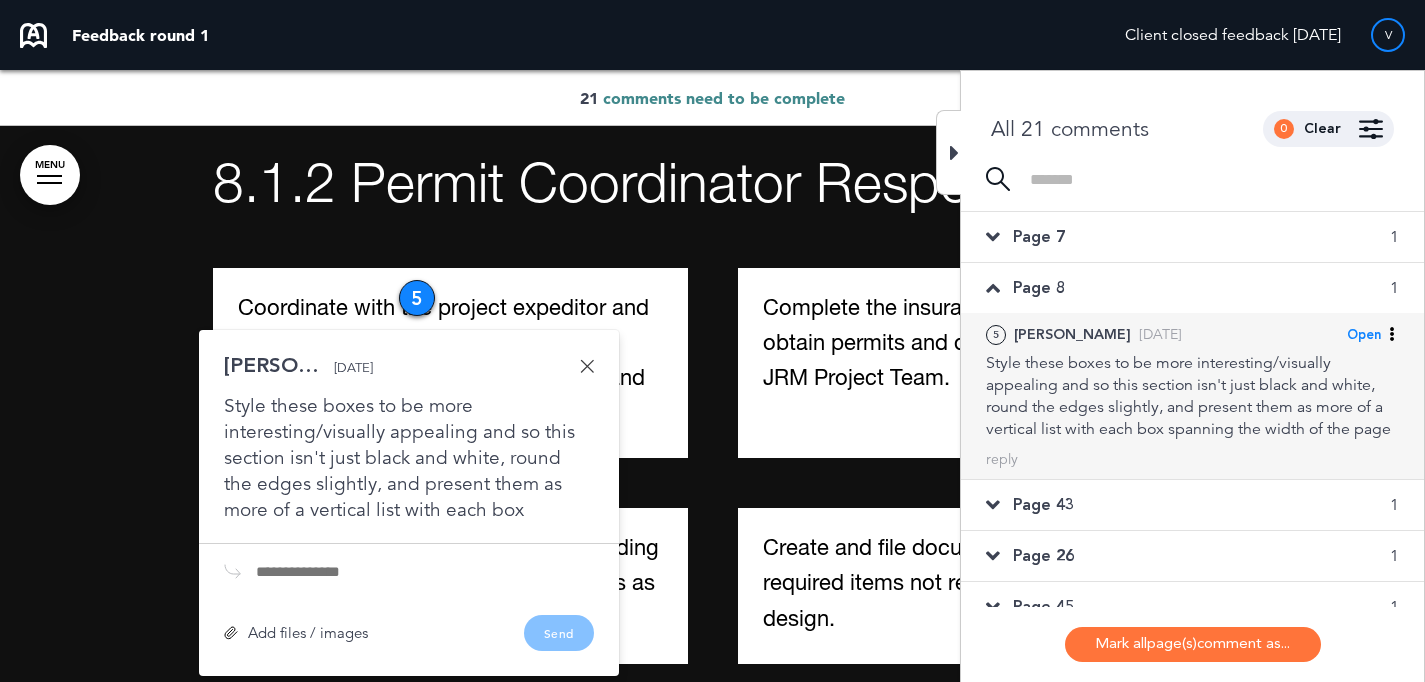 scroll, scrollTop: 5759, scrollLeft: 0, axis: vertical 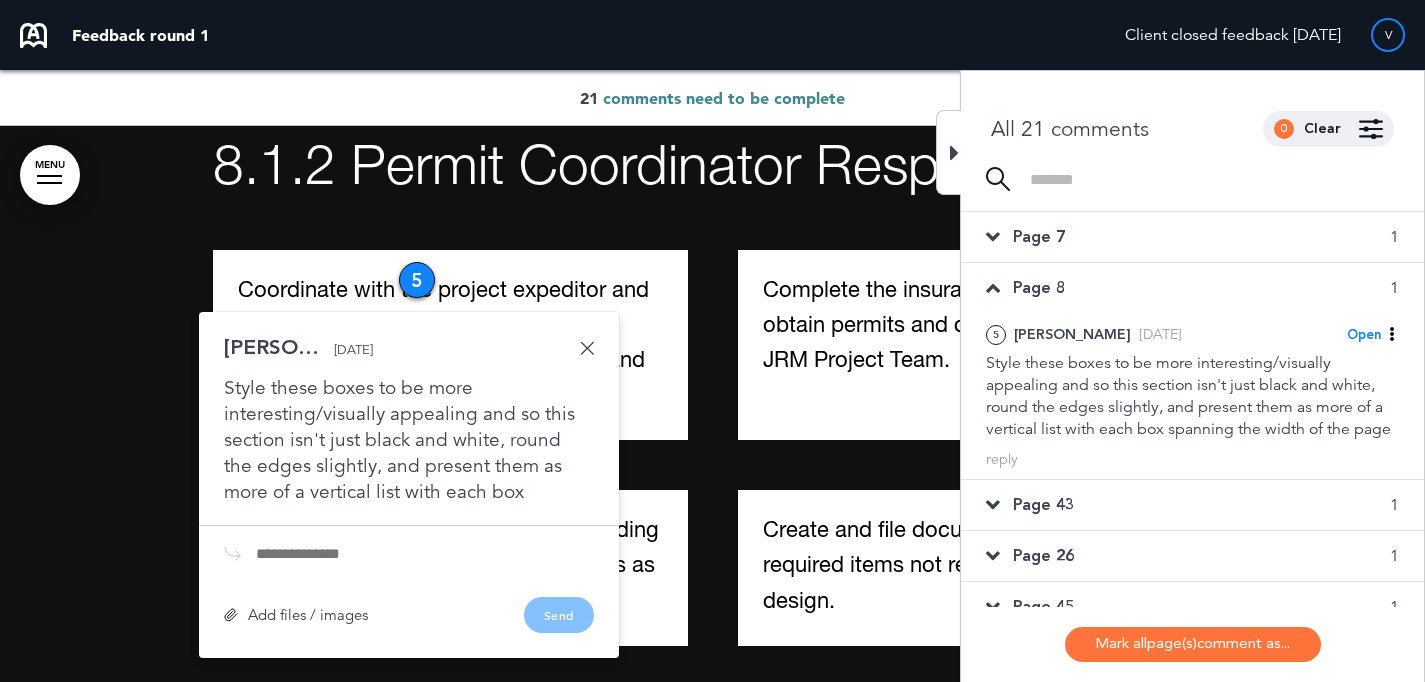 click on "Page 43
1" at bounding box center [1192, 505] 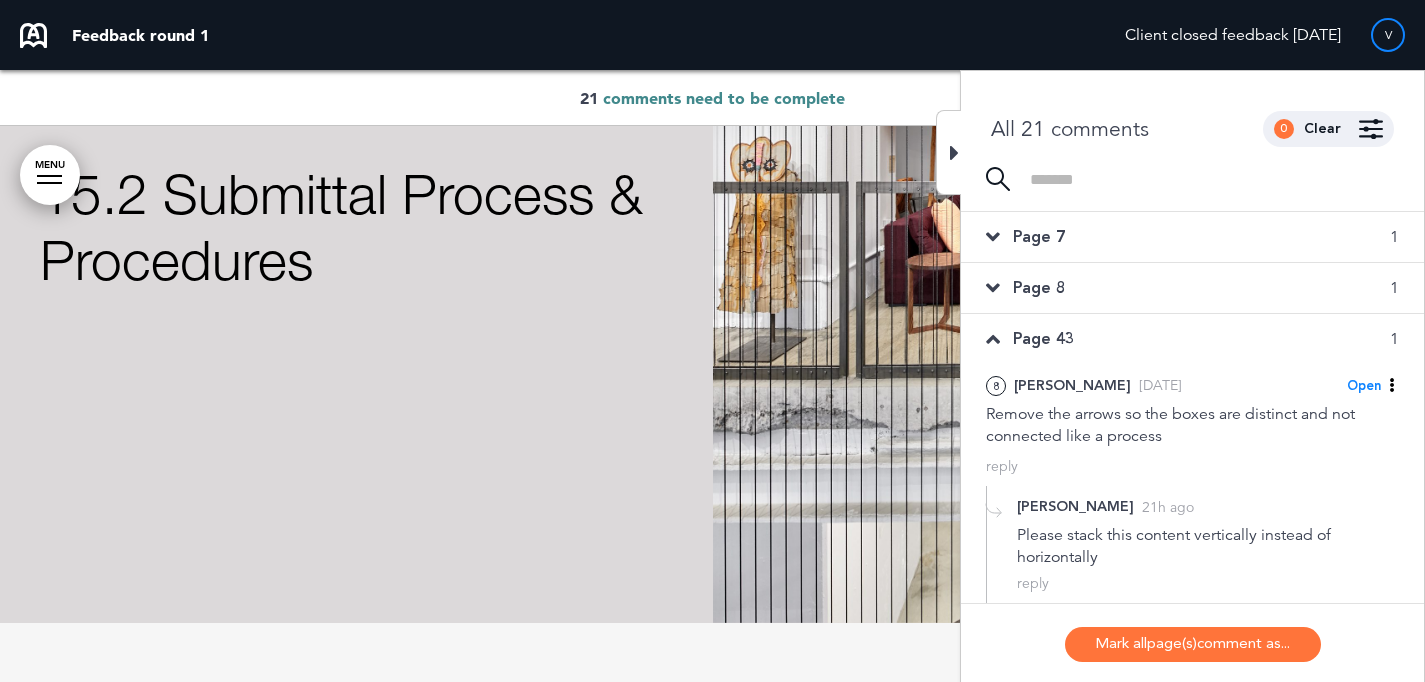 scroll, scrollTop: 38238, scrollLeft: 0, axis: vertical 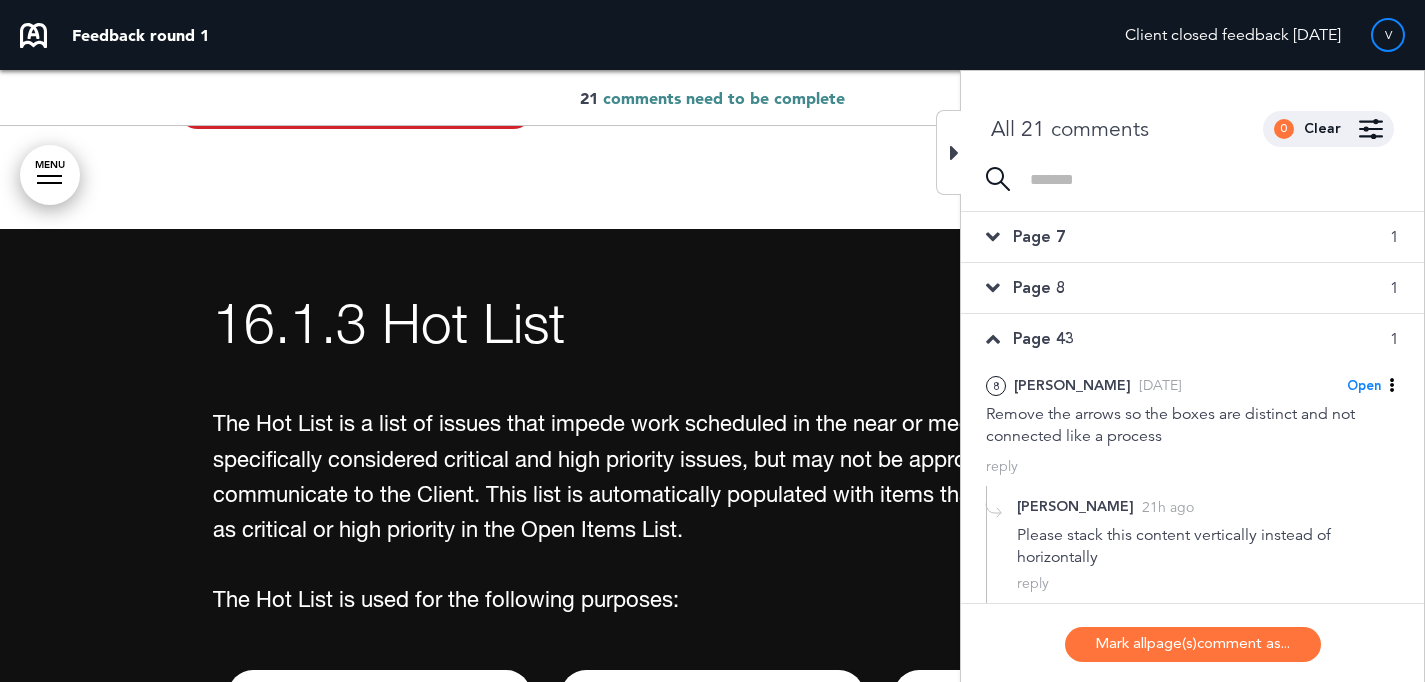 click on "Page 8
1" at bounding box center [1192, 288] 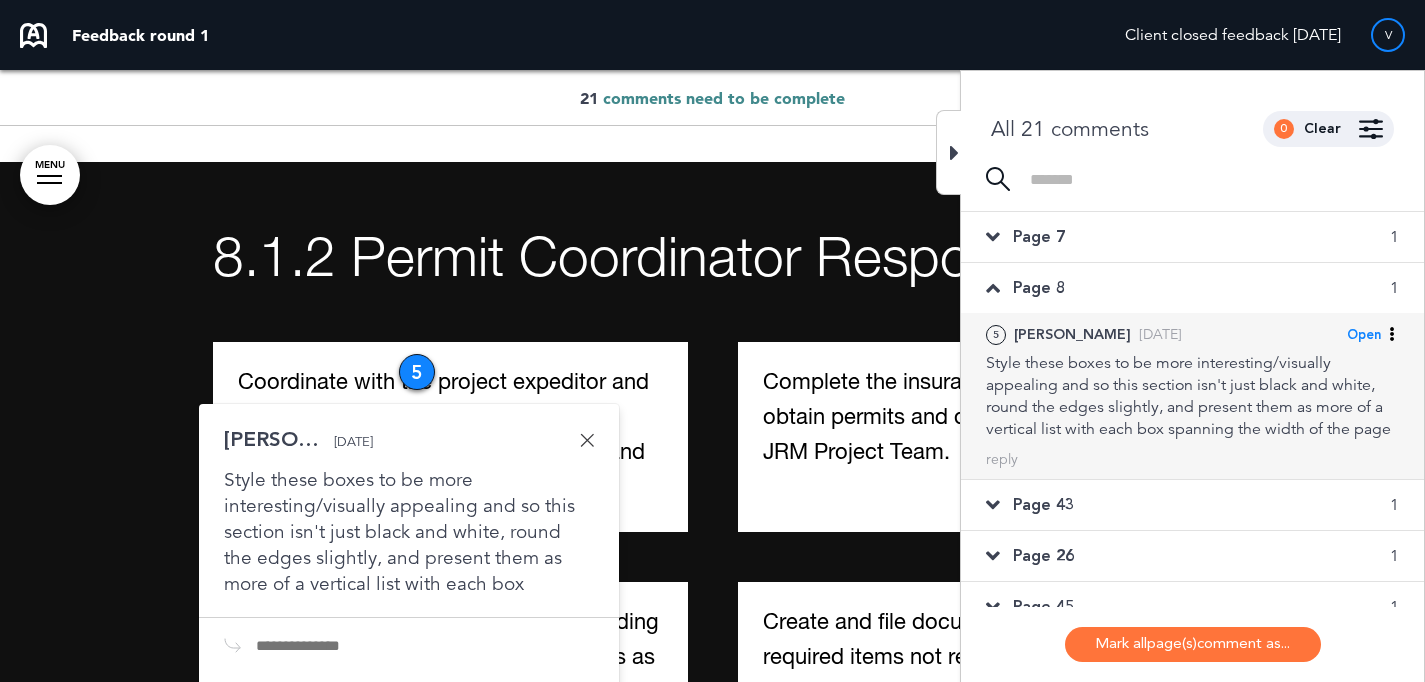 click on "Style these boxes to be more interesting/visually appealing and so this section isn't just black and white, round the edges slightly, and present them as more of a vertical list with each box spanning the width of the page" at bounding box center (1192, 396) 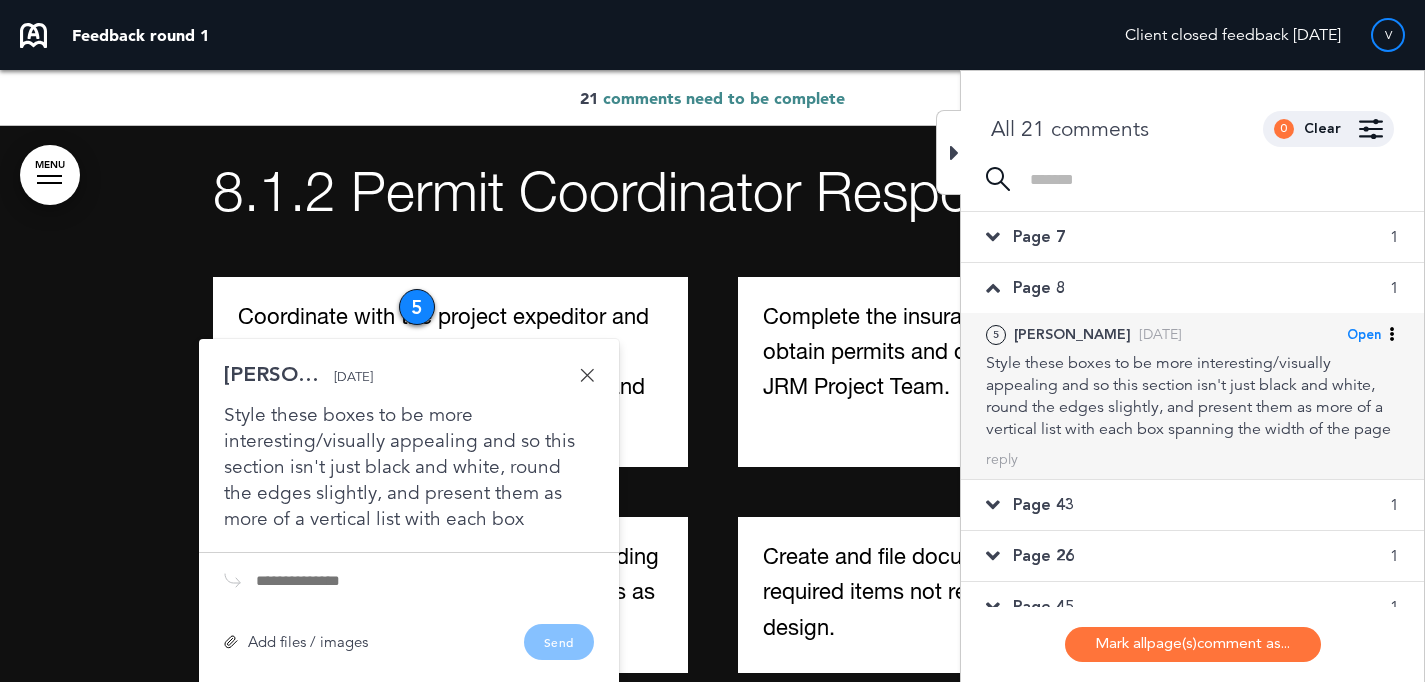 scroll, scrollTop: 5759, scrollLeft: 0, axis: vertical 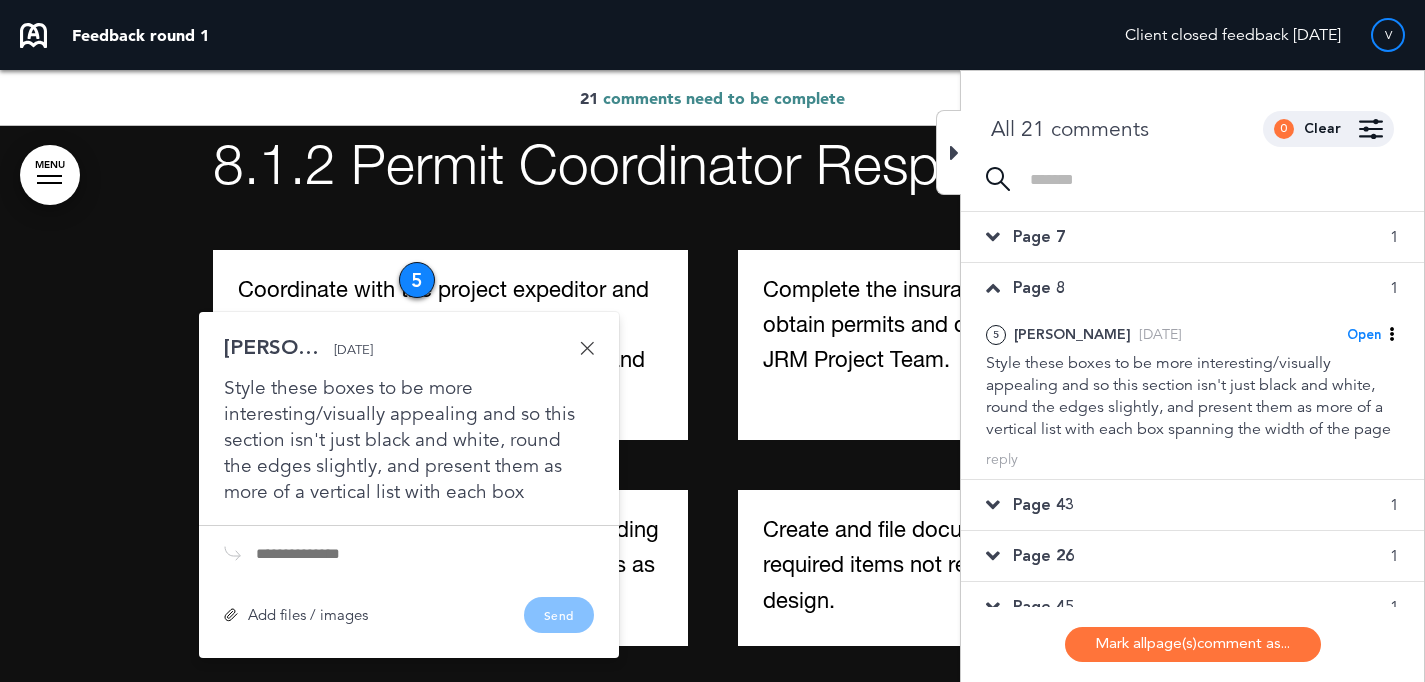 click on "Page 43
1" at bounding box center [1192, 505] 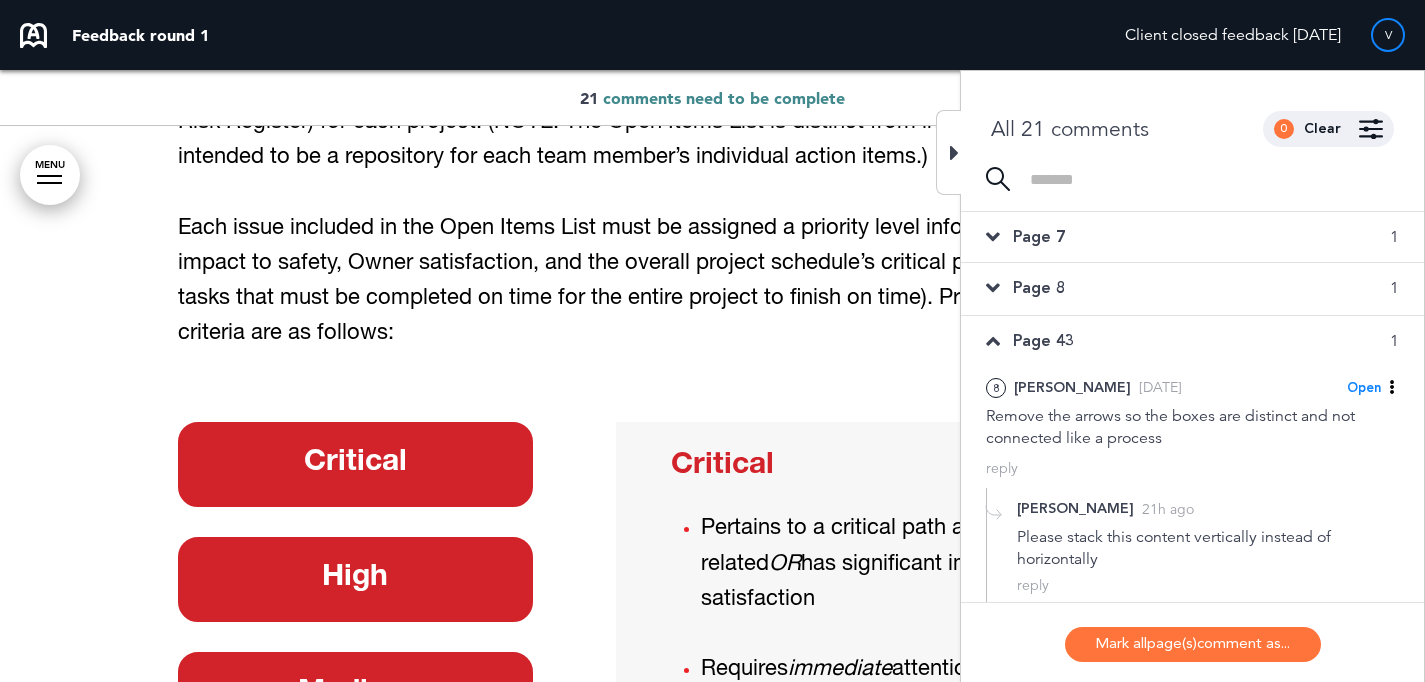 scroll, scrollTop: 38238, scrollLeft: 0, axis: vertical 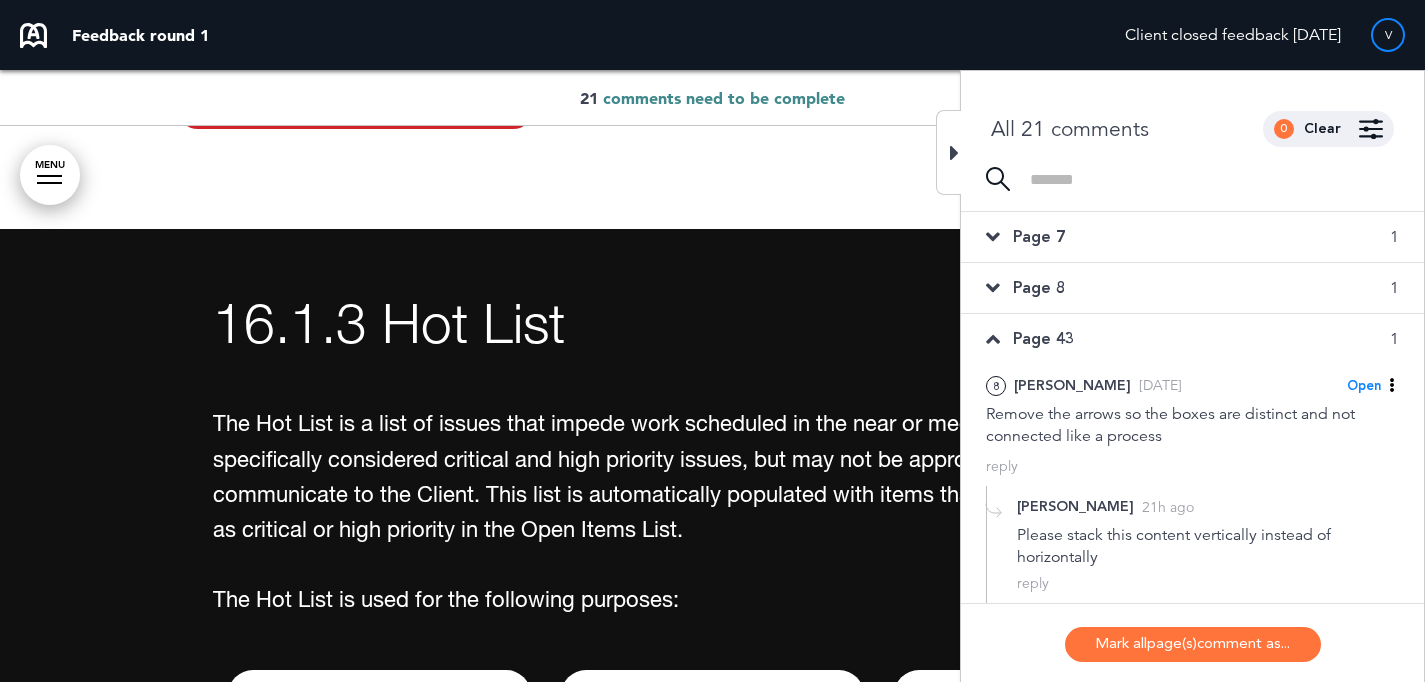 click on "Page 8
1" at bounding box center [1192, 288] 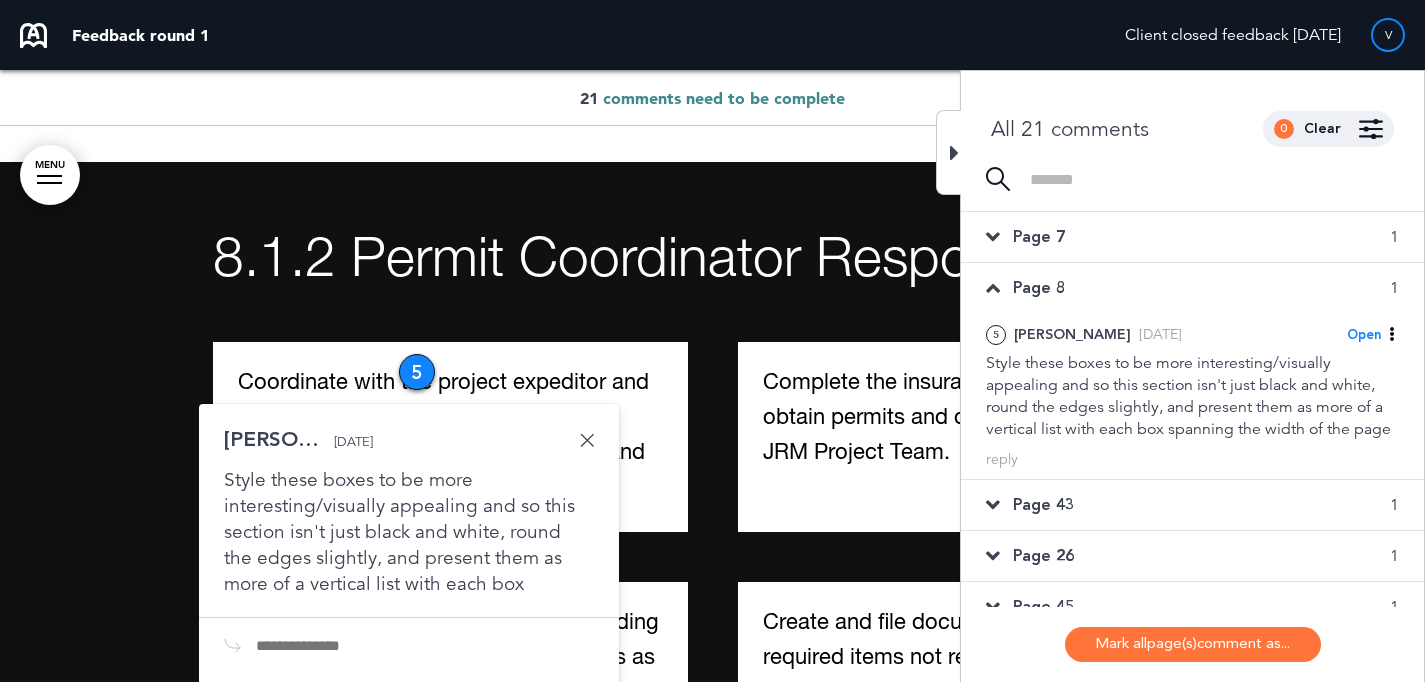 click on "Page 26
1" at bounding box center (1192, 556) 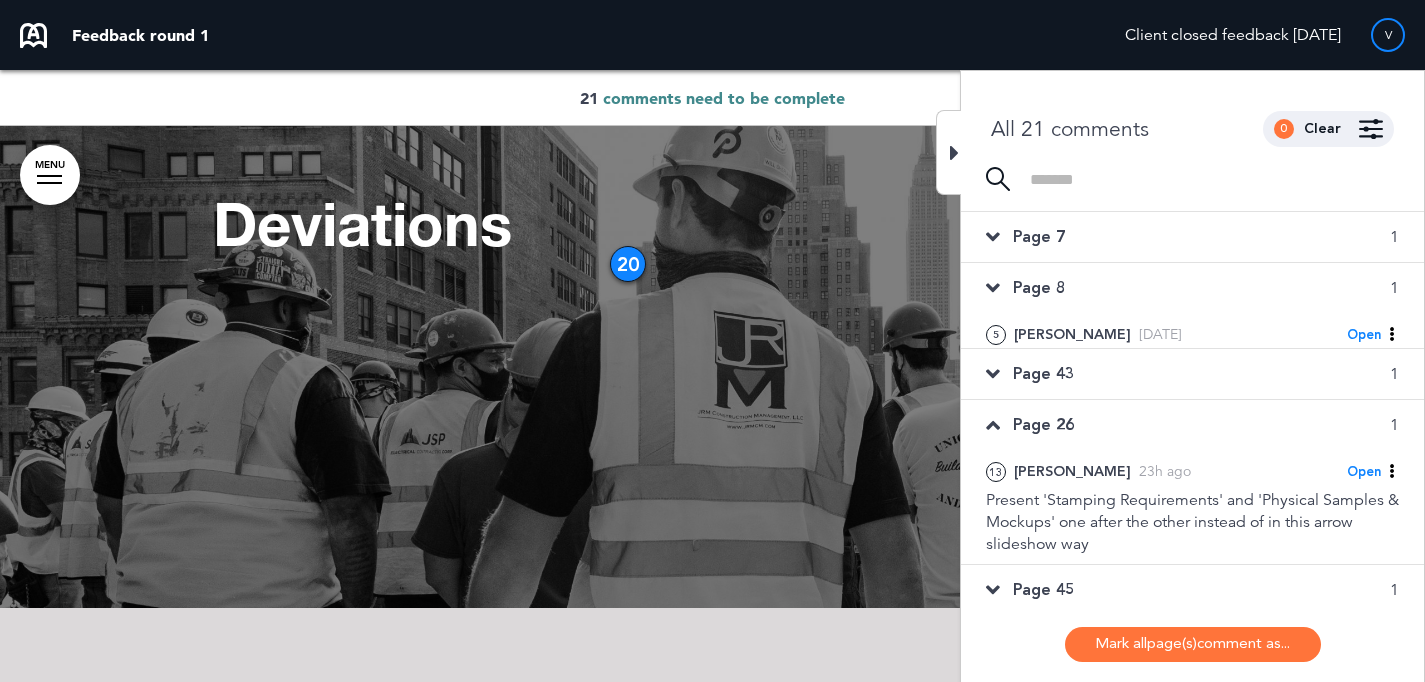 scroll, scrollTop: 22874, scrollLeft: 0, axis: vertical 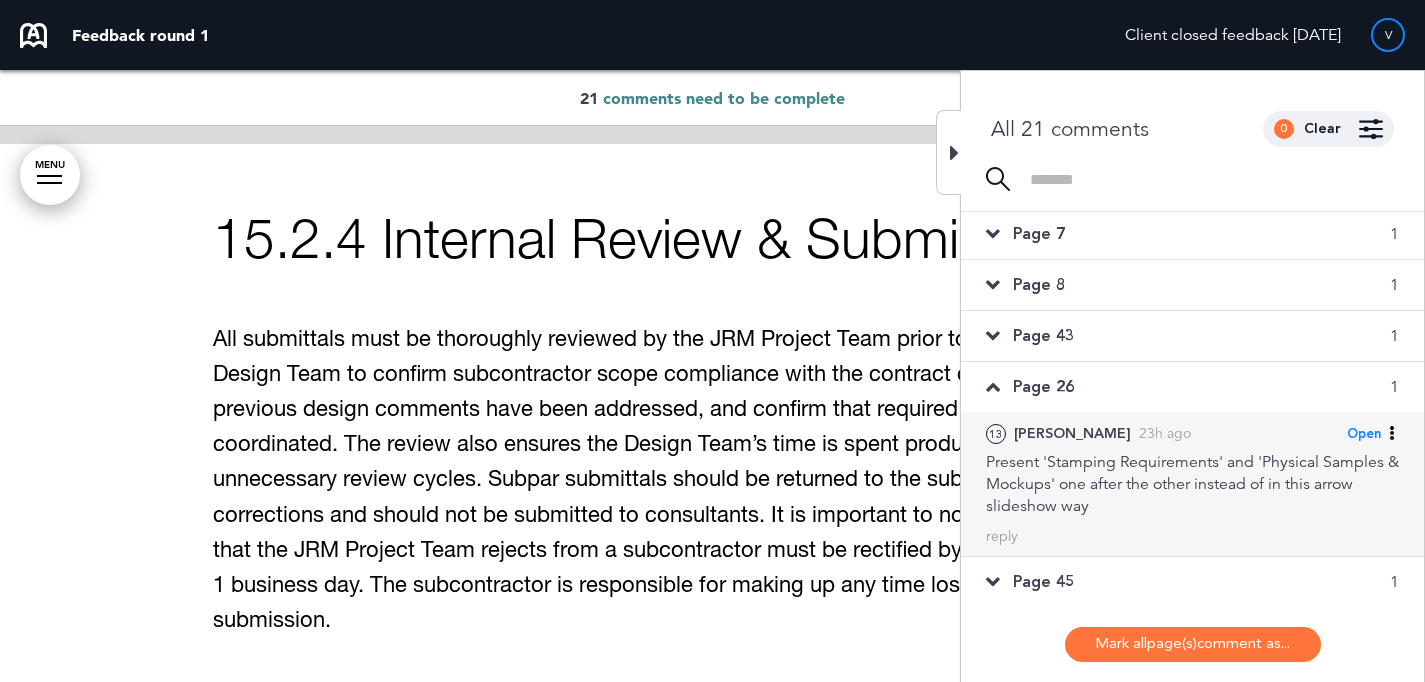 click on "Present 'Stamping Requirements' and 'Physical Samples & Mockups' one after the other instead of in this arrow slideshow way" at bounding box center [1192, 484] 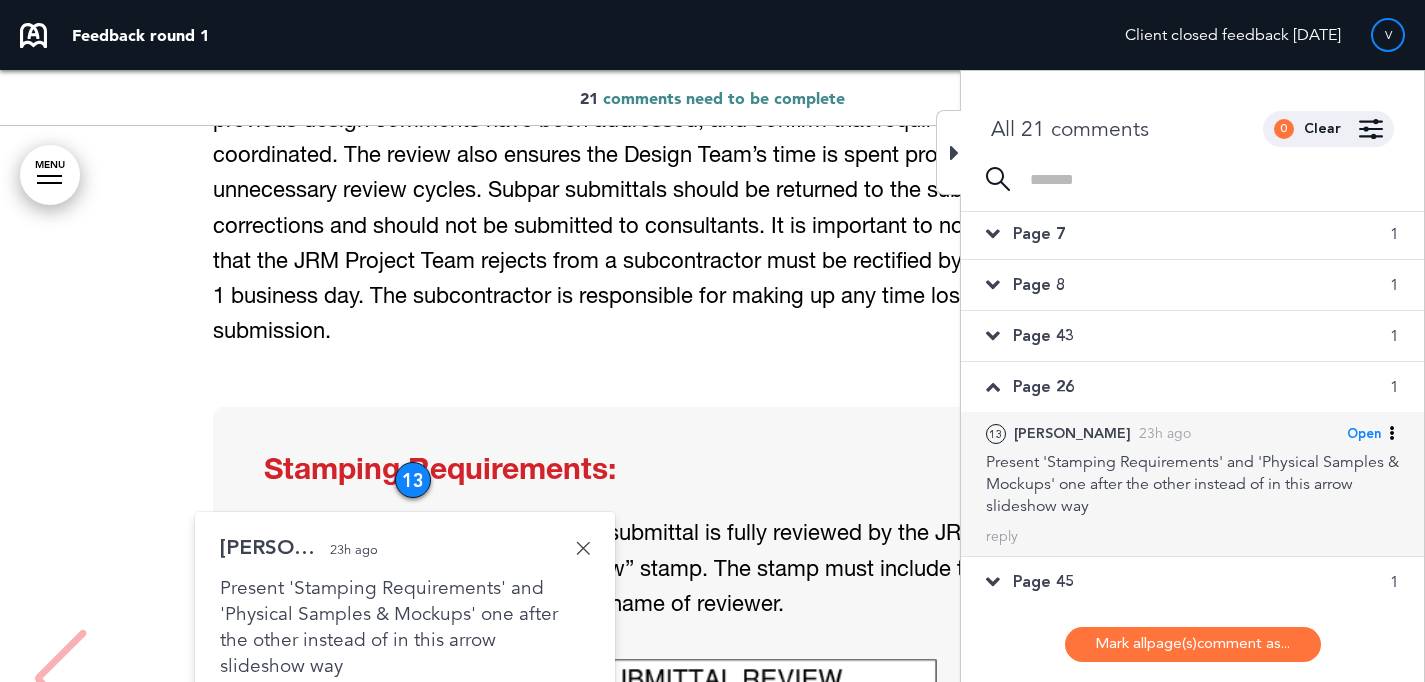 scroll, scrollTop: 23381, scrollLeft: 0, axis: vertical 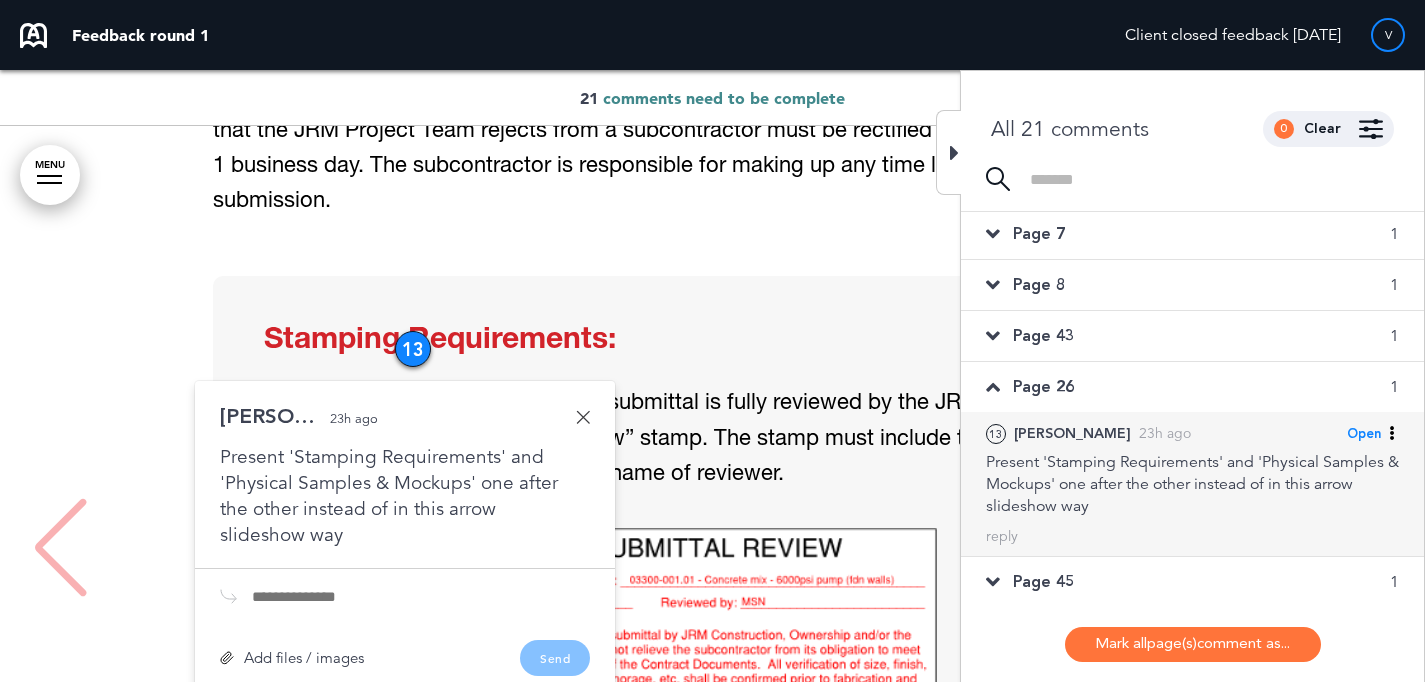 click on "13
Cara A.
23h ago
Open
Mark as  Open
Mark as  Completed
Mark as  Please clarify
Mark as  Note
Omit this from round
Present 'Stamping Requirements' and 'Physical Samples & Mockups' one after the other instead of in this arrow slideshow way
reply
Cancel
Add files / images
Add" at bounding box center (1192, 484) 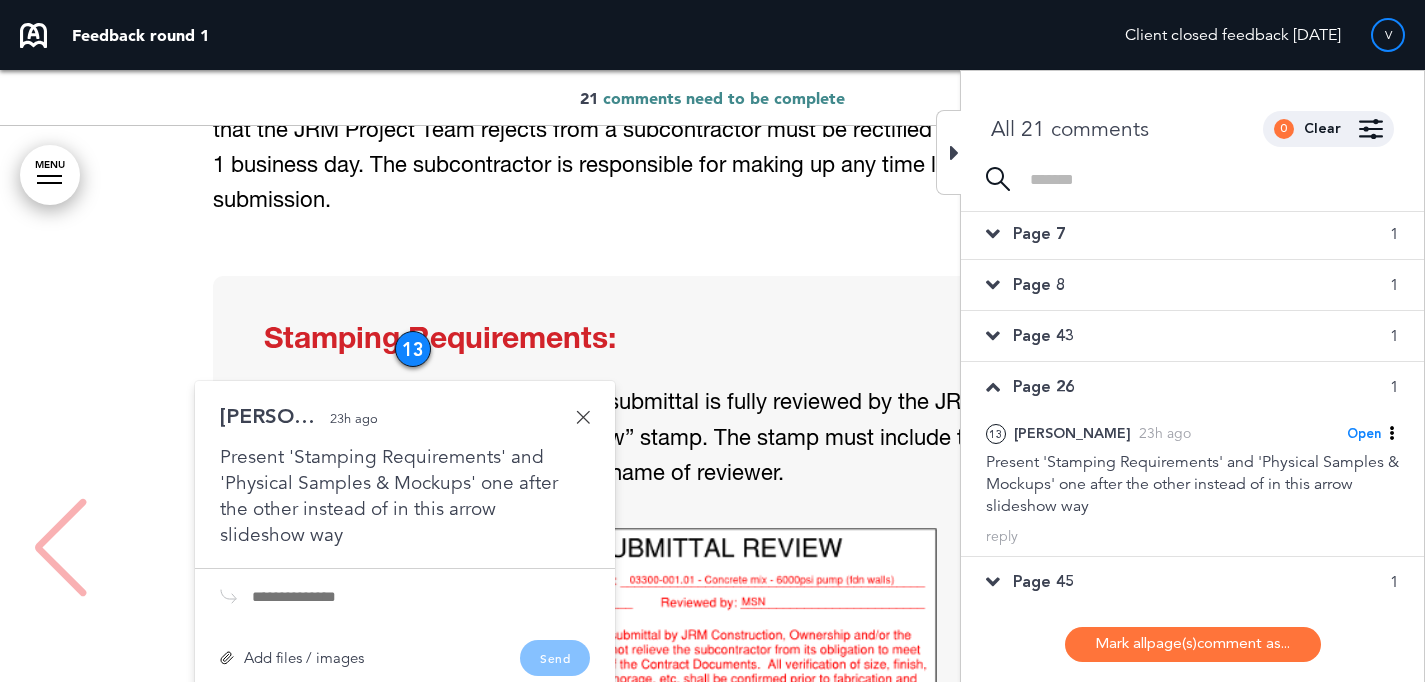 click on "Page 45
1" at bounding box center (1192, 582) 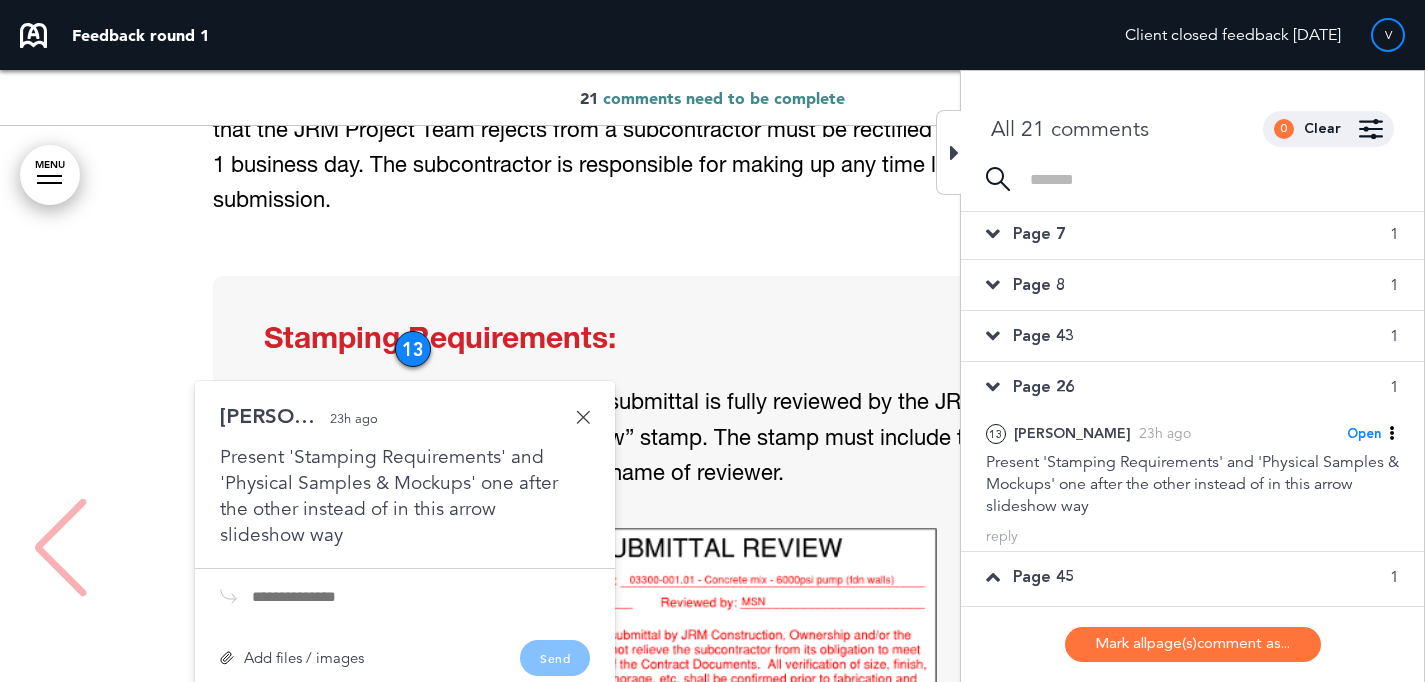 scroll, scrollTop: 35813, scrollLeft: 0, axis: vertical 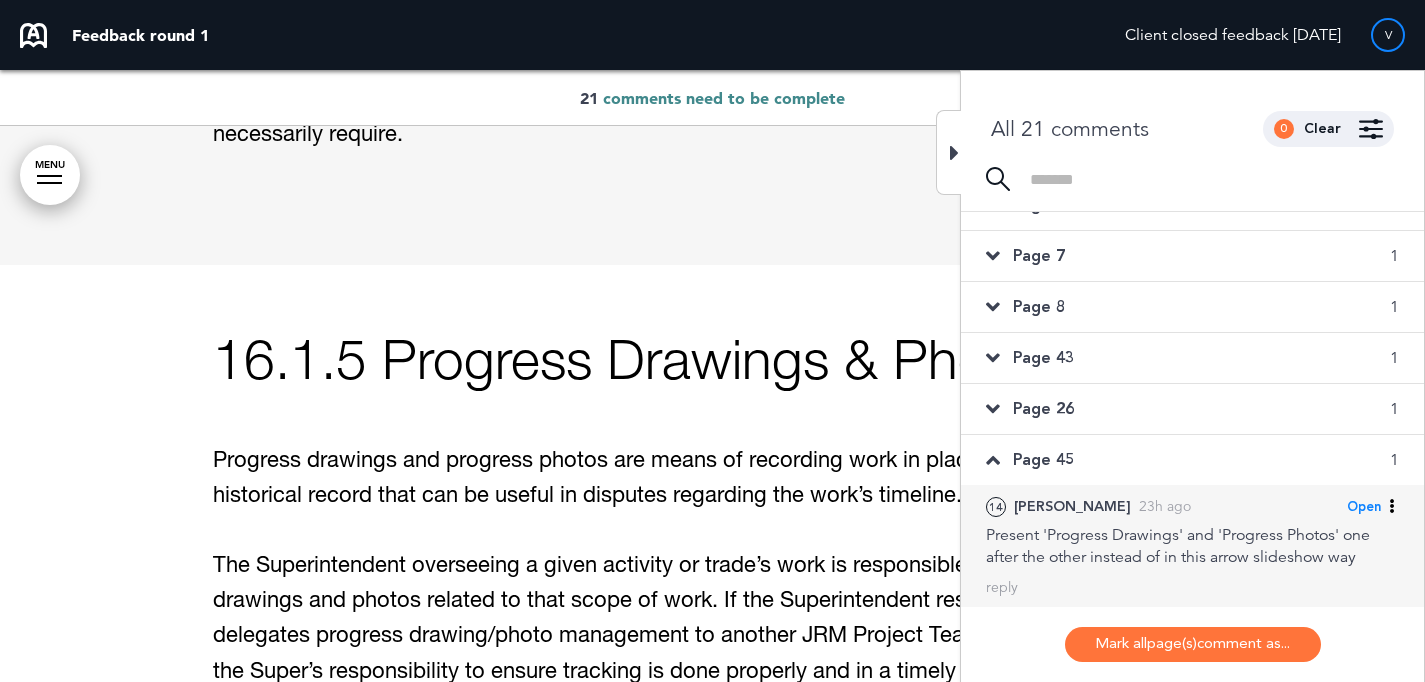 click on "Present 'Progress Drawings' and 'Progress Photos' one after the other instead of in this arrow slideshow way" at bounding box center [1192, 546] 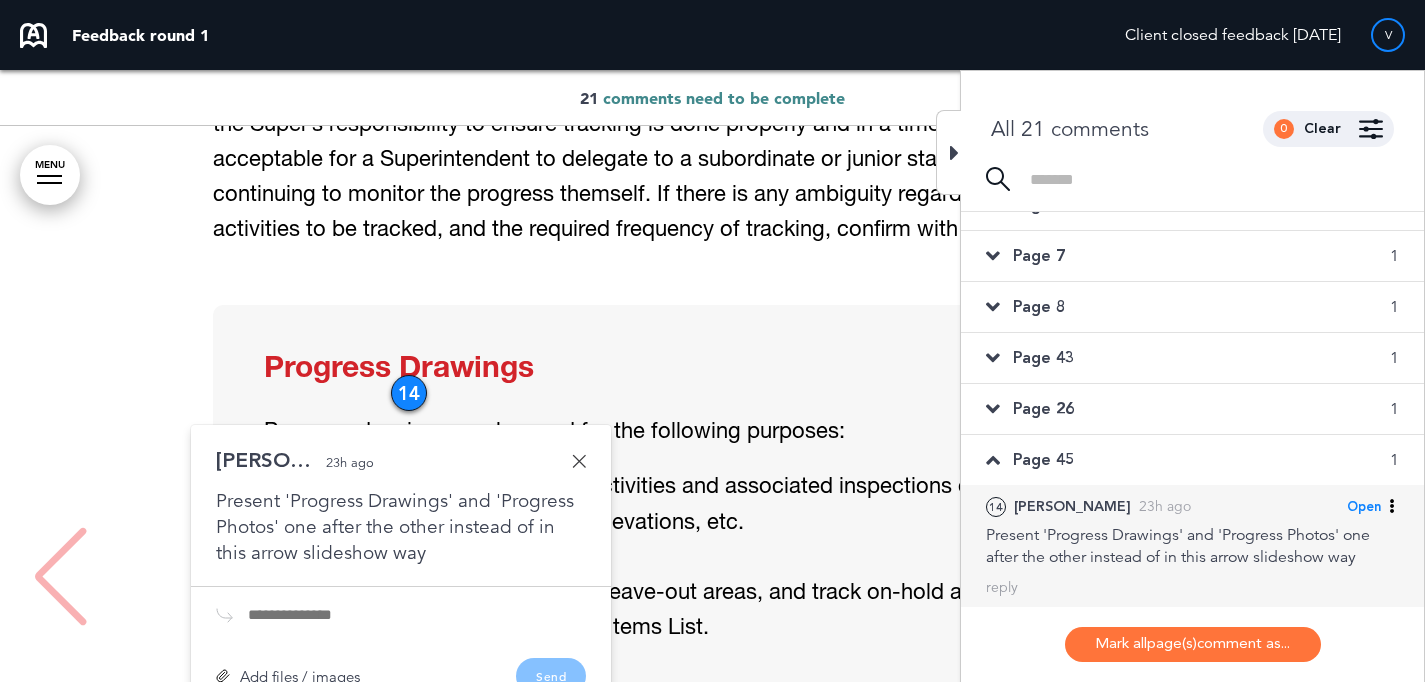 scroll, scrollTop: 41956, scrollLeft: 0, axis: vertical 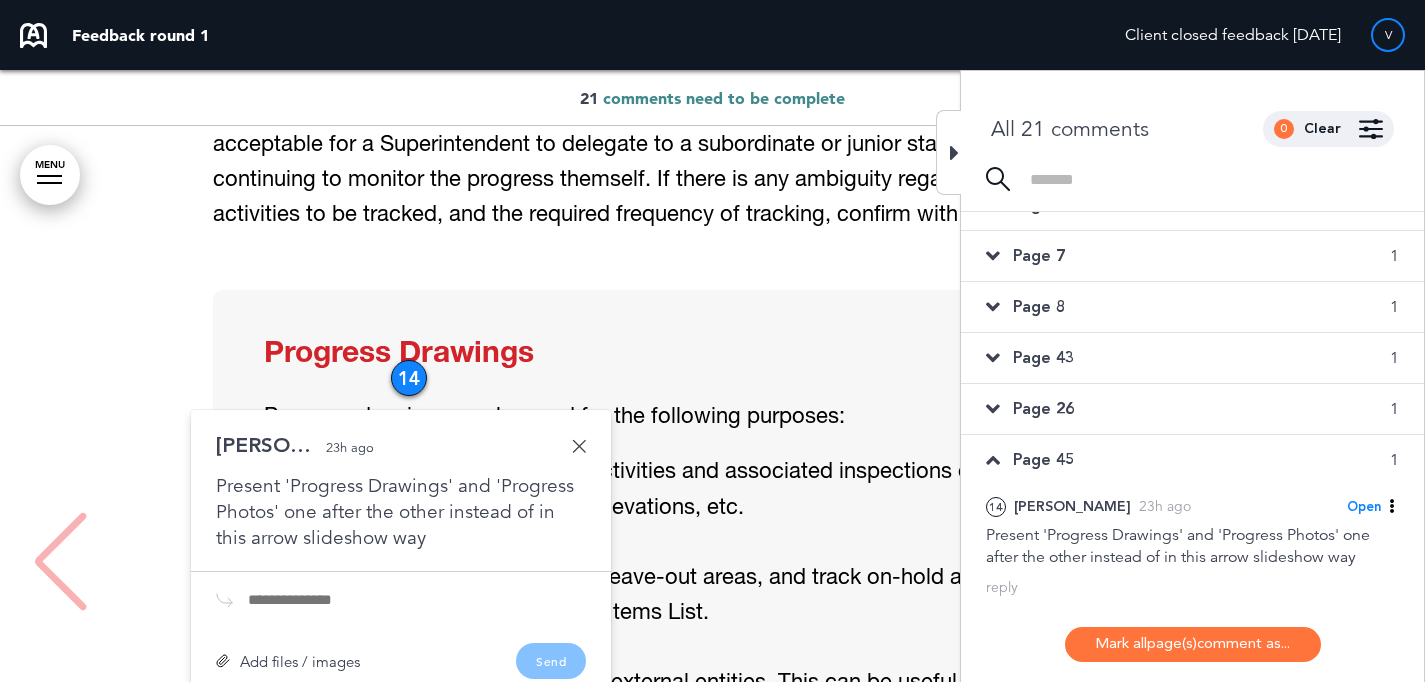 click on "Page 43
1" at bounding box center [1192, 358] 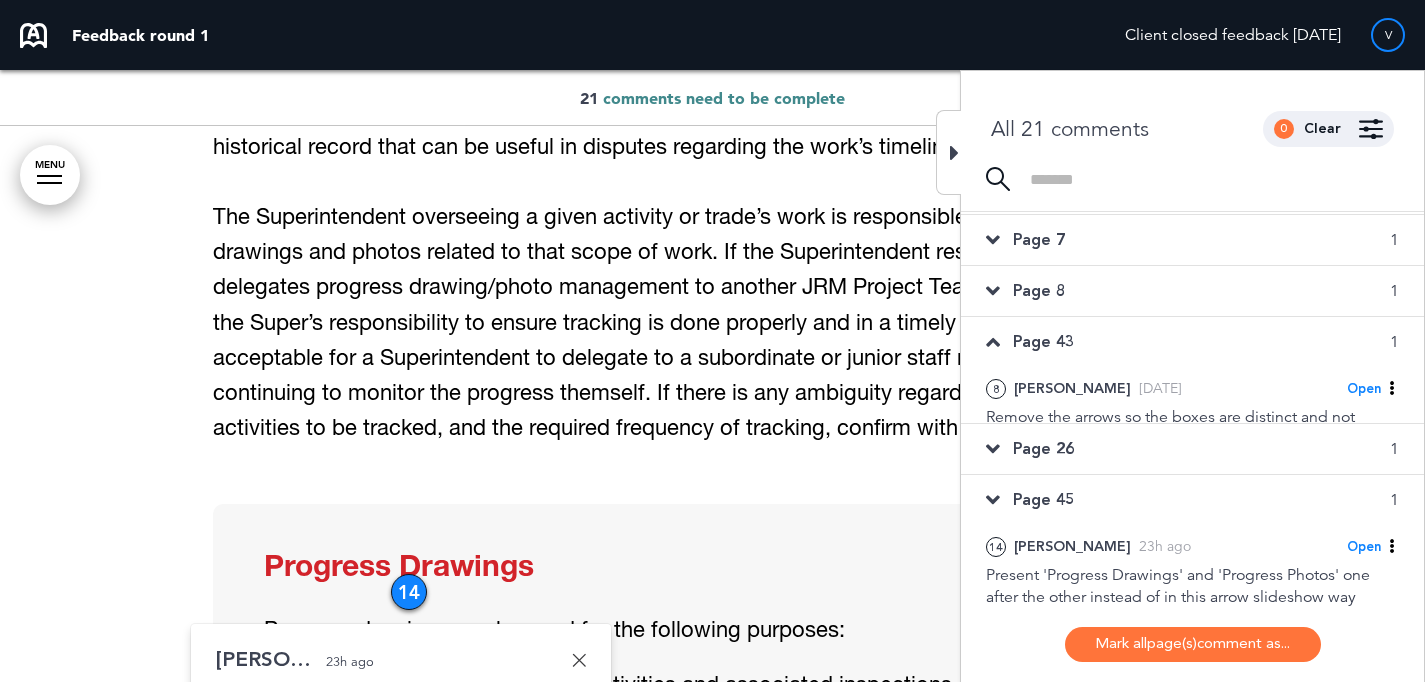 scroll, scrollTop: 38521, scrollLeft: 0, axis: vertical 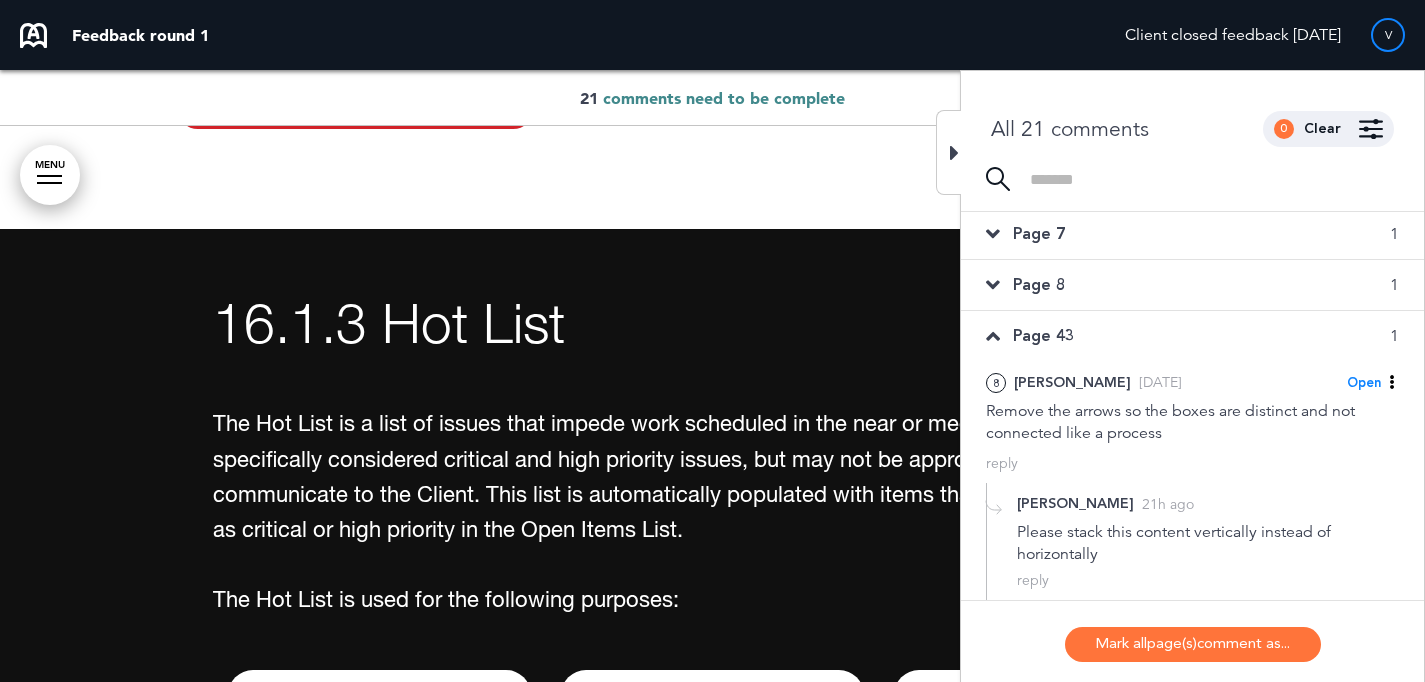 click on "Page 8
1" at bounding box center [1192, 285] 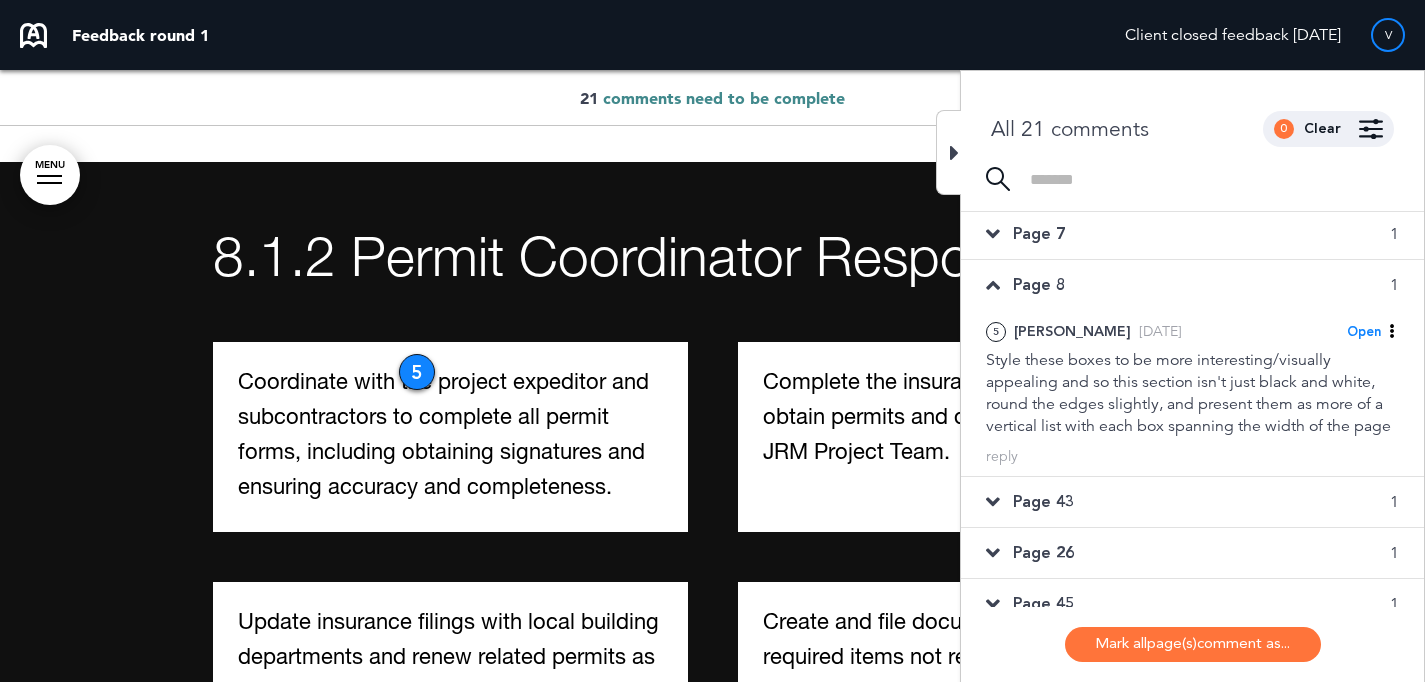 click on "Page 43
1" at bounding box center [1192, 502] 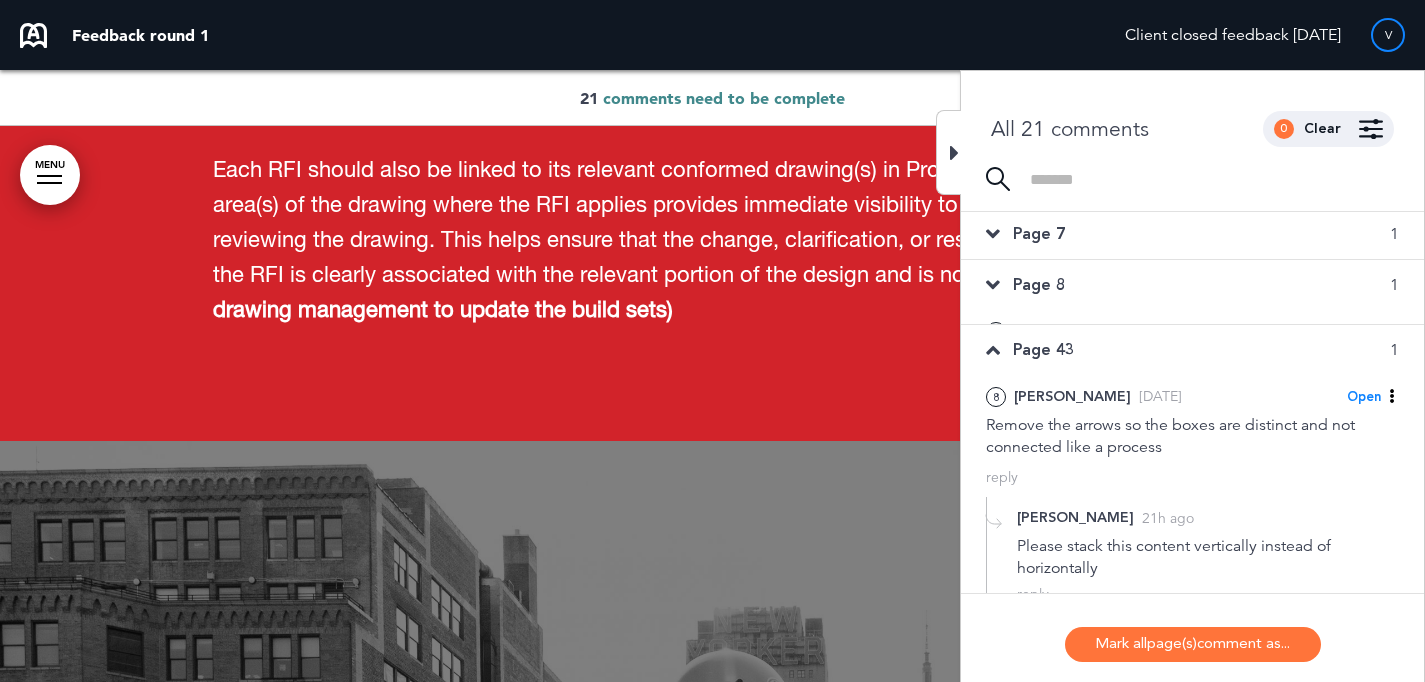 scroll, scrollTop: 38238, scrollLeft: 0, axis: vertical 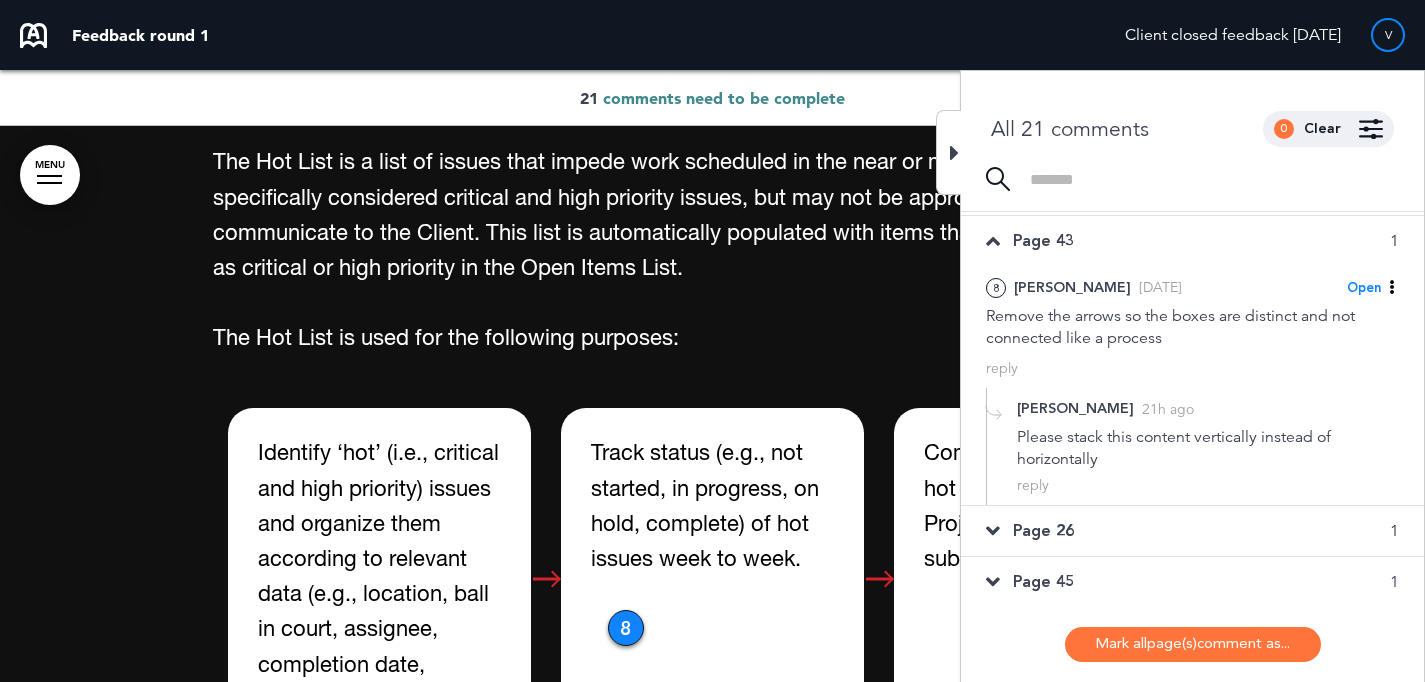 click on "Page 26
1" at bounding box center (1192, 531) 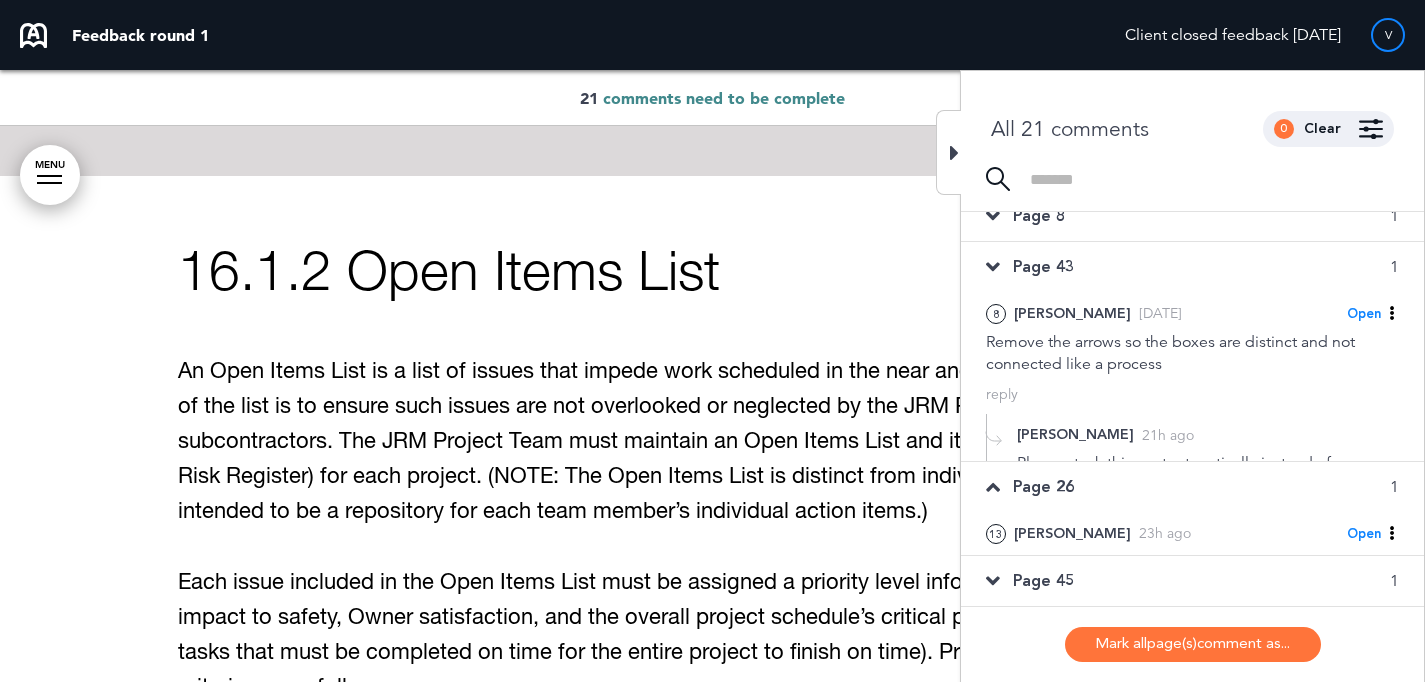 scroll, scrollTop: 27916, scrollLeft: 0, axis: vertical 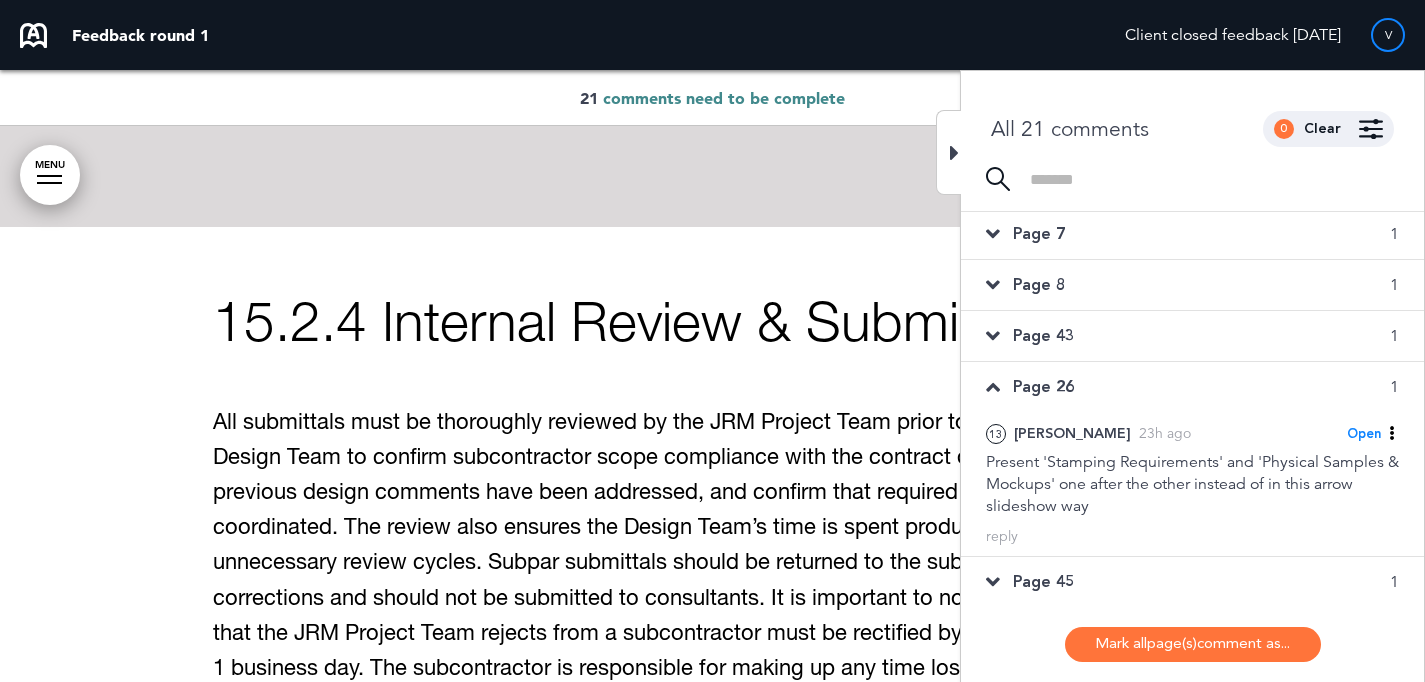 click on "Page 8
1" at bounding box center [1192, 285] 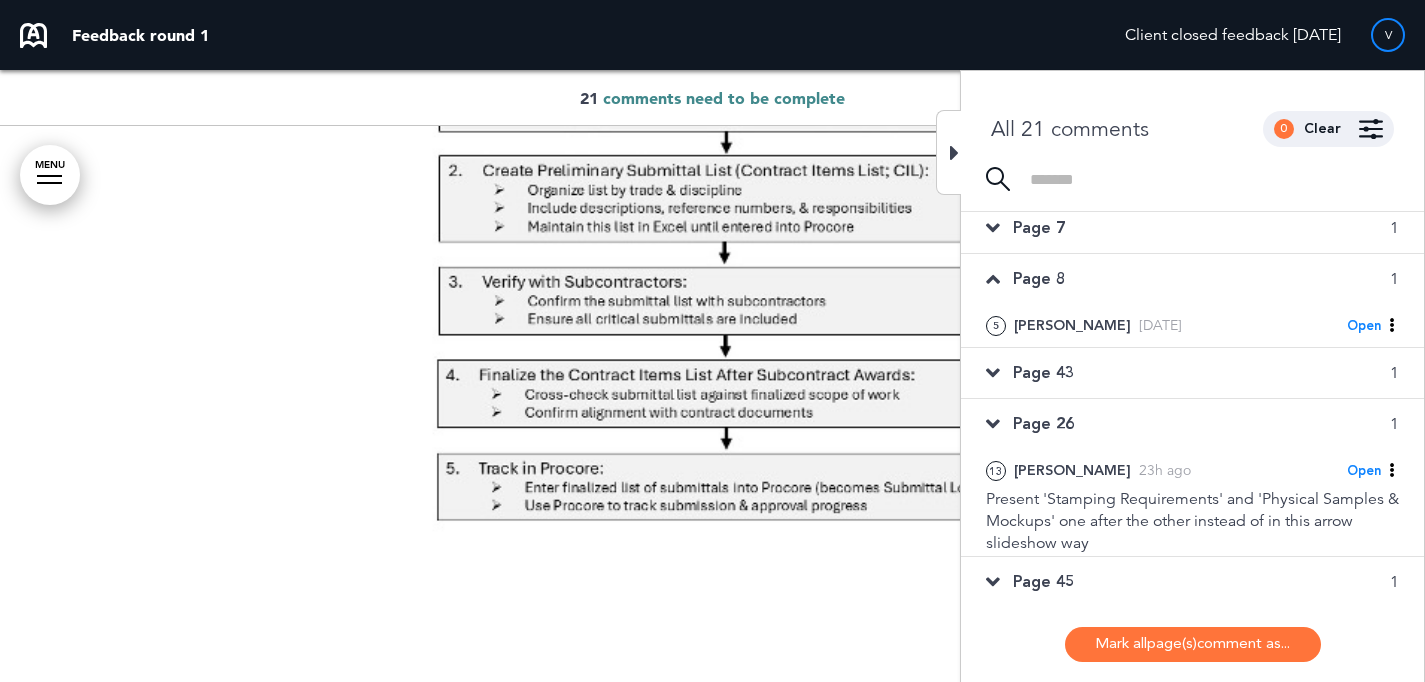 scroll, scrollTop: 9226, scrollLeft: 0, axis: vertical 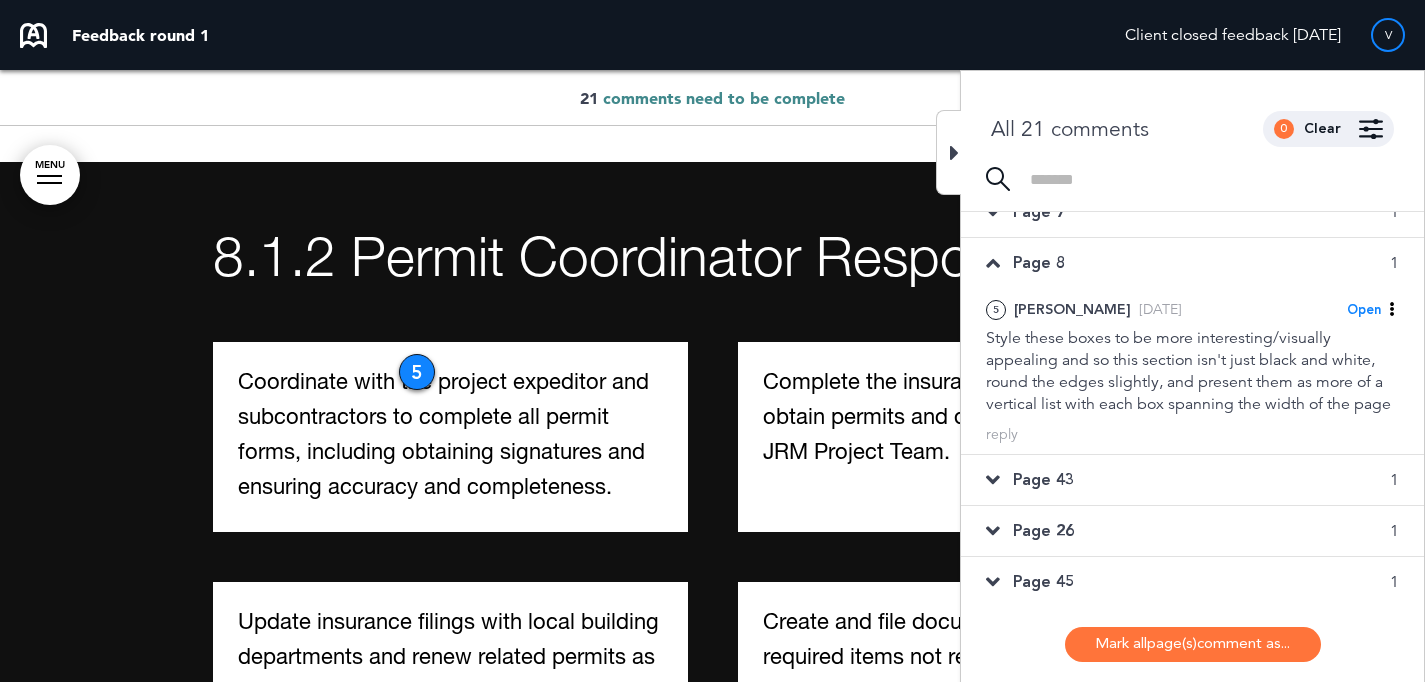 click at bounding box center (948, 152) 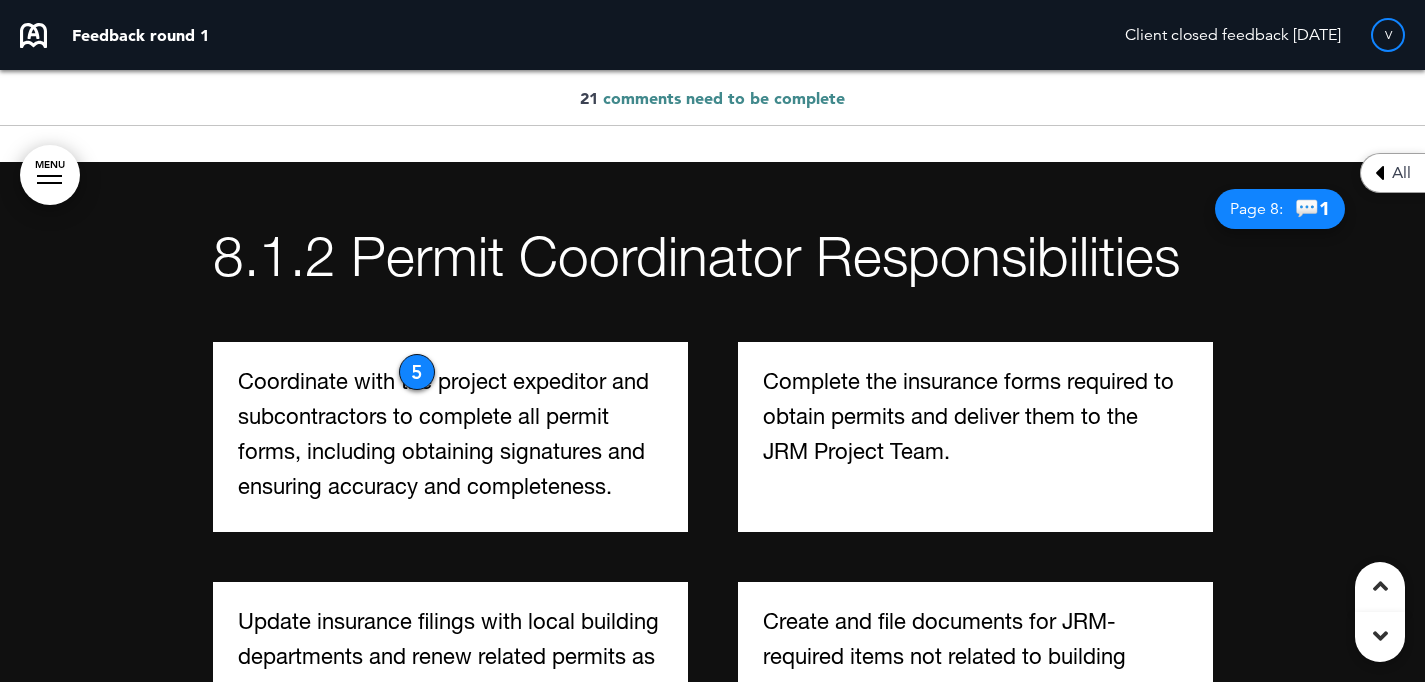 click on "comments need to be complete" at bounding box center [724, 98] 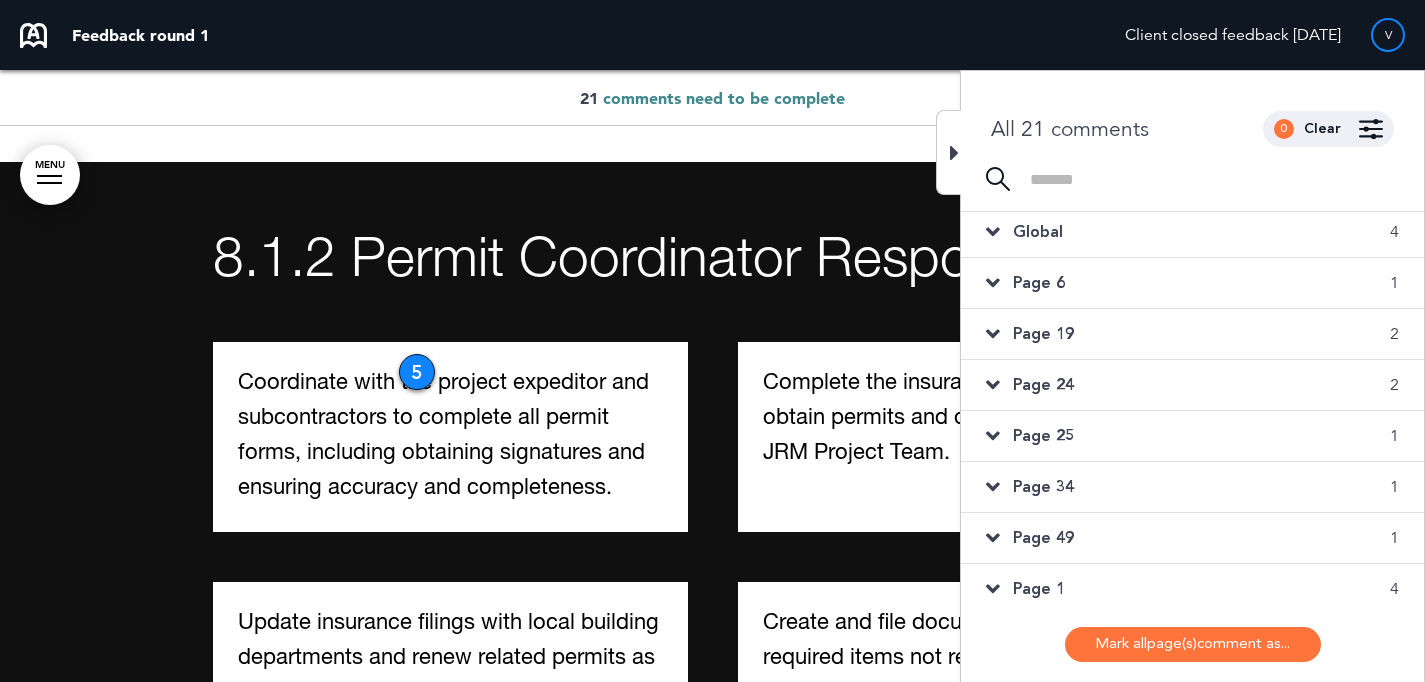 scroll, scrollTop: 0, scrollLeft: 0, axis: both 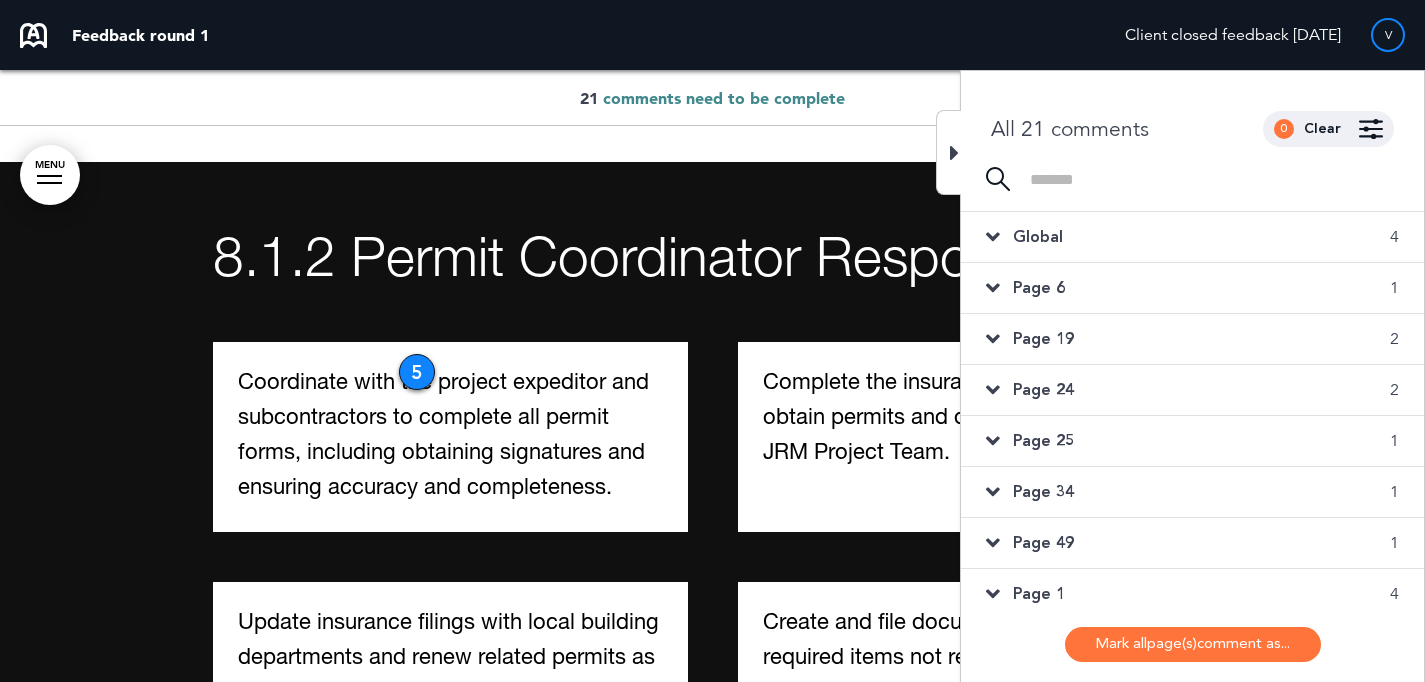 click on "Global
4" at bounding box center [1192, 237] 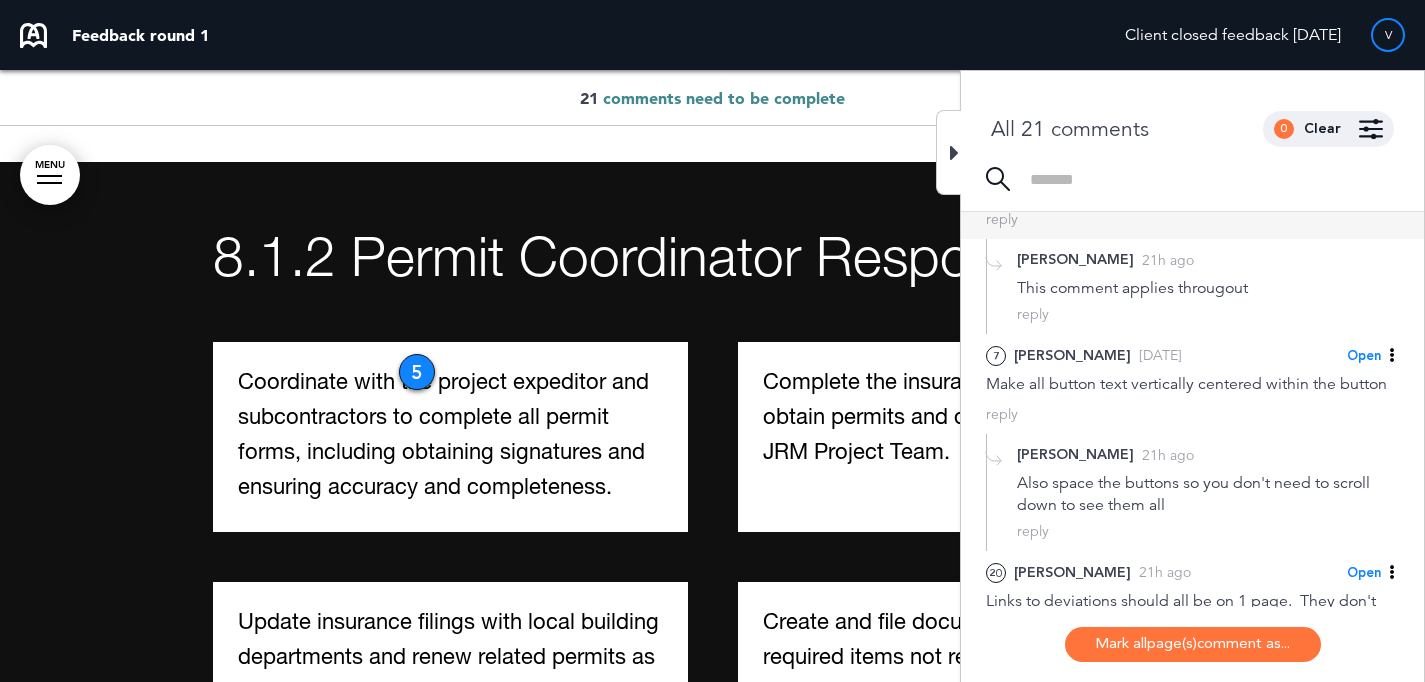 scroll, scrollTop: 186, scrollLeft: 0, axis: vertical 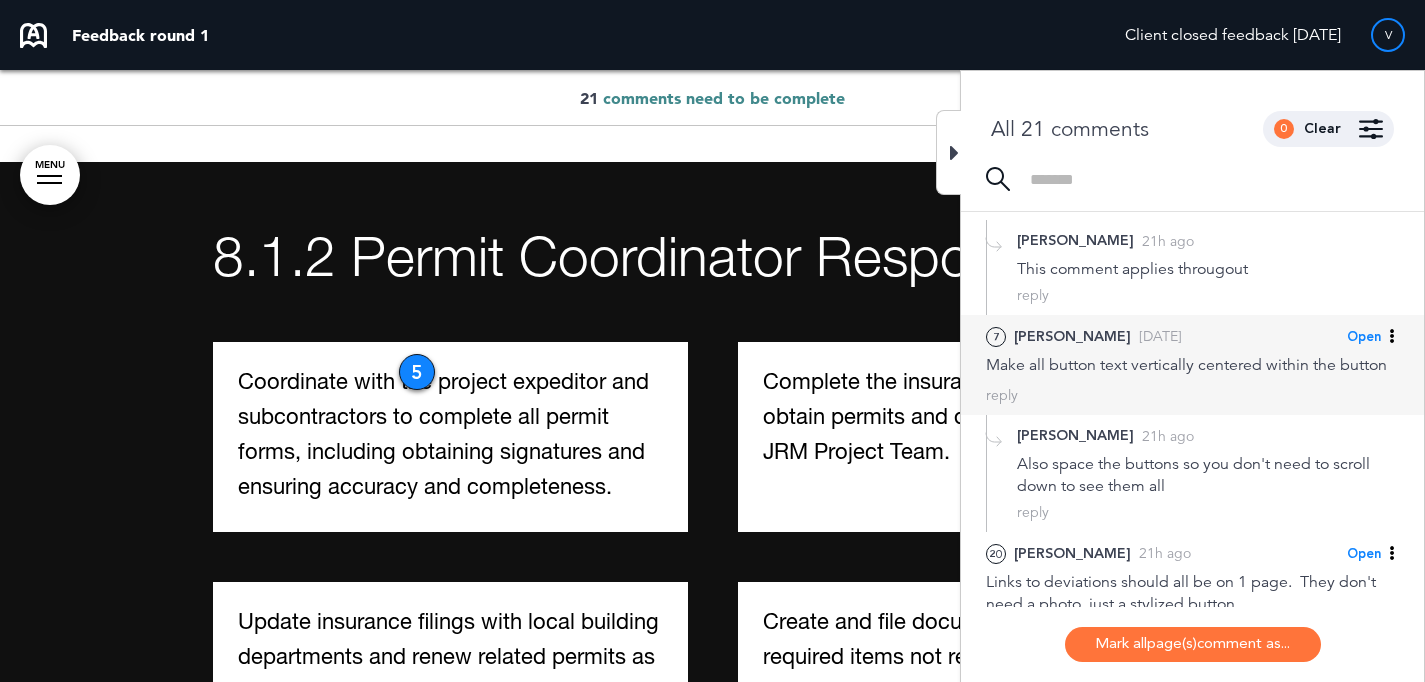 click on "Make all button text vertically centered within the button" at bounding box center [1192, 365] 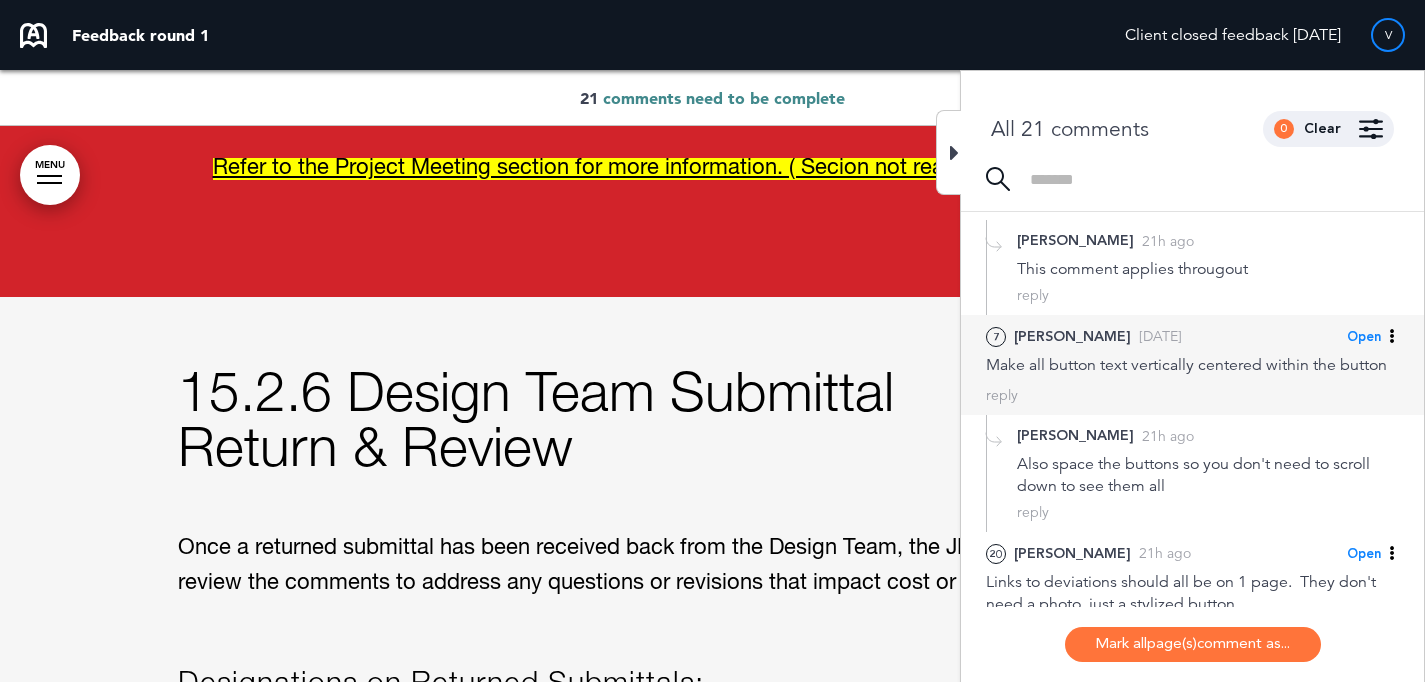 scroll, scrollTop: 25420, scrollLeft: 0, axis: vertical 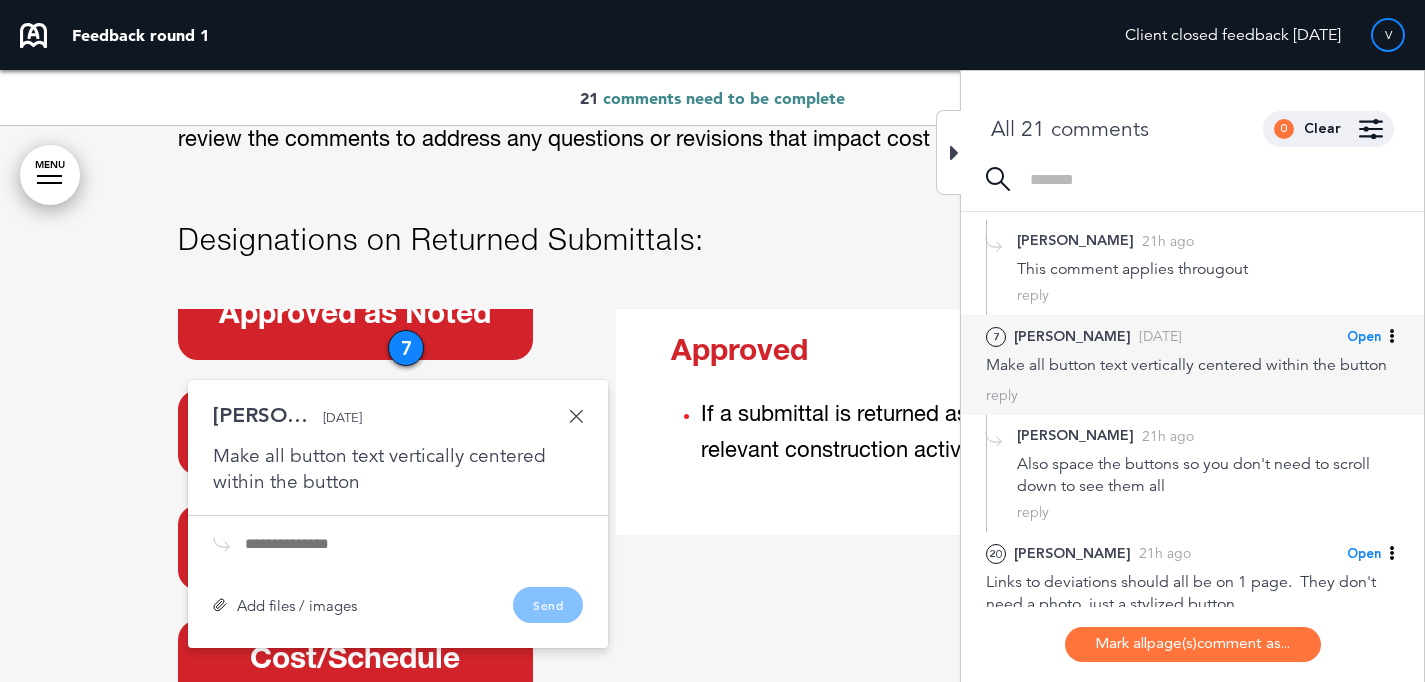 click on "Open" at bounding box center [1364, 337] 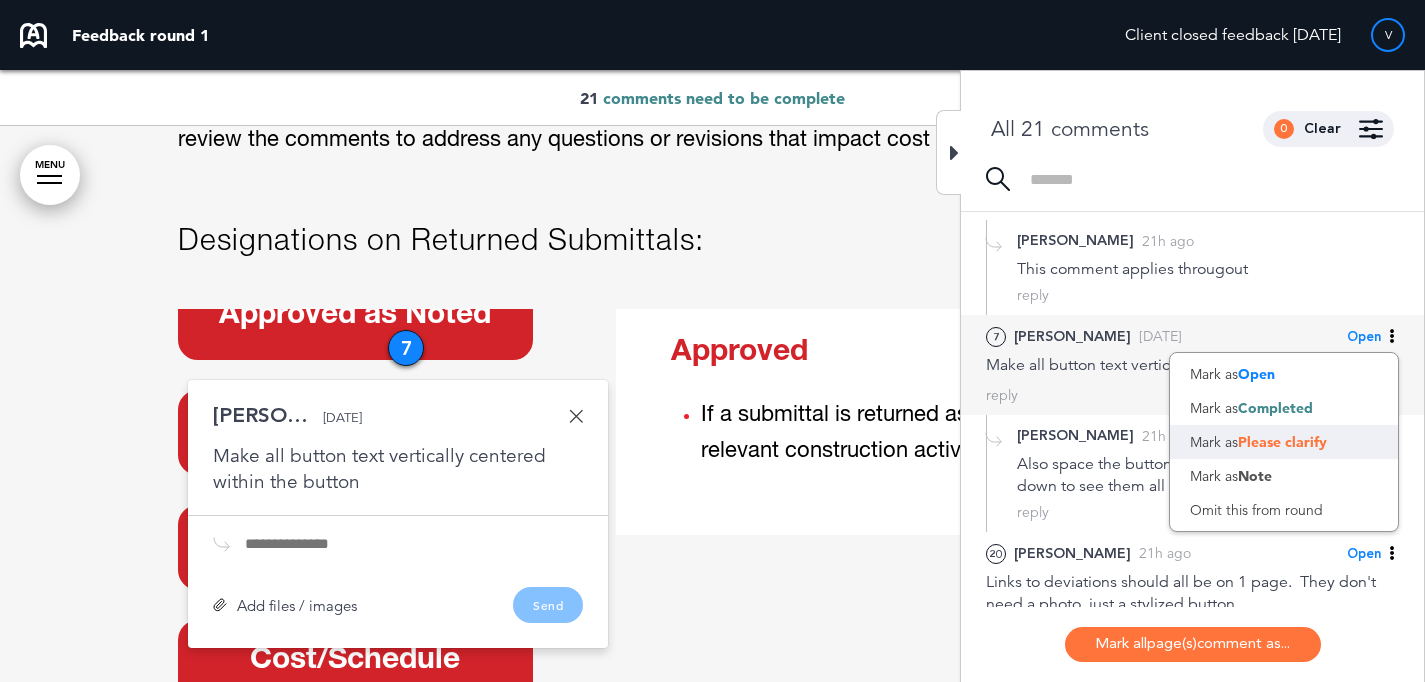 click on "Please clarify" at bounding box center [1282, 442] 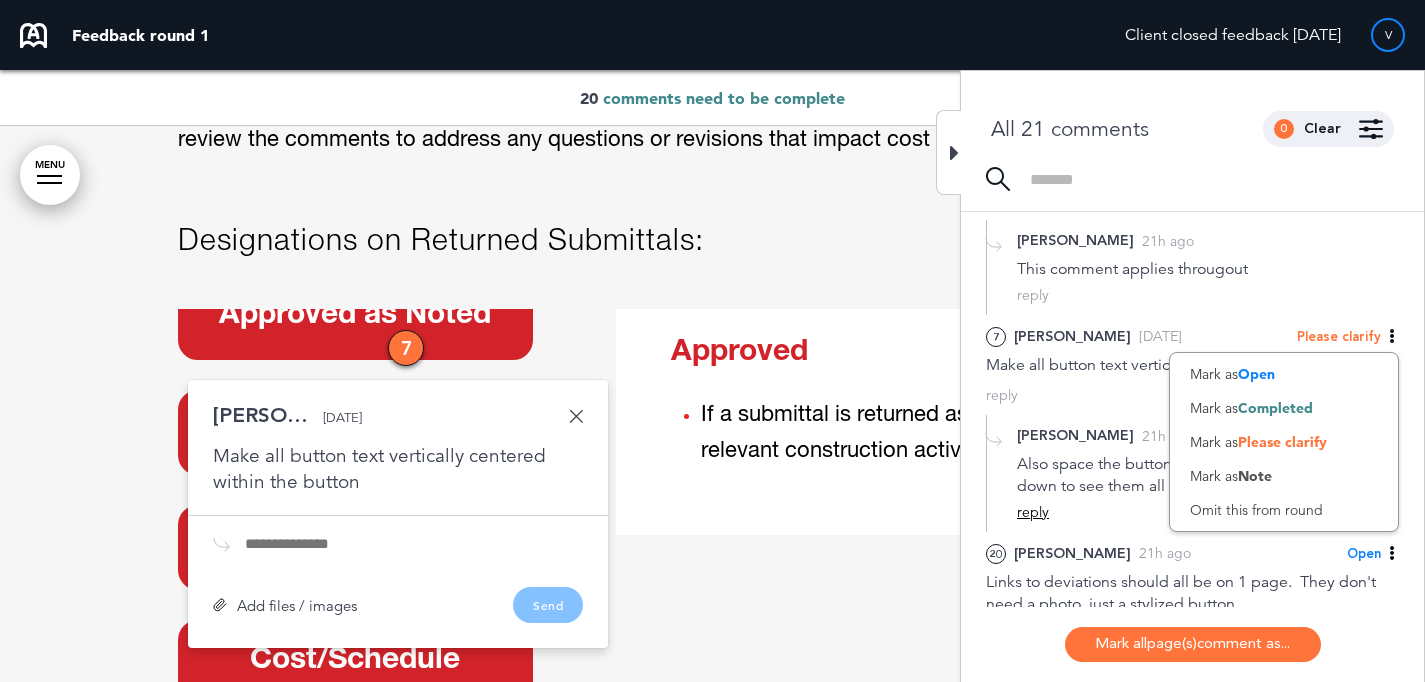 click on "reply" at bounding box center (1033, 512) 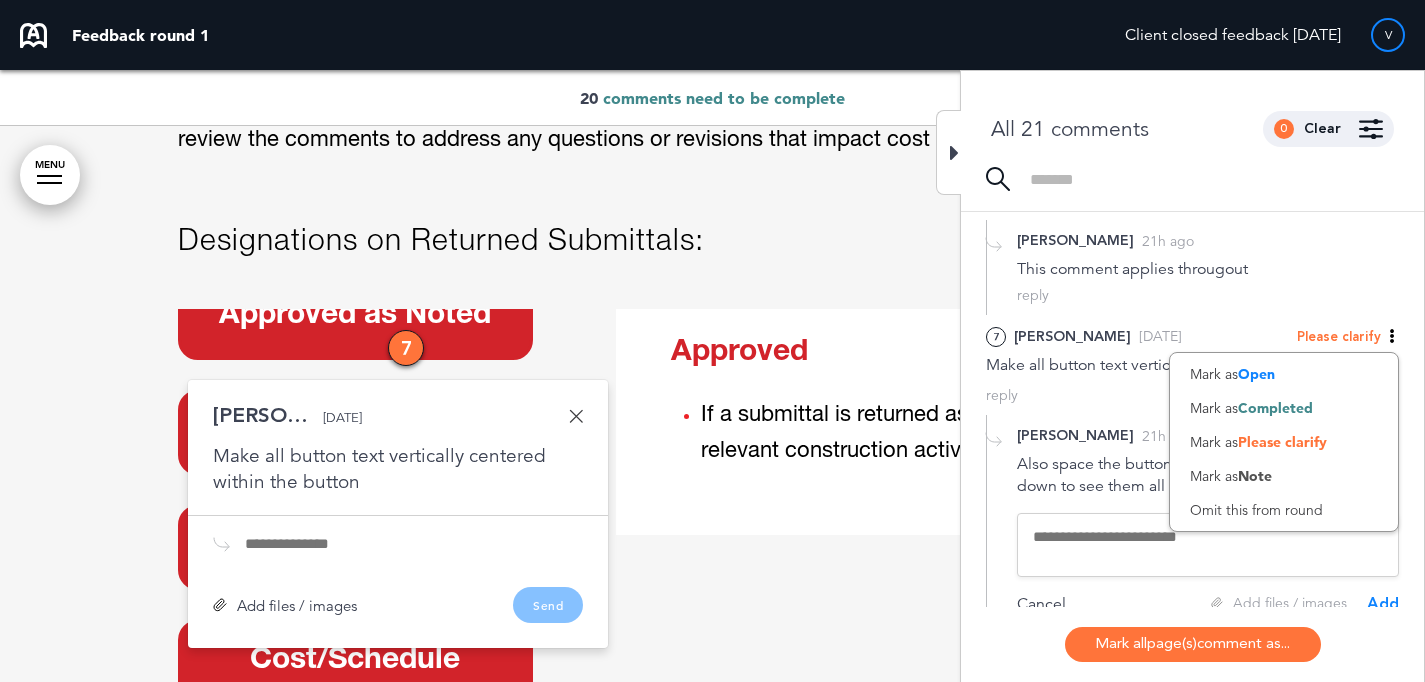 click at bounding box center [1208, 545] 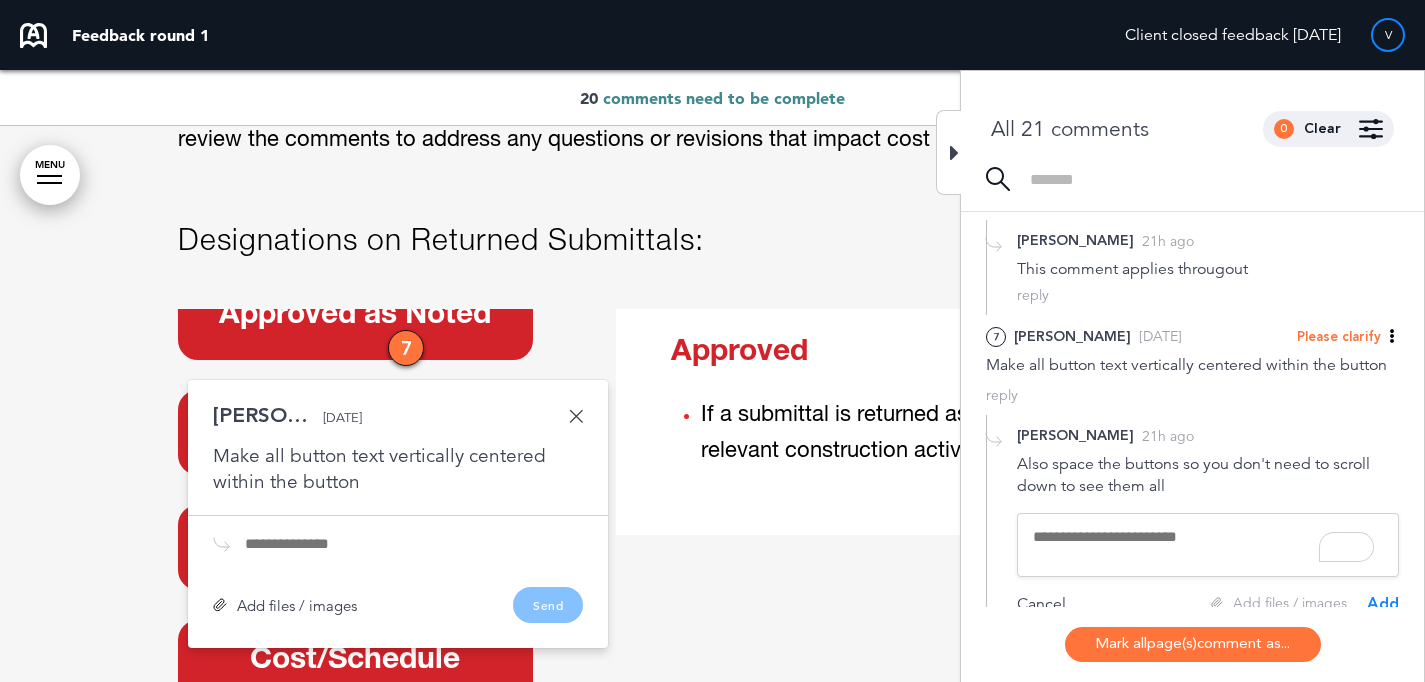 type on "*" 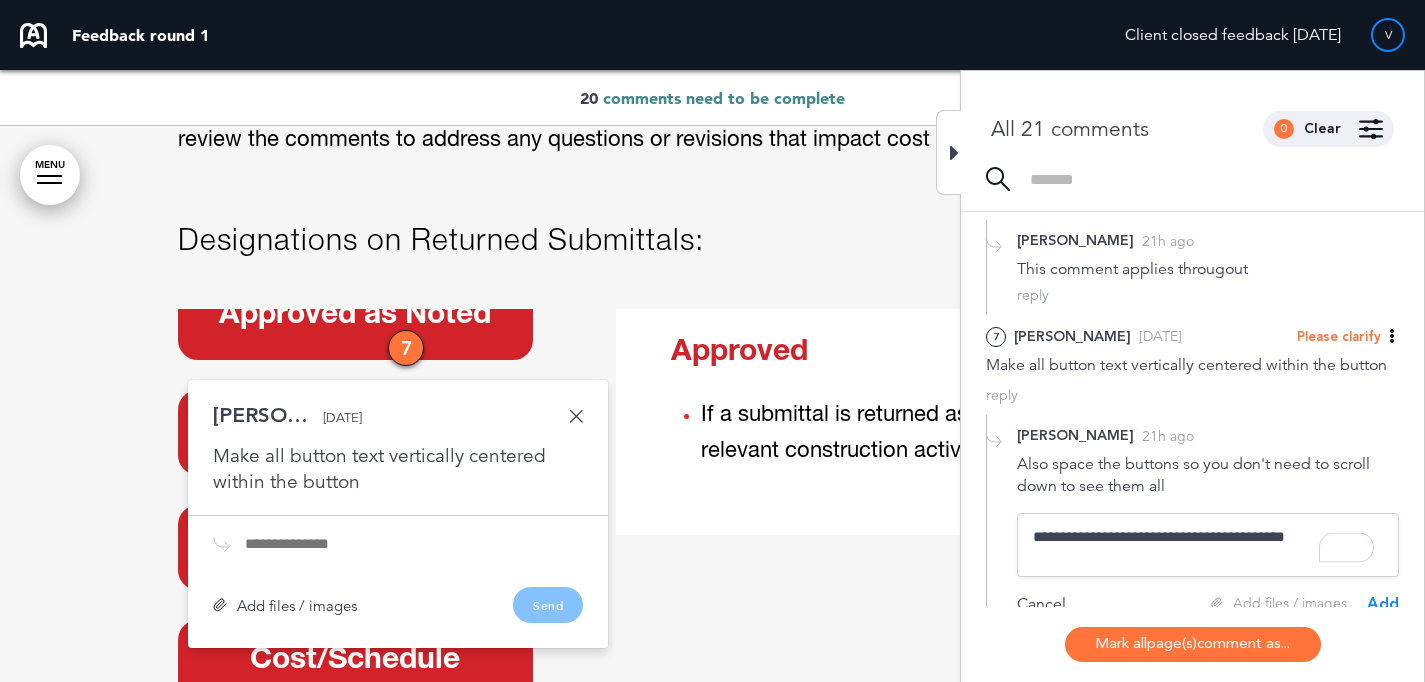 click on "**********" at bounding box center [1208, 545] 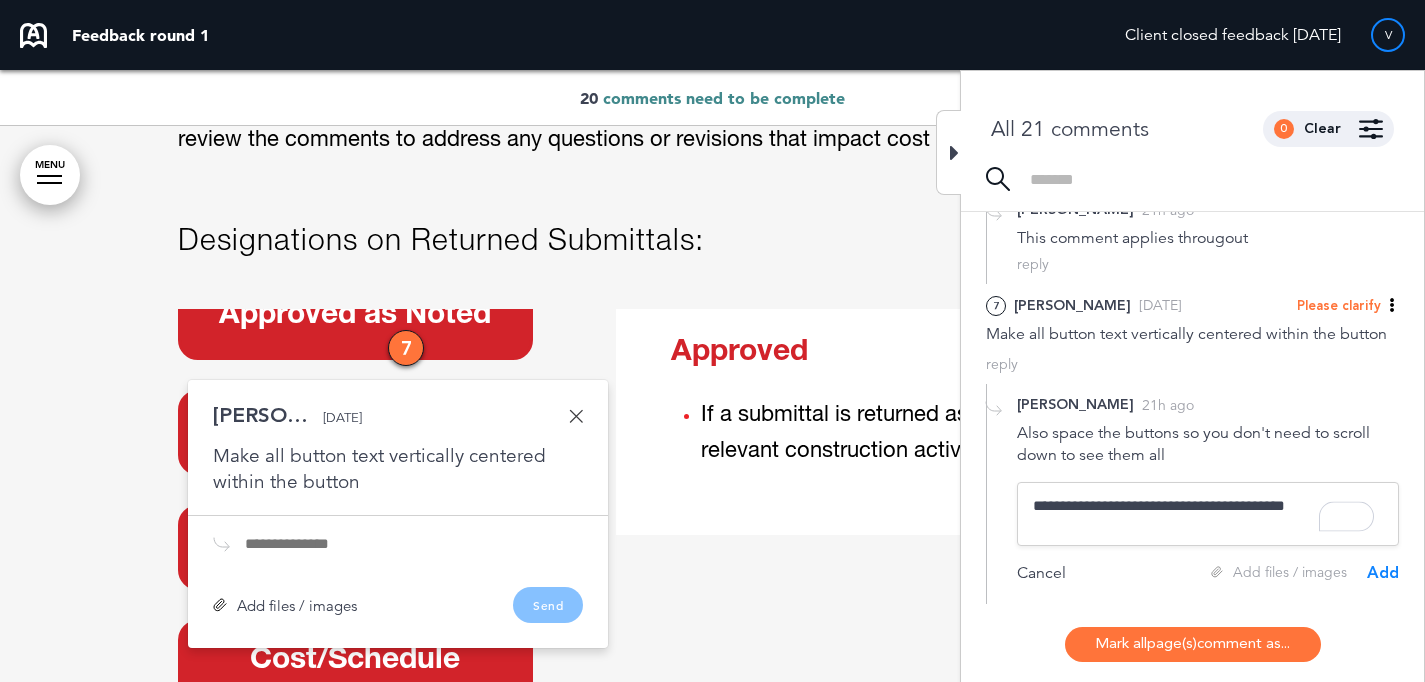 scroll, scrollTop: 213, scrollLeft: 0, axis: vertical 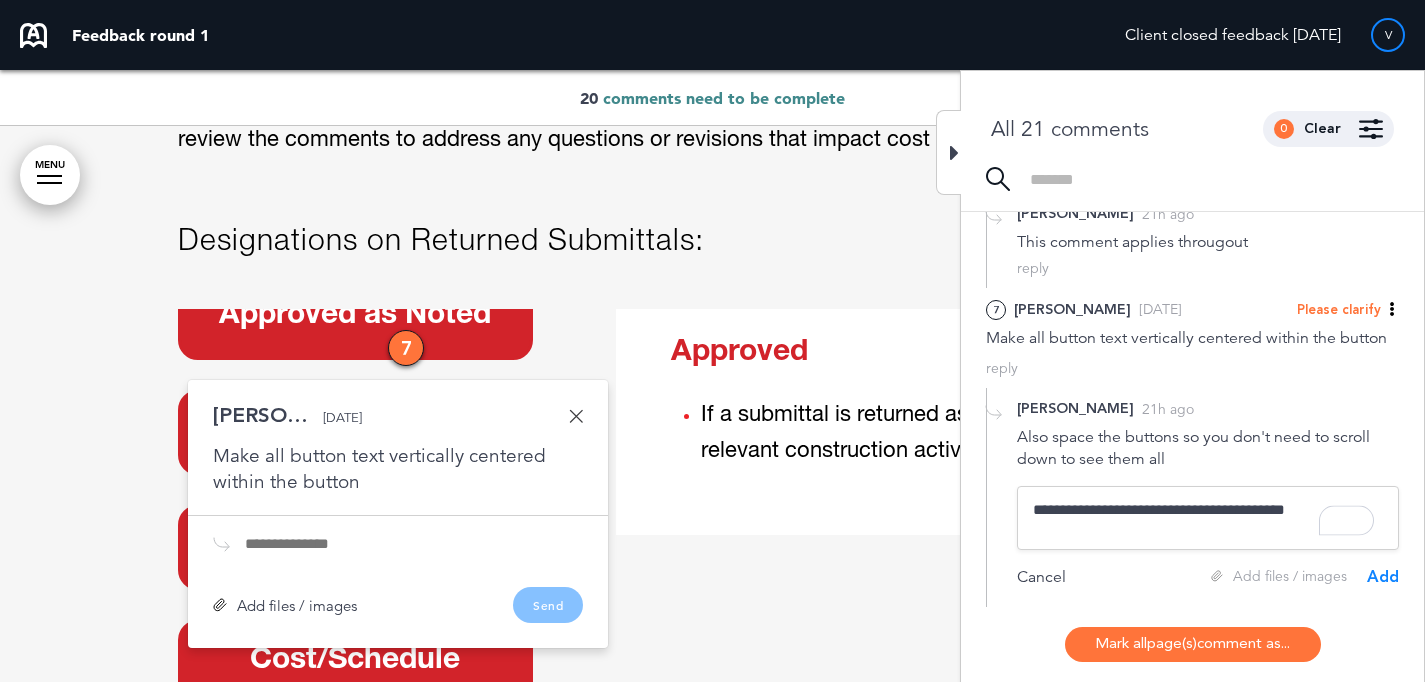click on "**********" at bounding box center [1208, 518] 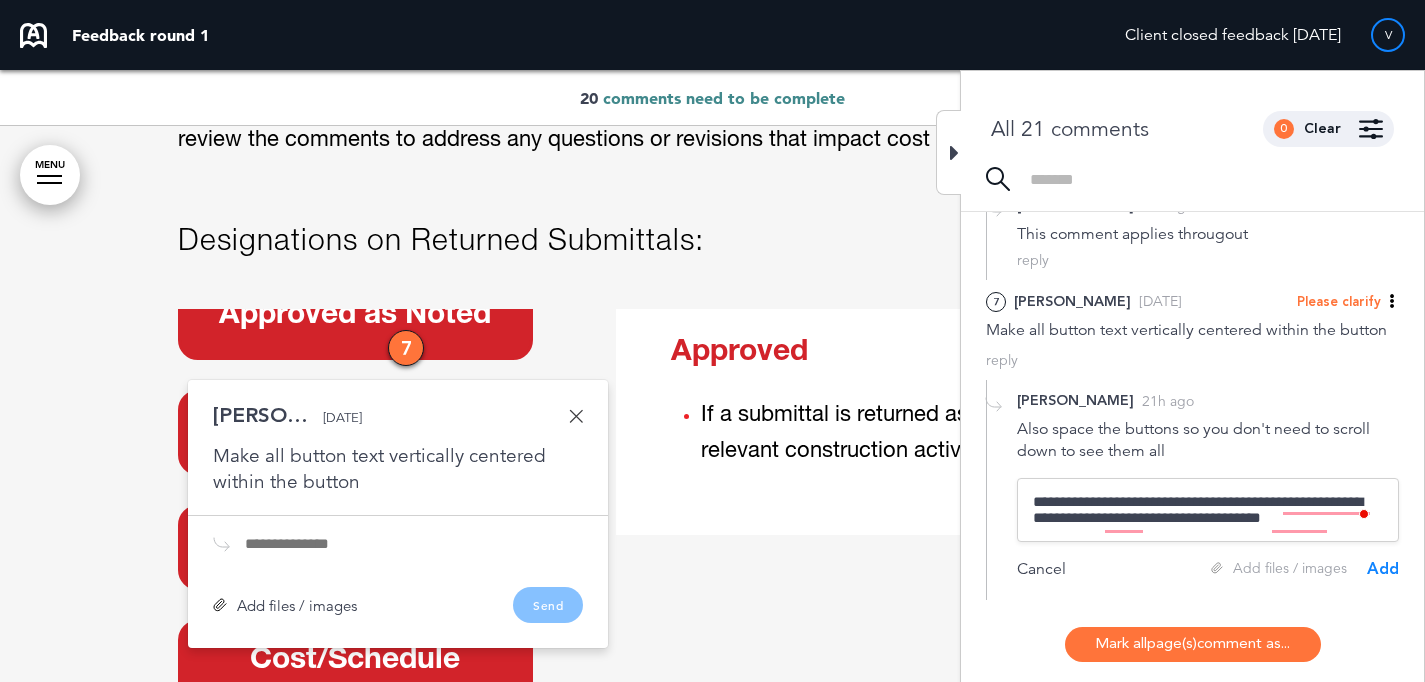 scroll, scrollTop: 221, scrollLeft: 0, axis: vertical 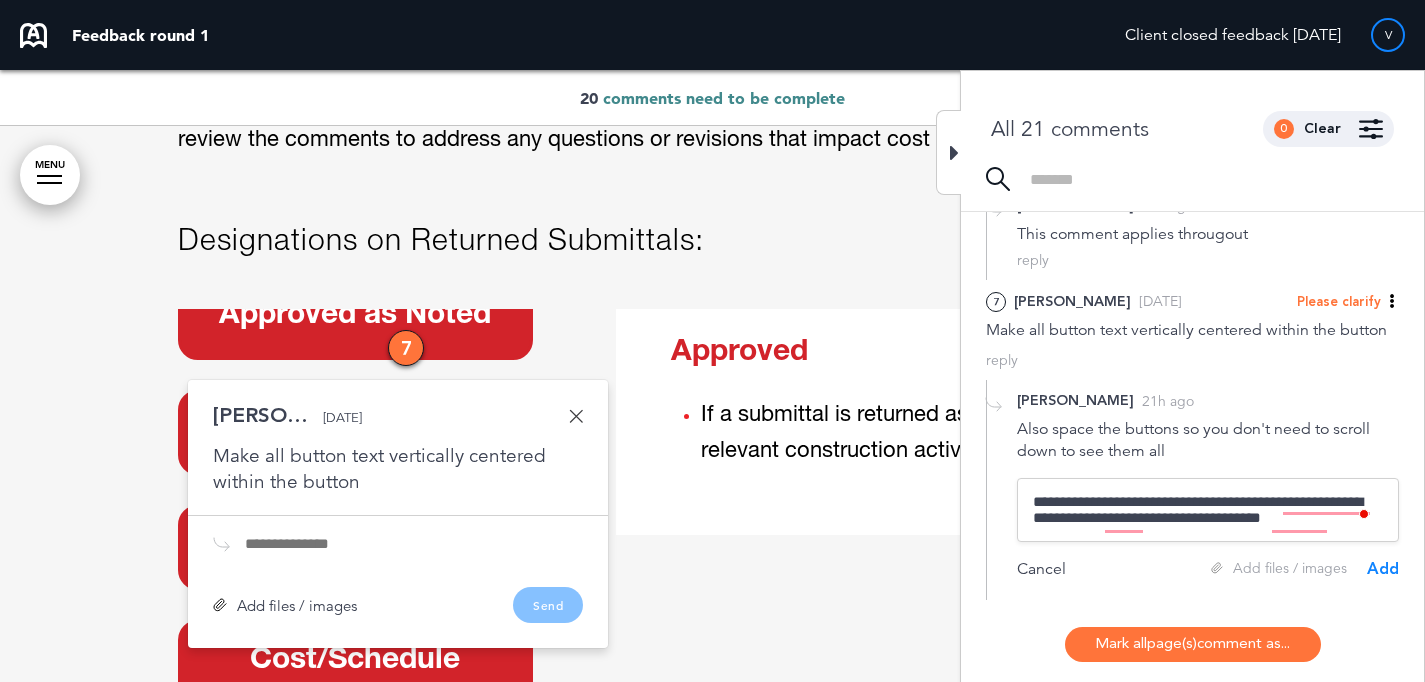 click on "**********" at bounding box center [1208, 510] 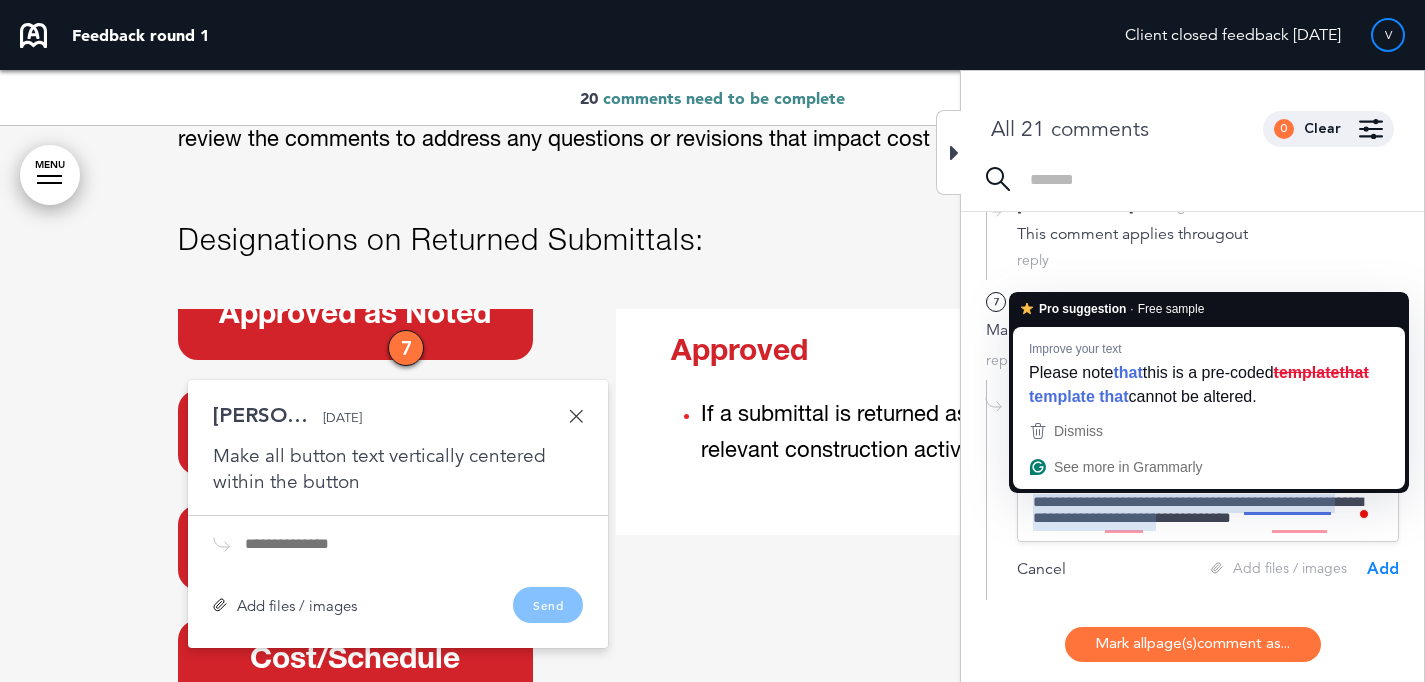 click on "**********" at bounding box center [1208, 510] 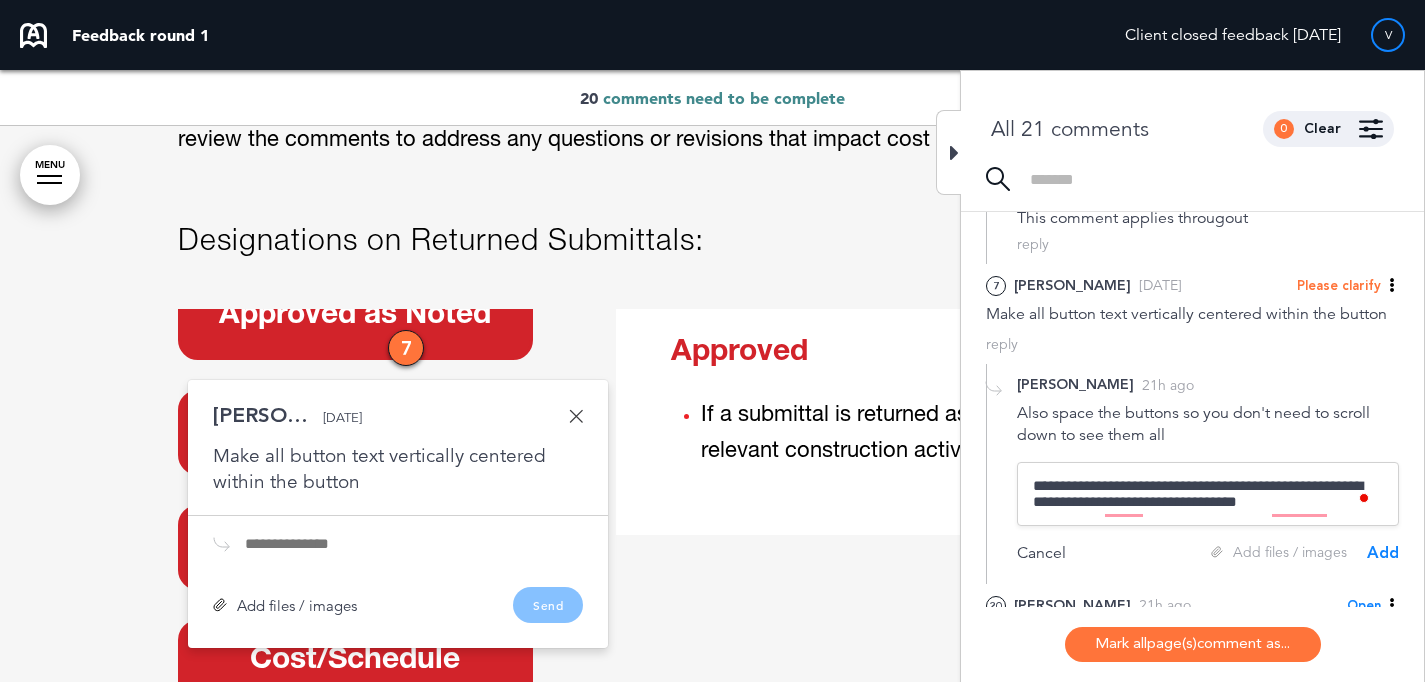 scroll, scrollTop: 238, scrollLeft: 0, axis: vertical 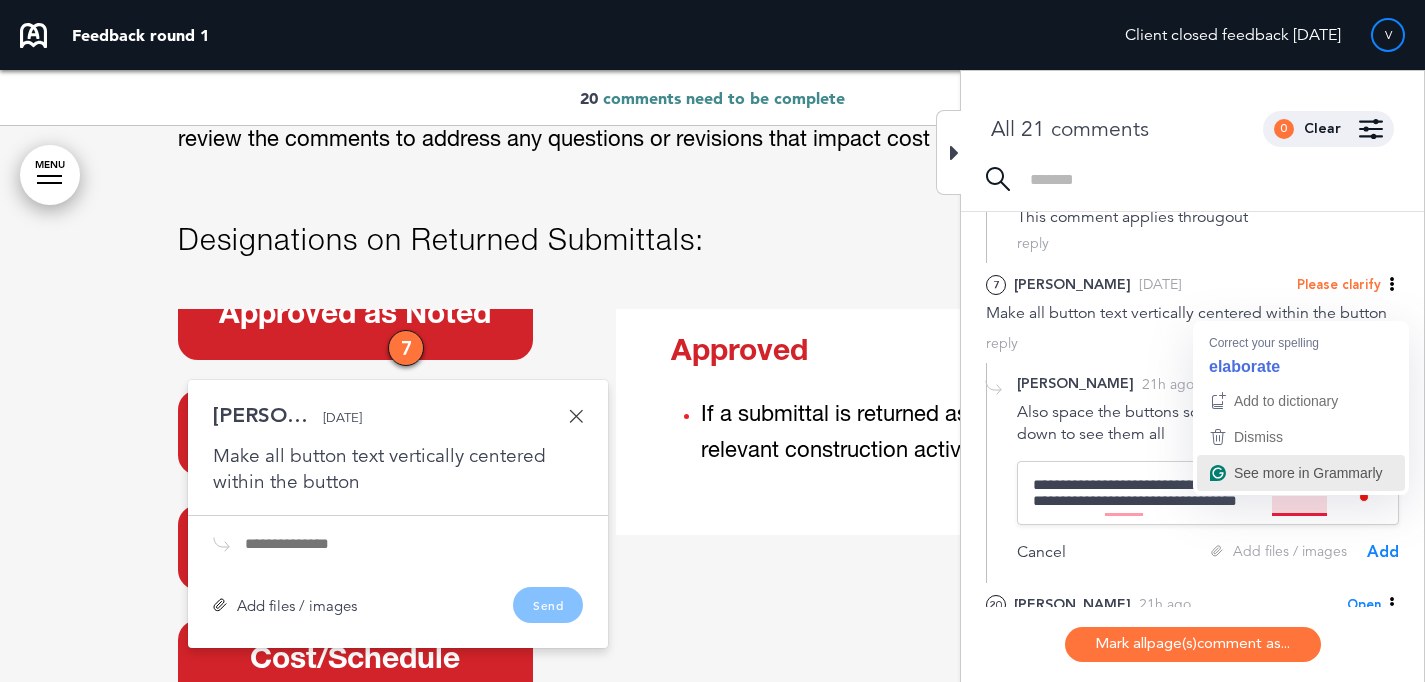 drag, startPoint x: 1309, startPoint y: 493, endPoint x: 1351, endPoint y: 480, distance: 43.965897 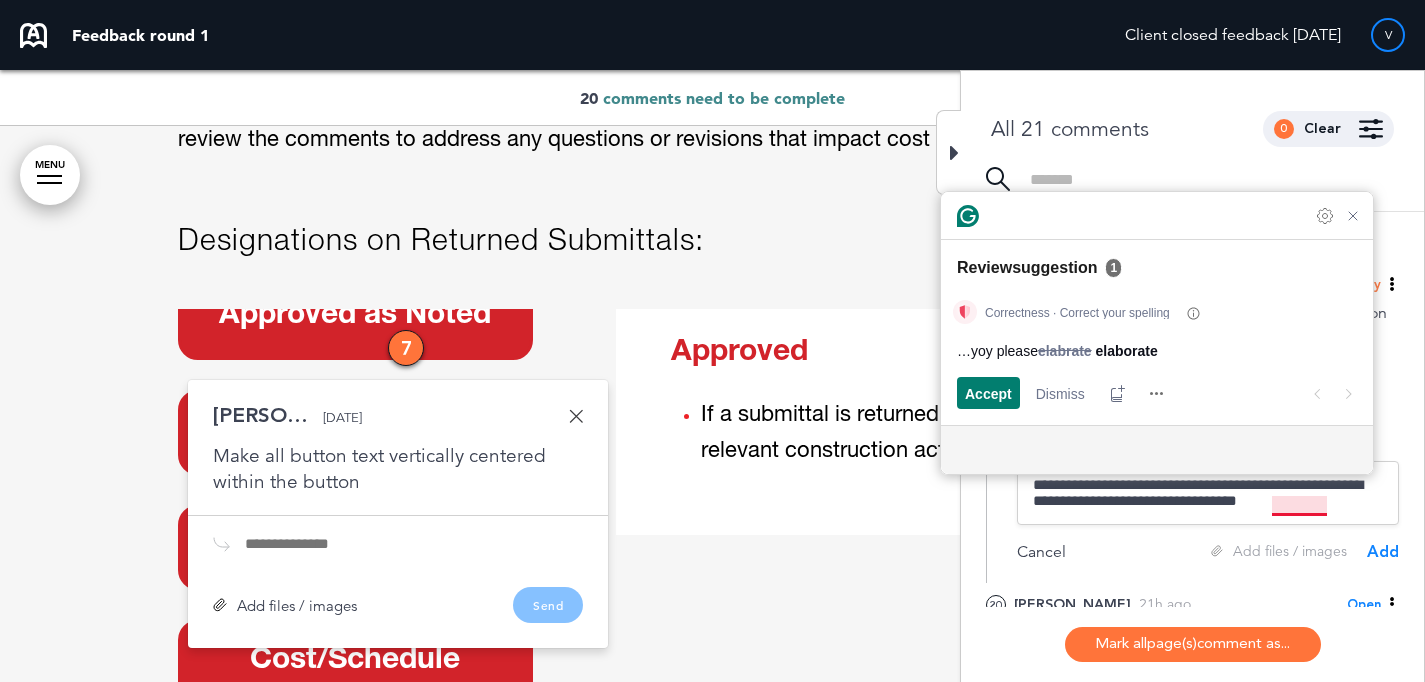 click on "**********" at bounding box center (1208, 493) 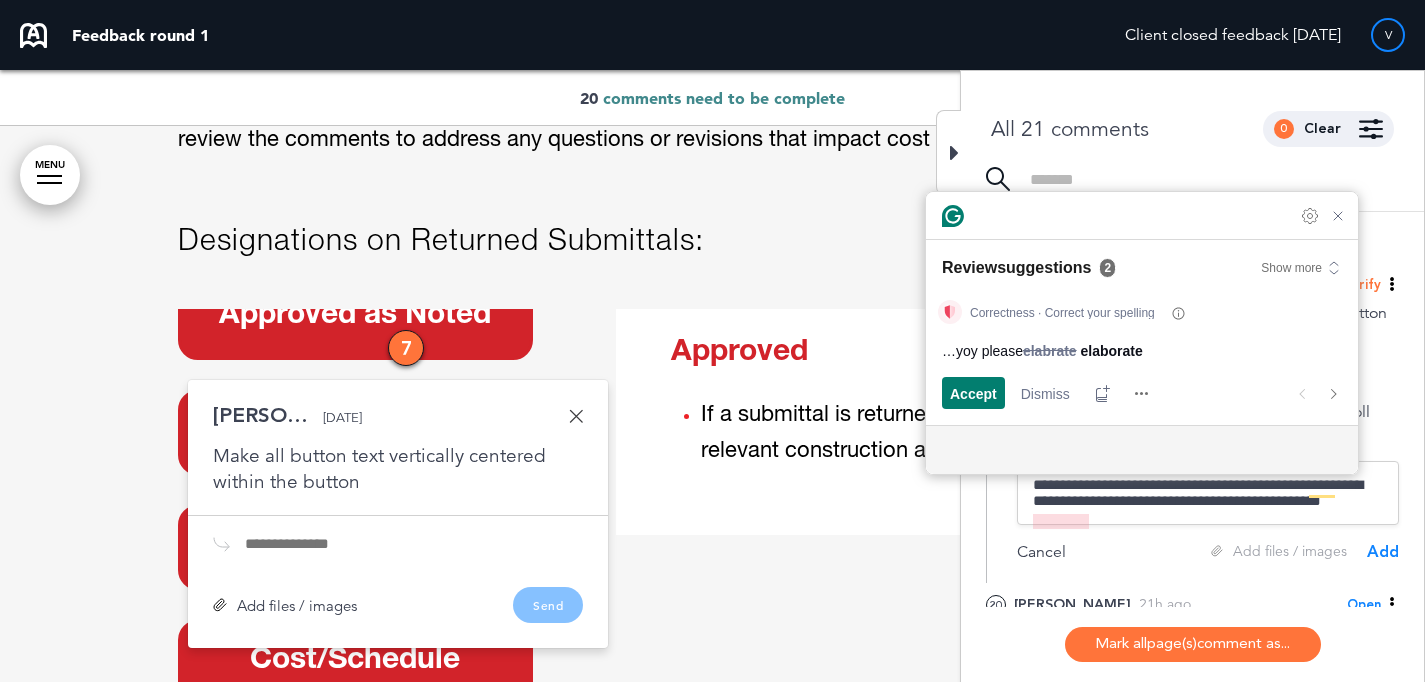 click on "**********" at bounding box center [1208, 493] 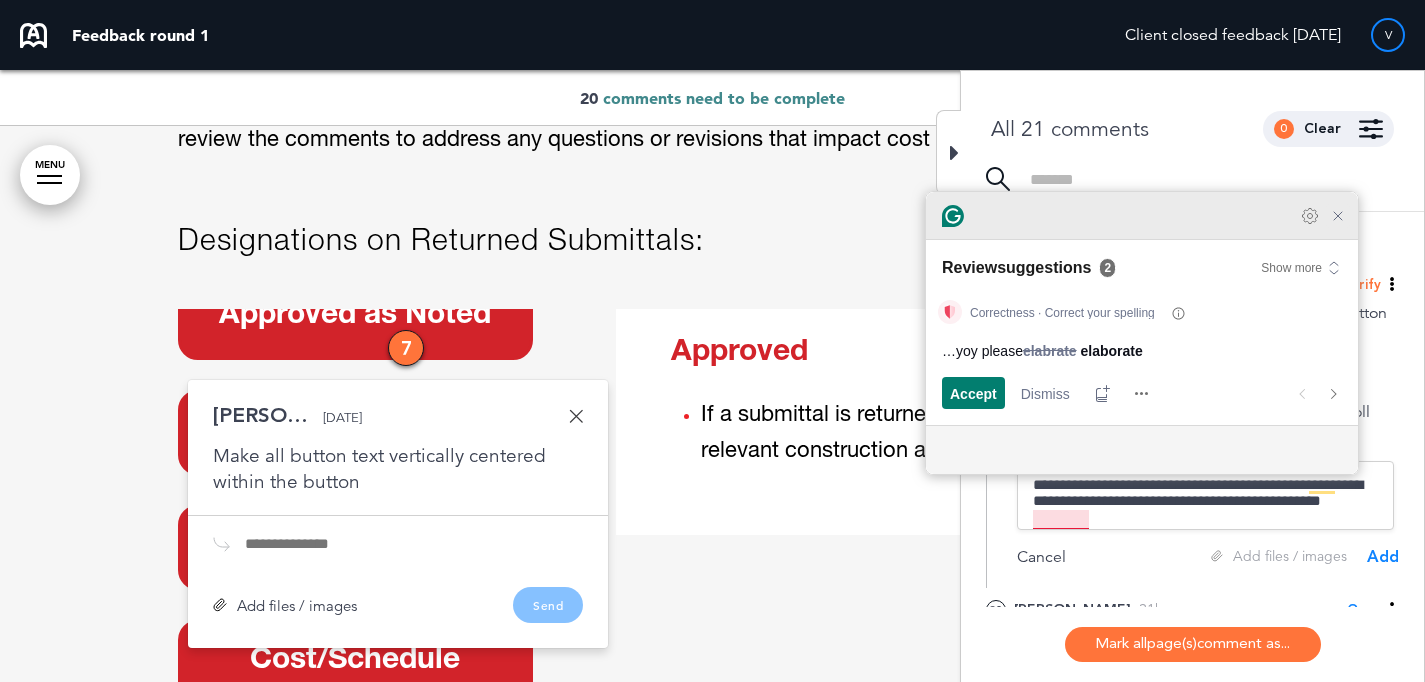 click 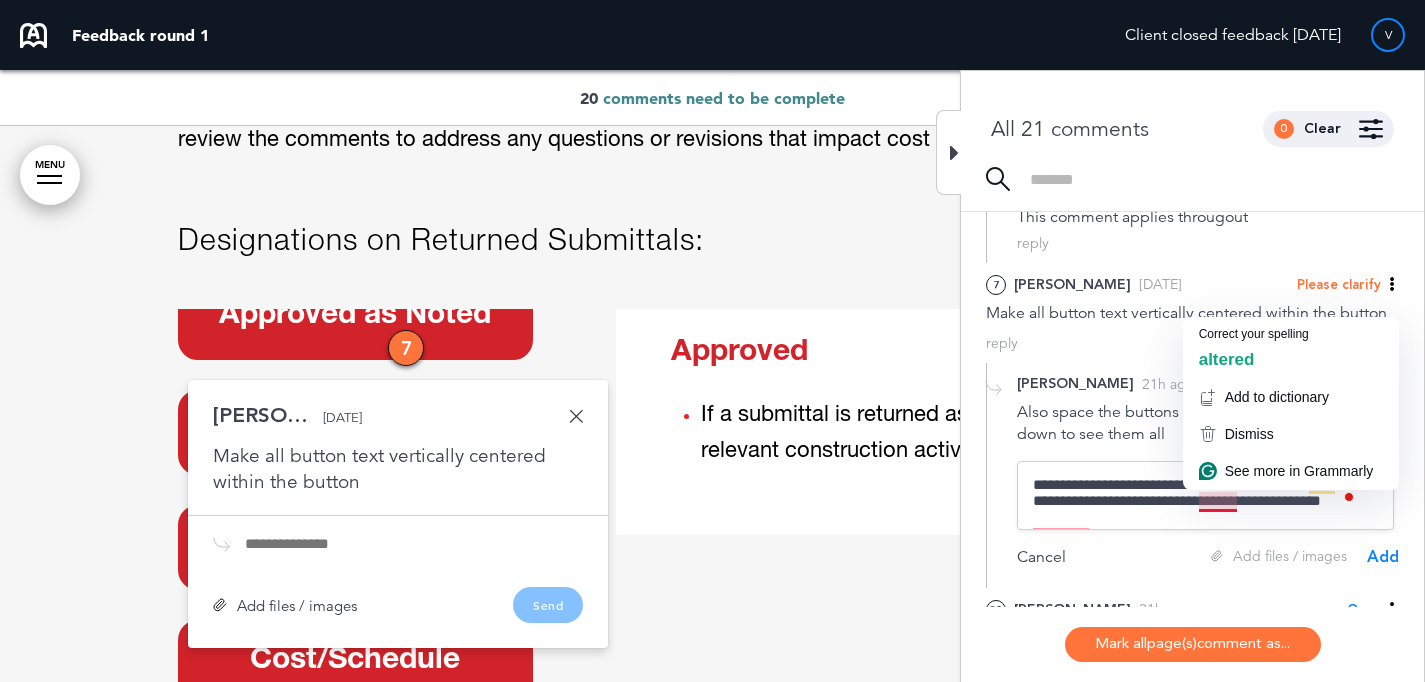 click on "**********" at bounding box center (1205, 495) 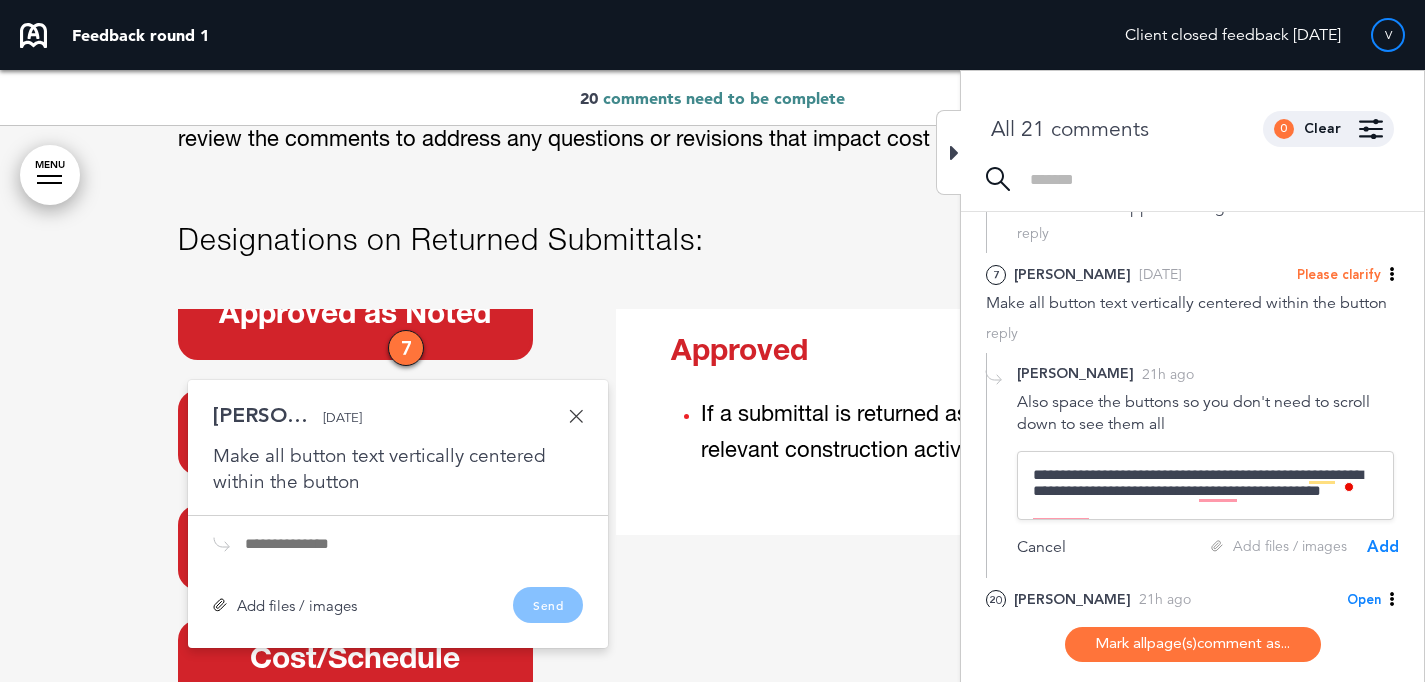 scroll, scrollTop: 268, scrollLeft: 0, axis: vertical 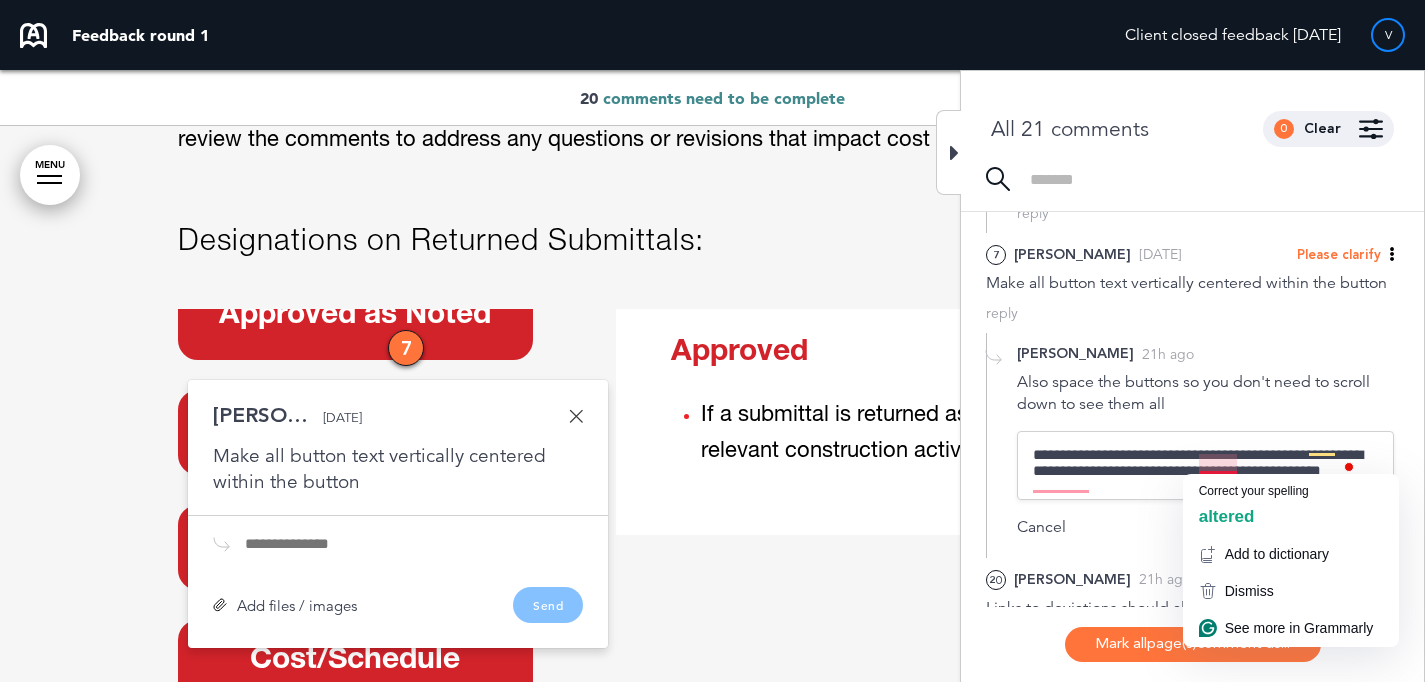 click on "**********" at bounding box center (1205, 465) 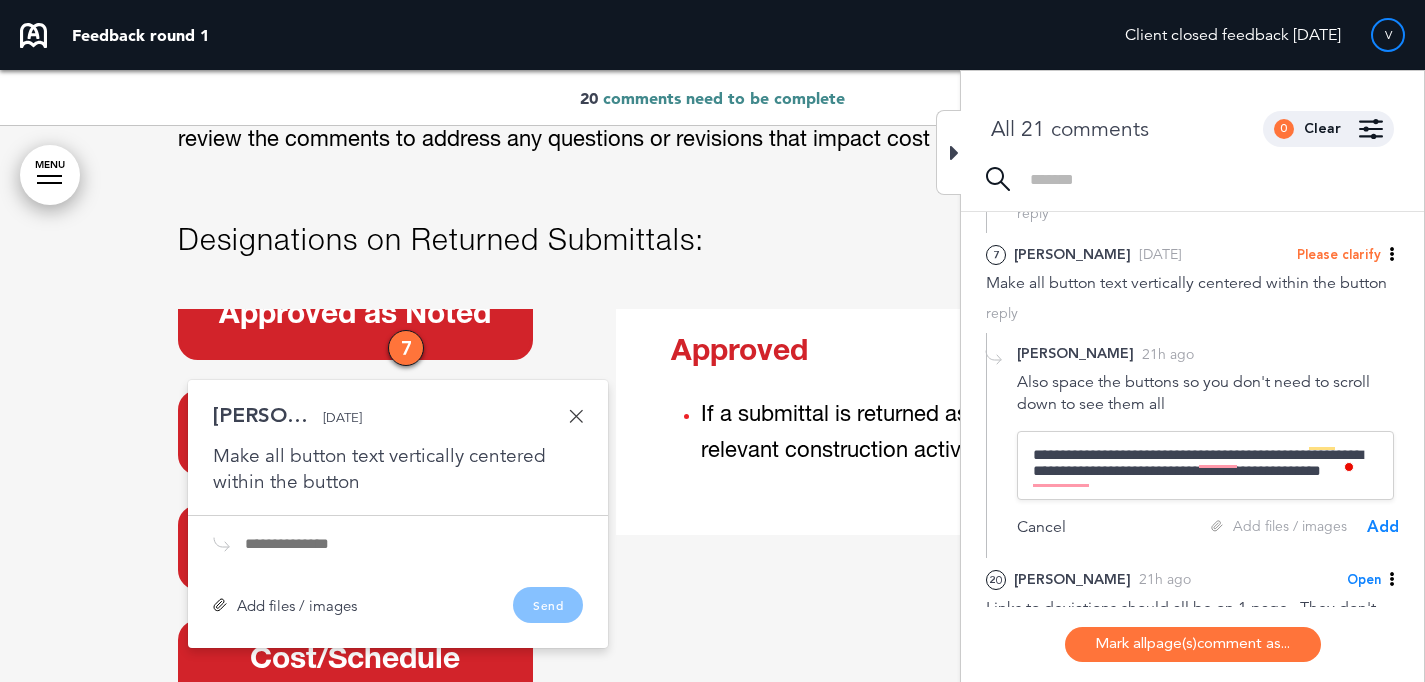 click on "**********" at bounding box center (1205, 465) 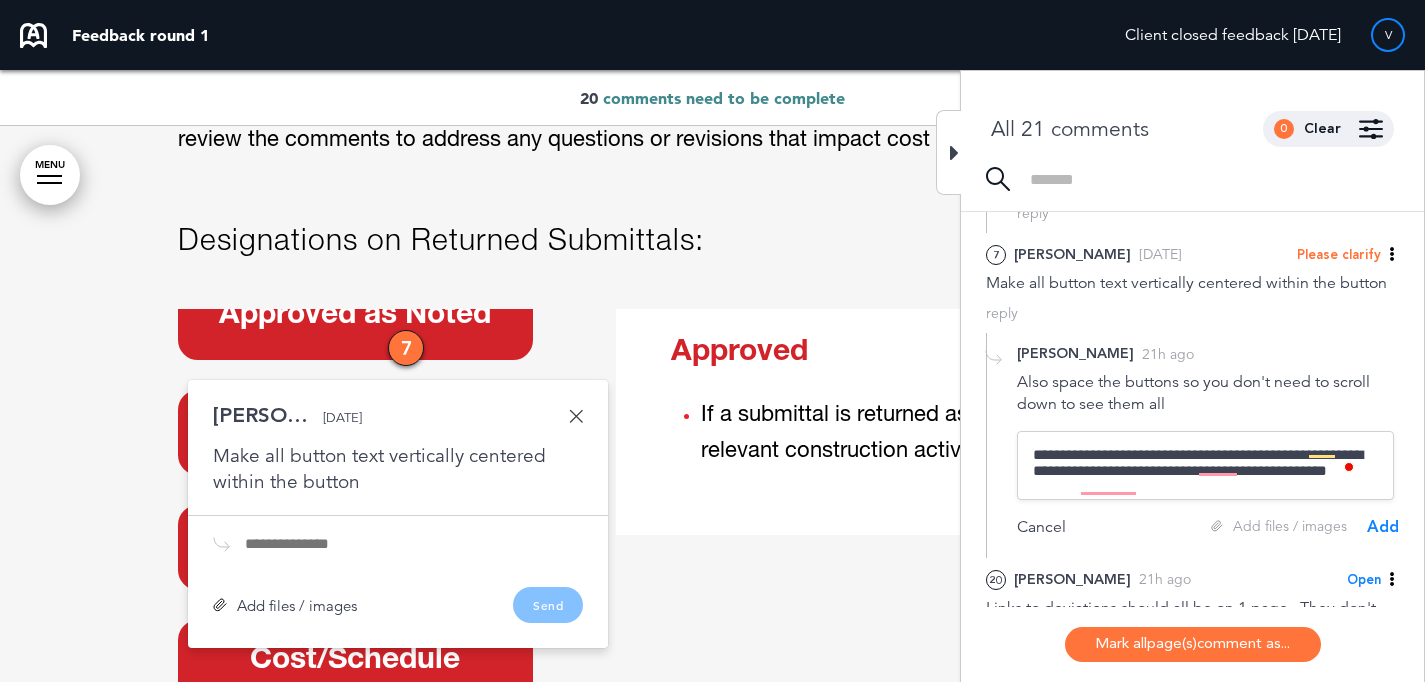 click on "**********" at bounding box center (1205, 465) 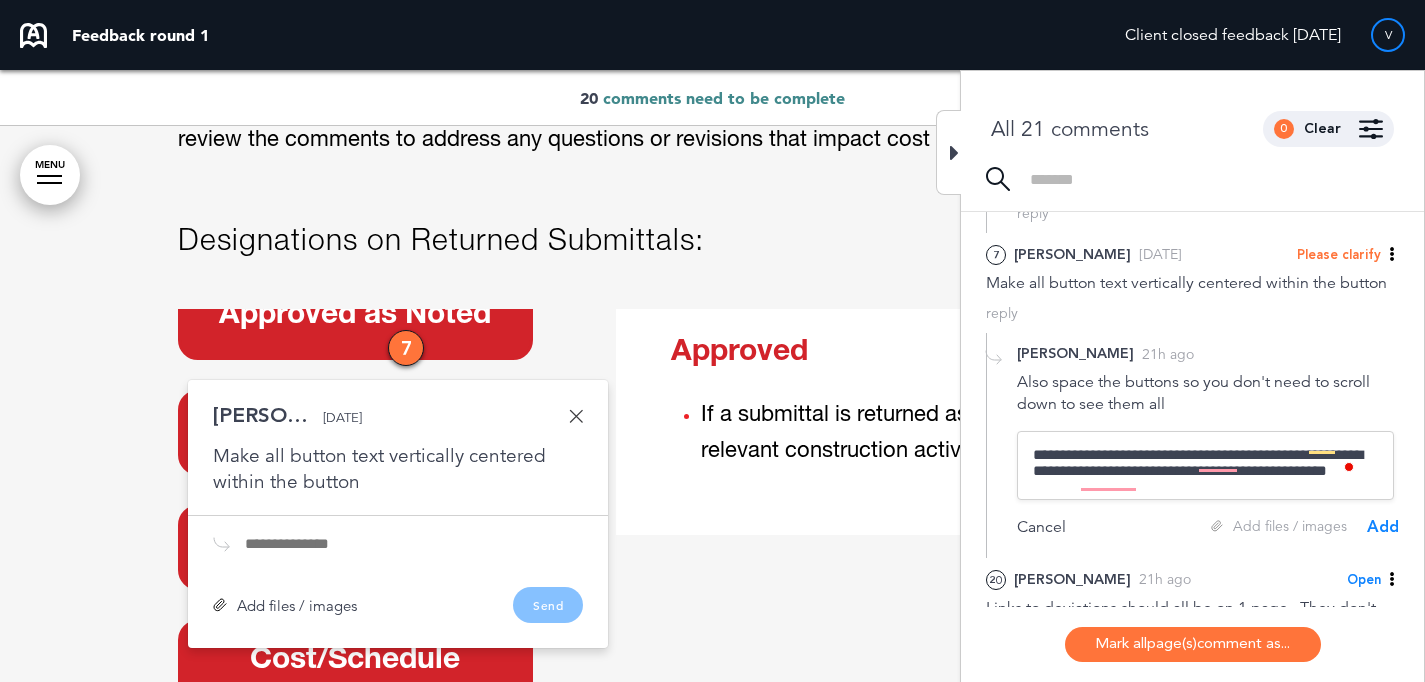 scroll, scrollTop: 14, scrollLeft: 0, axis: vertical 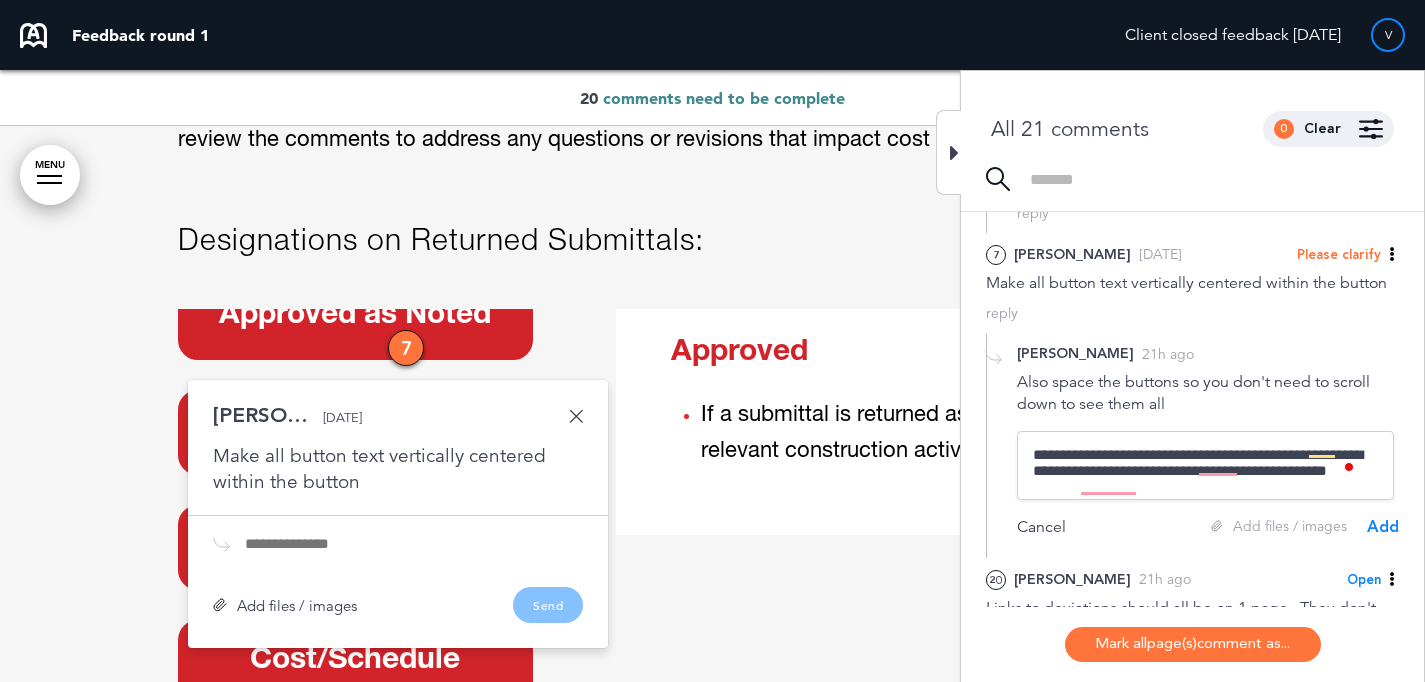 click on "**********" at bounding box center (1205, 465) 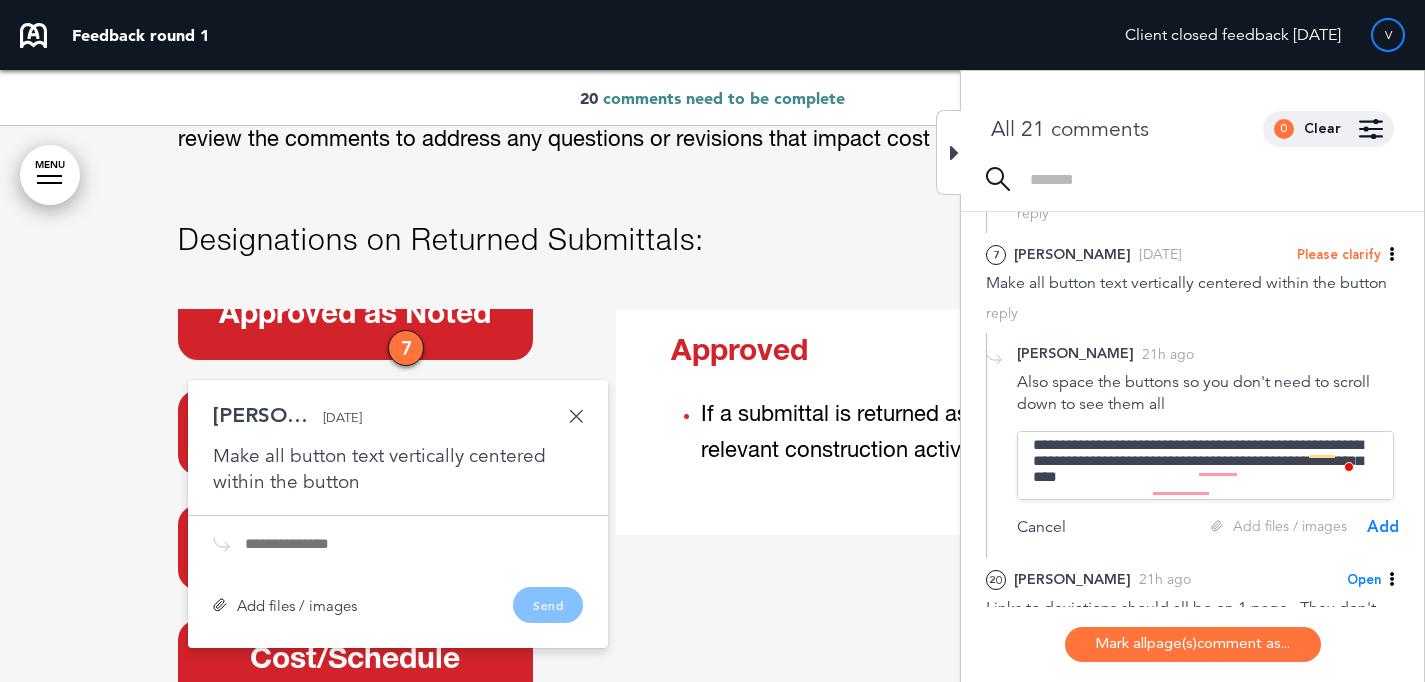 scroll, scrollTop: 272, scrollLeft: 0, axis: vertical 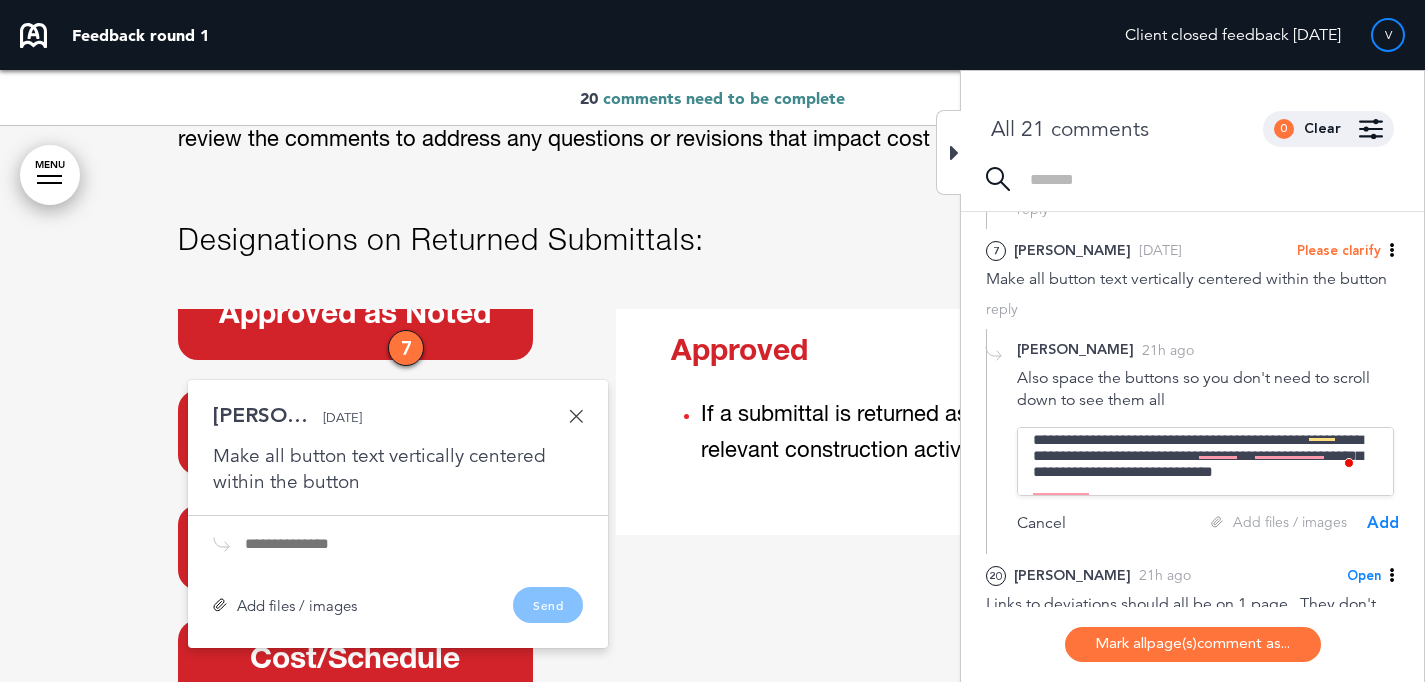 click on "**********" at bounding box center (1205, 461) 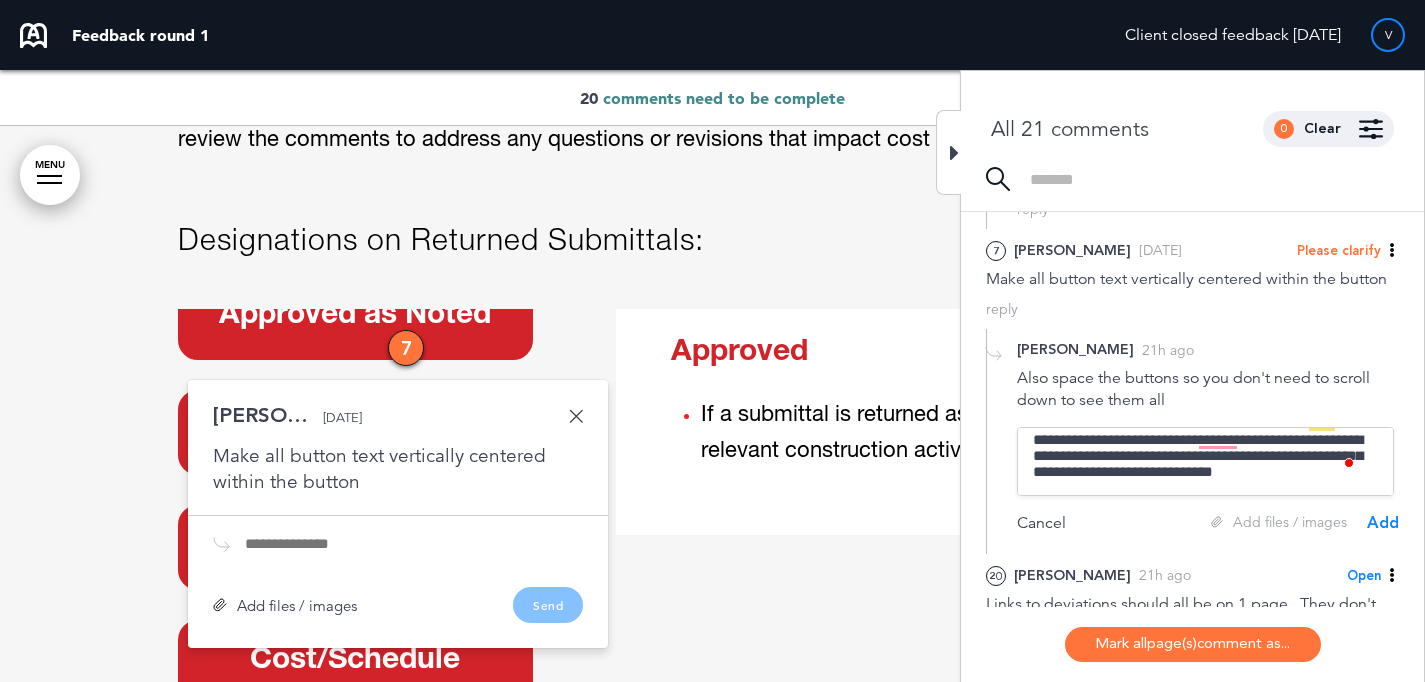 click on "**********" at bounding box center (1205, 461) 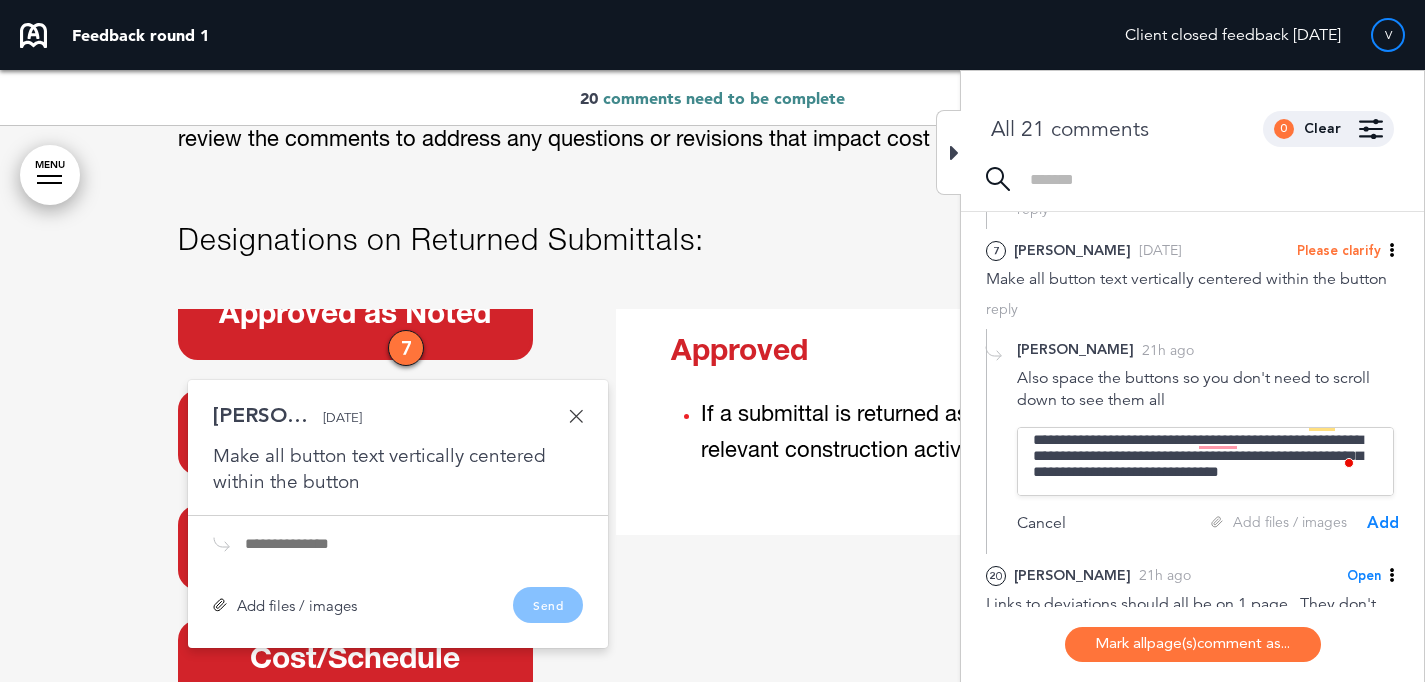 click on "**********" at bounding box center (1205, 461) 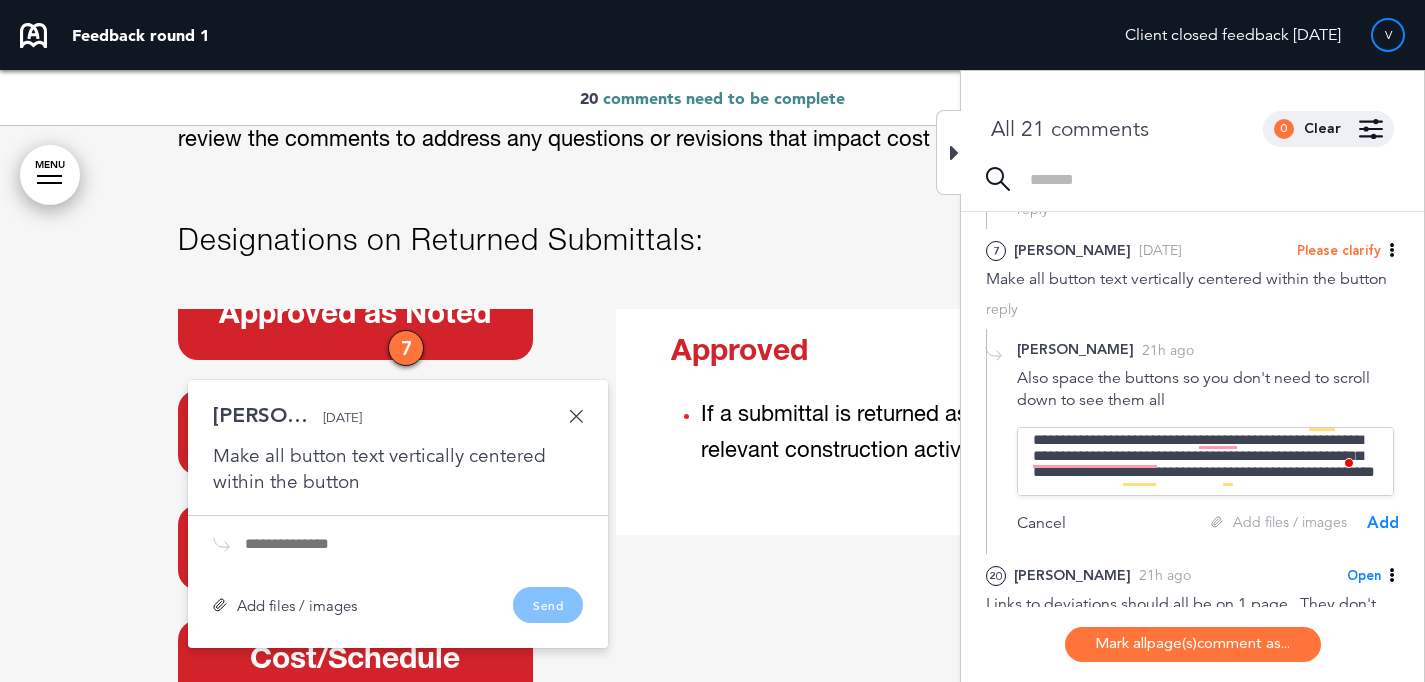 click on "**********" at bounding box center (1205, 461) 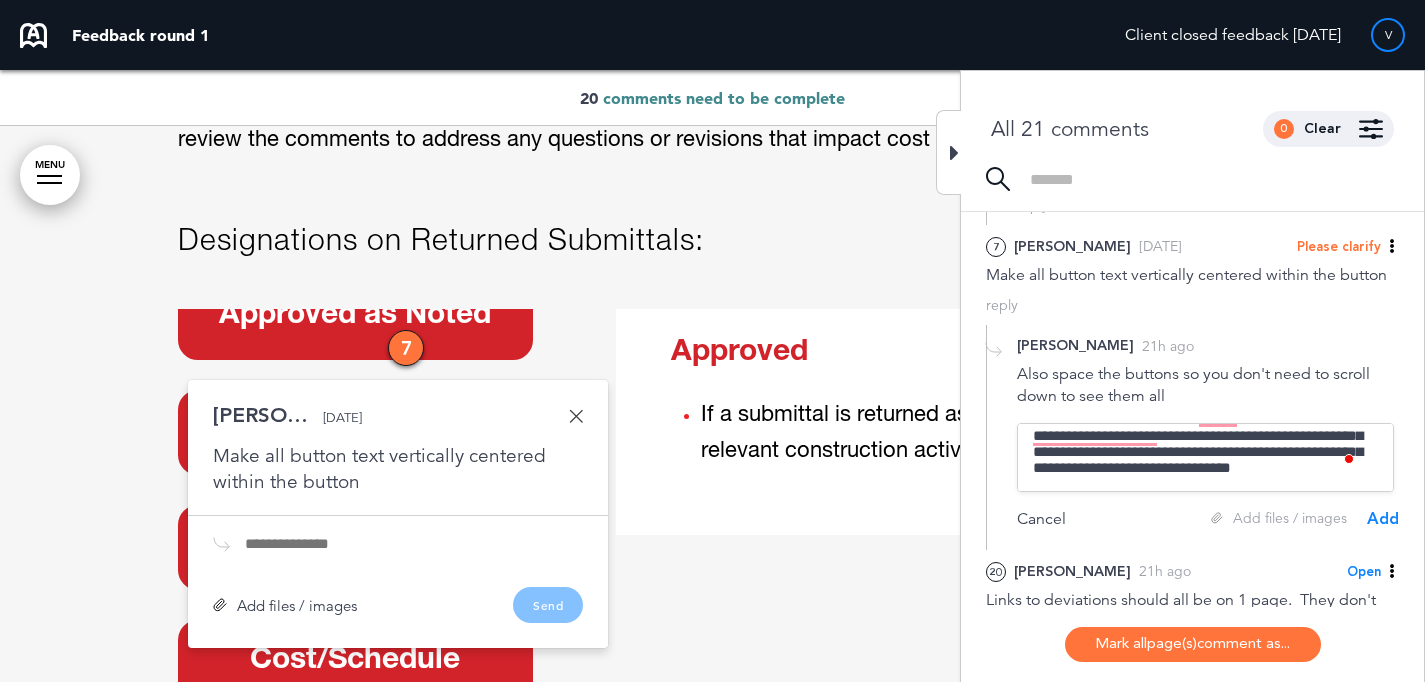 drag, startPoint x: 1283, startPoint y: 467, endPoint x: 1261, endPoint y: 452, distance: 26.627054 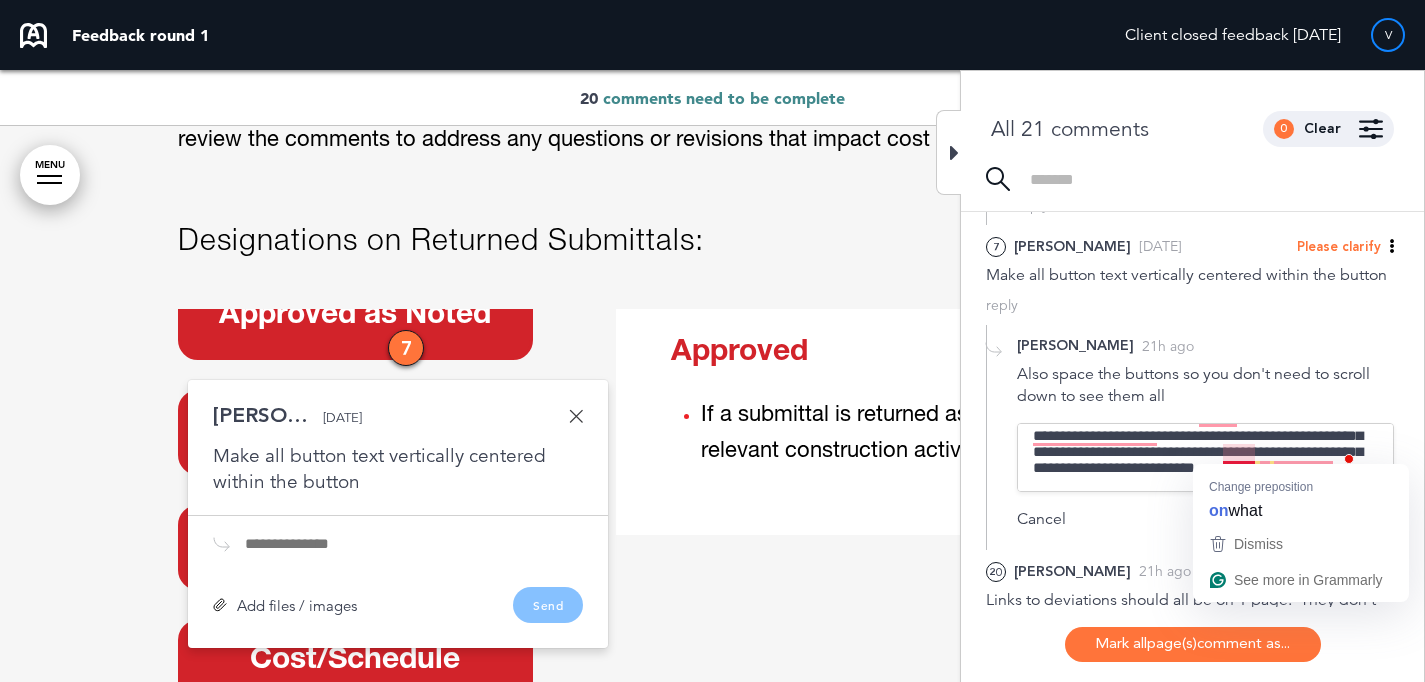 type on "**********" 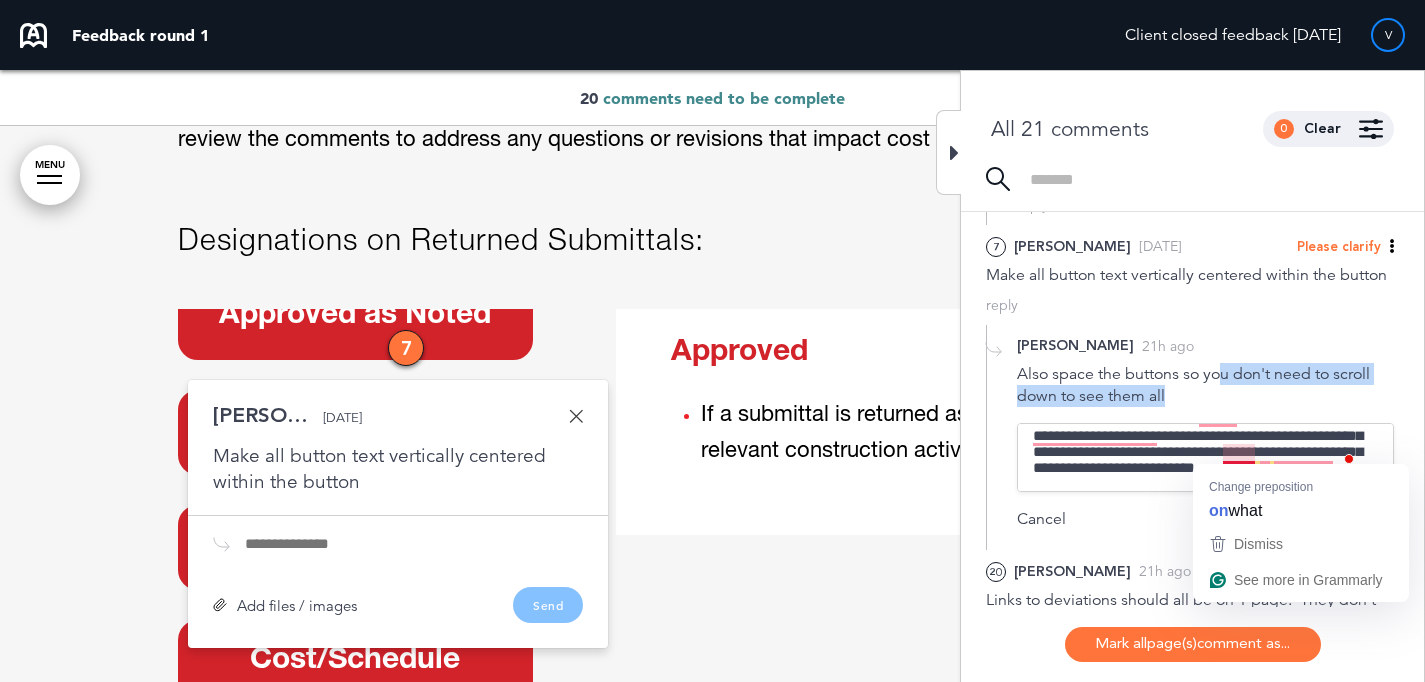 click on "Also space the buttons so you don't need to scroll down to see them all" at bounding box center [1208, 385] 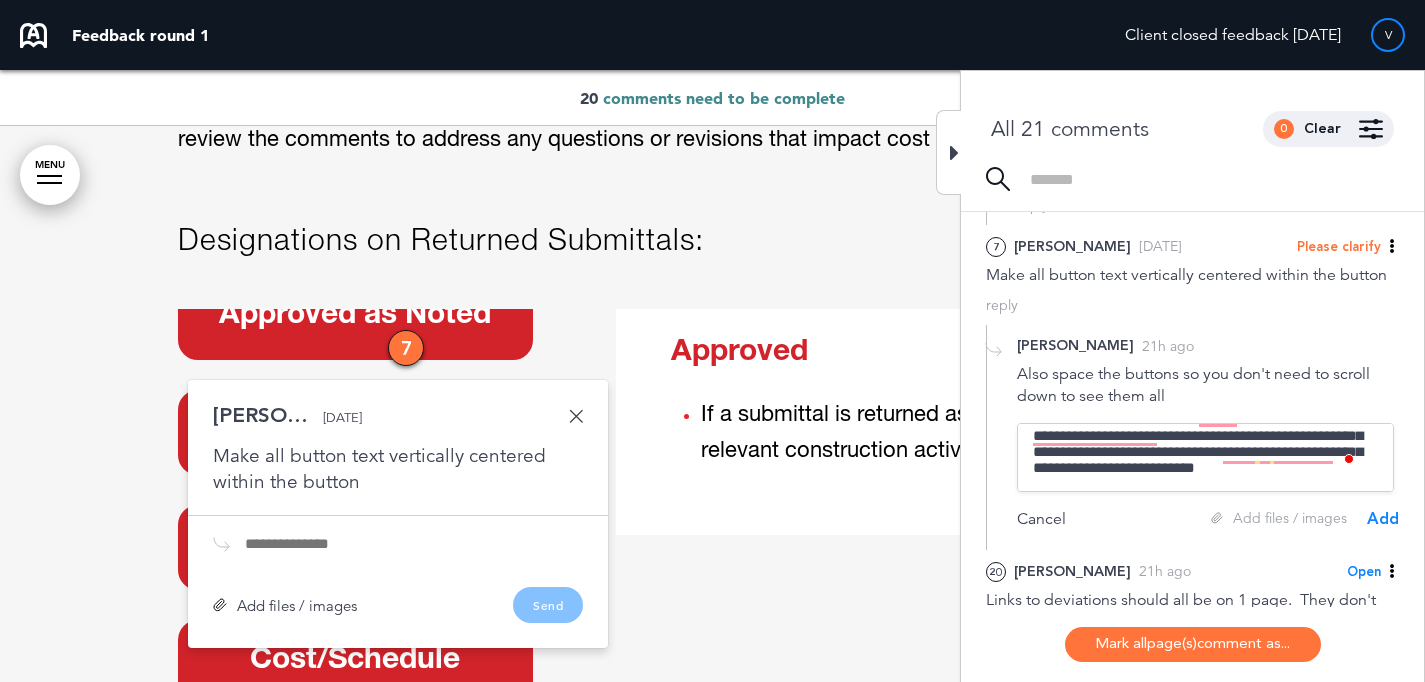 click on "Add" at bounding box center [1383, 519] 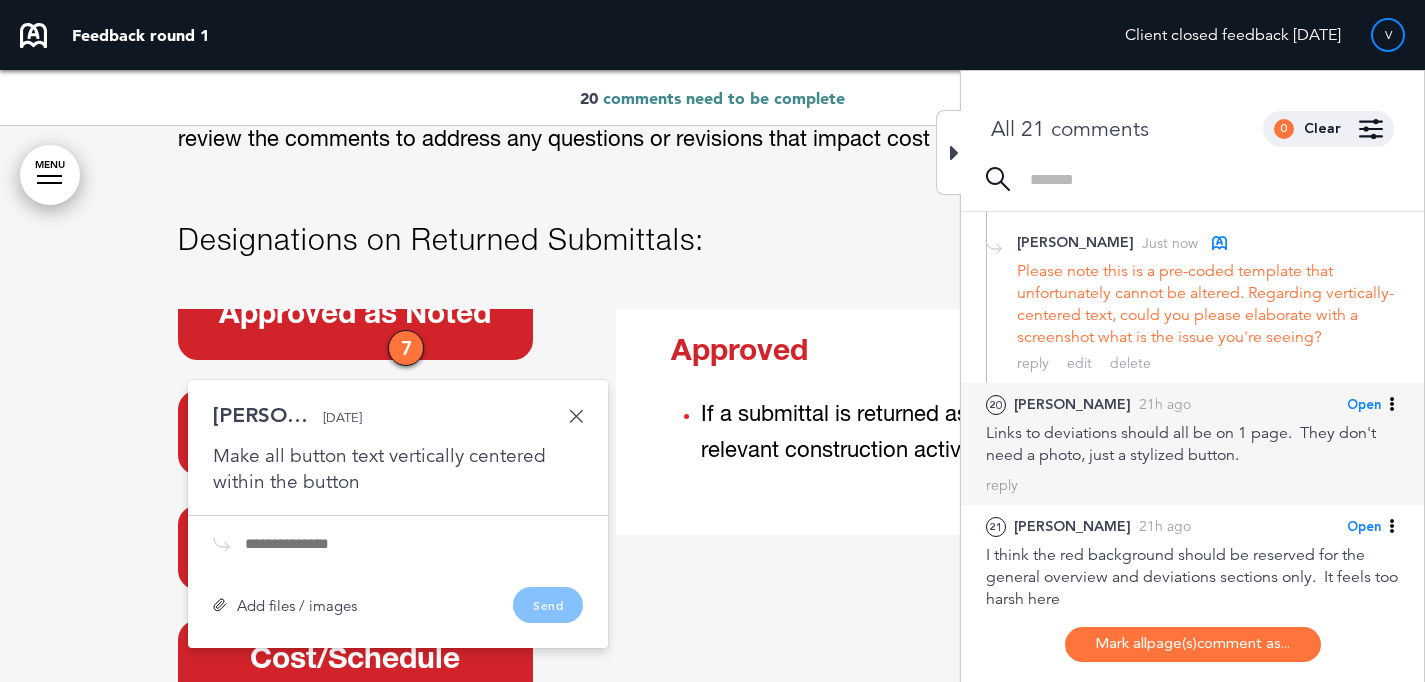 click on "Links to deviations should all be on 1 page.  They don't need a photo, just a stylized button." at bounding box center [1192, 444] 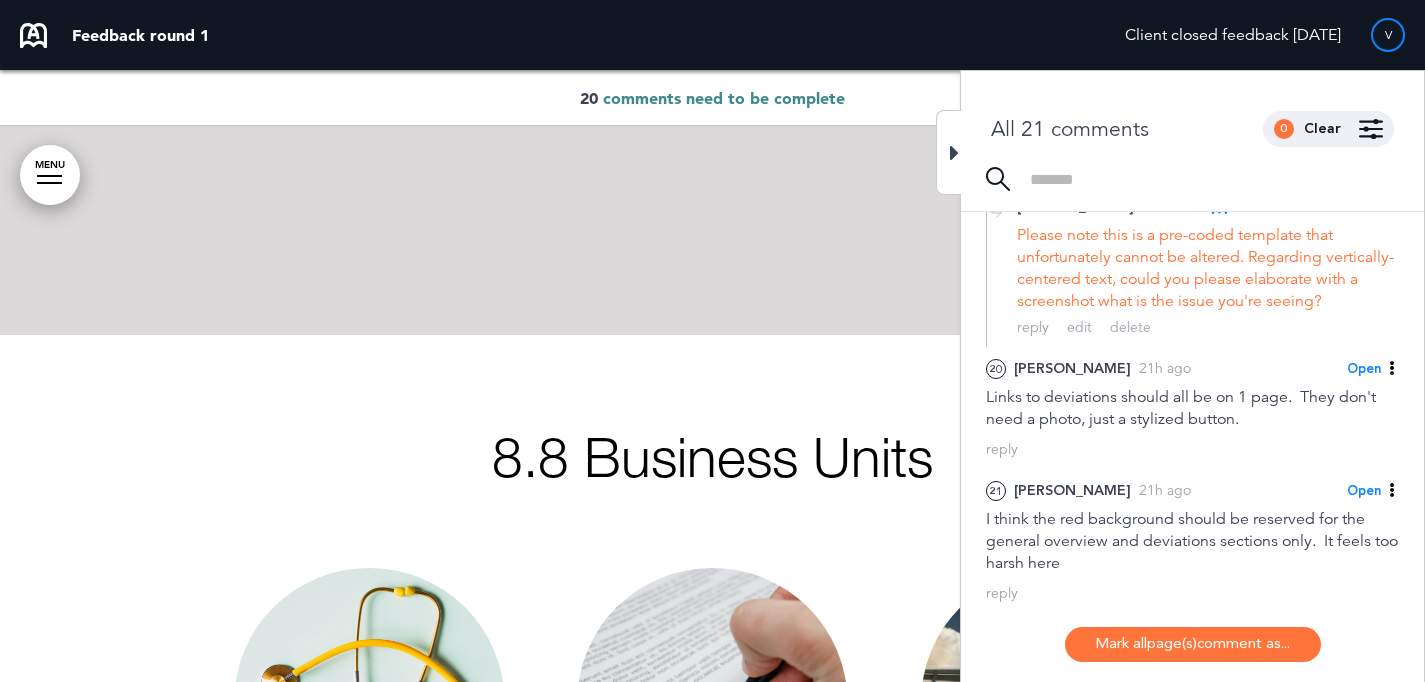 scroll, scrollTop: 13578, scrollLeft: 0, axis: vertical 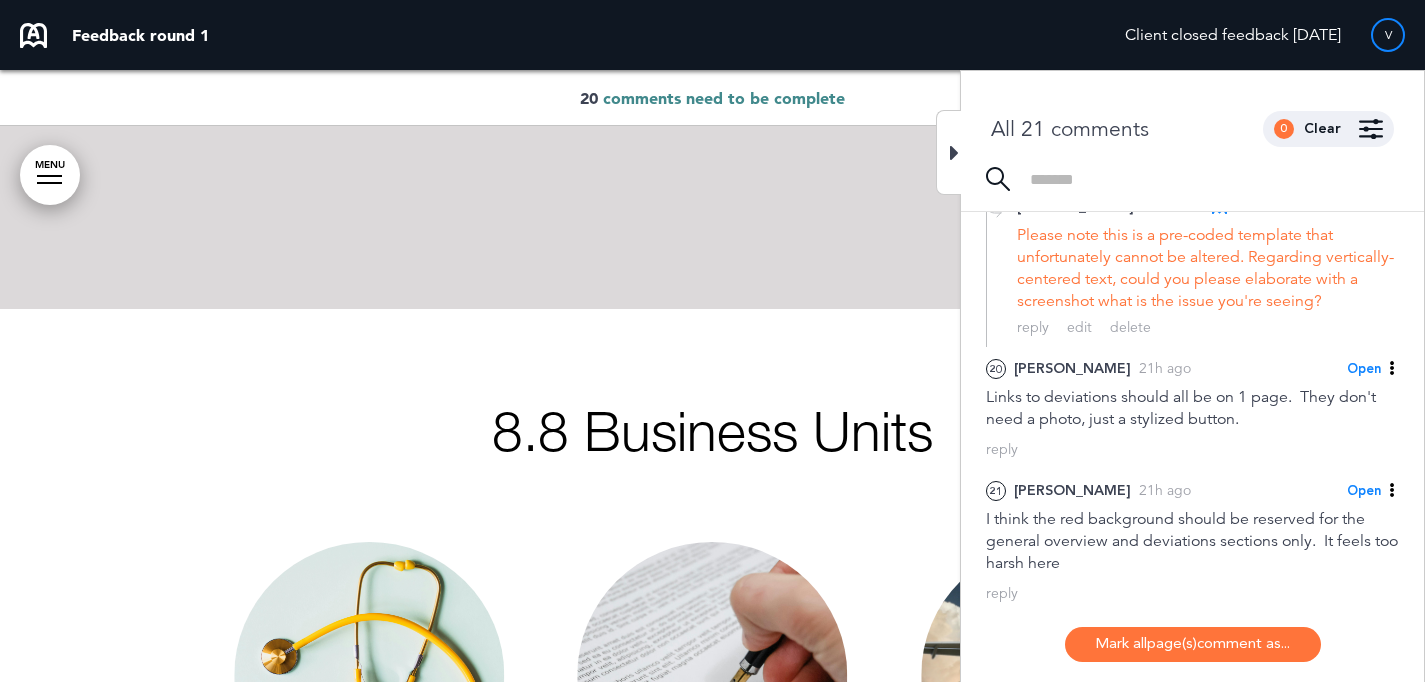 click at bounding box center [948, 152] 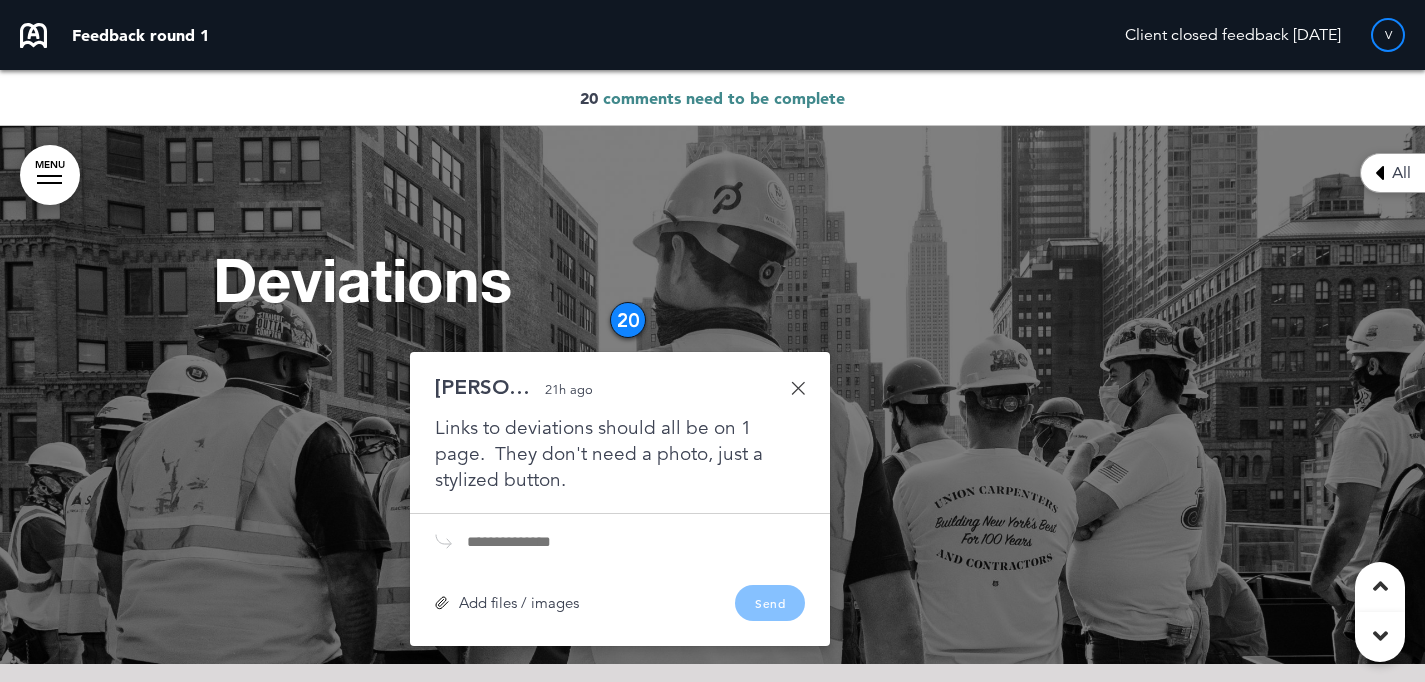 scroll, scrollTop: 12482, scrollLeft: 0, axis: vertical 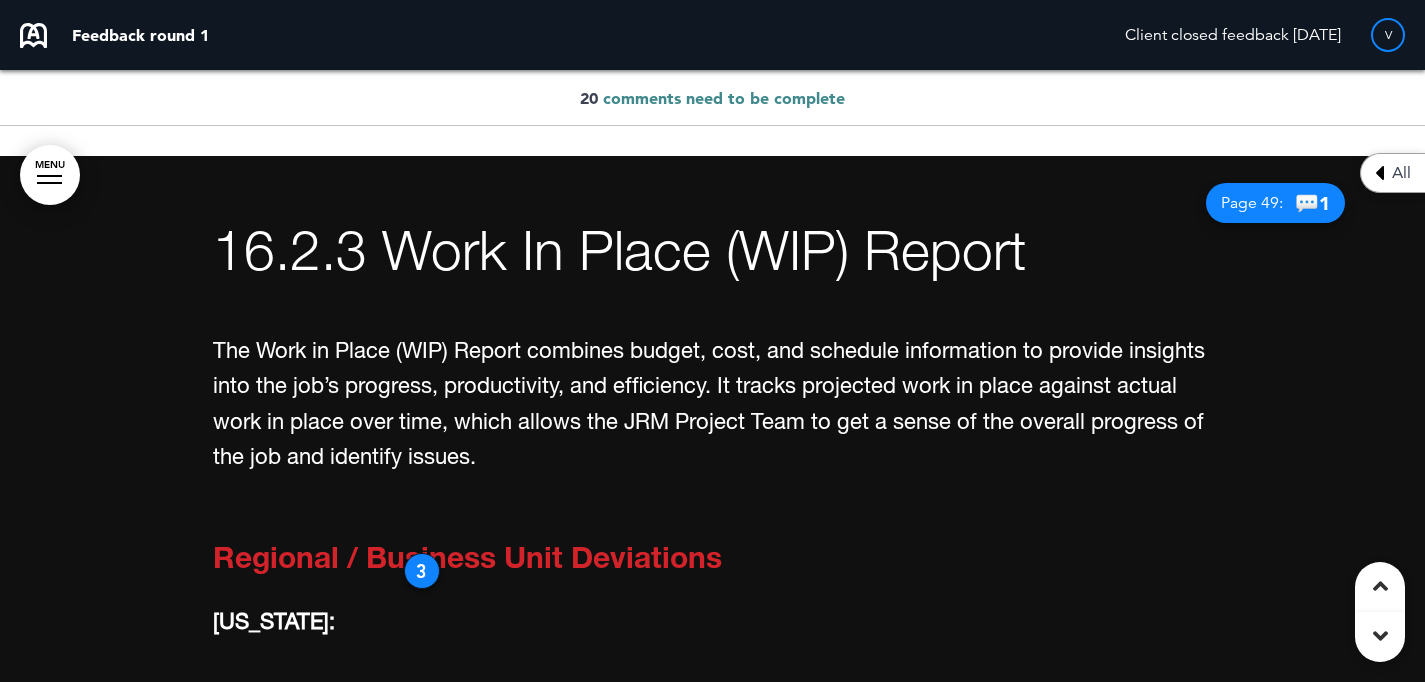 click on "3" at bounding box center [422, 571] 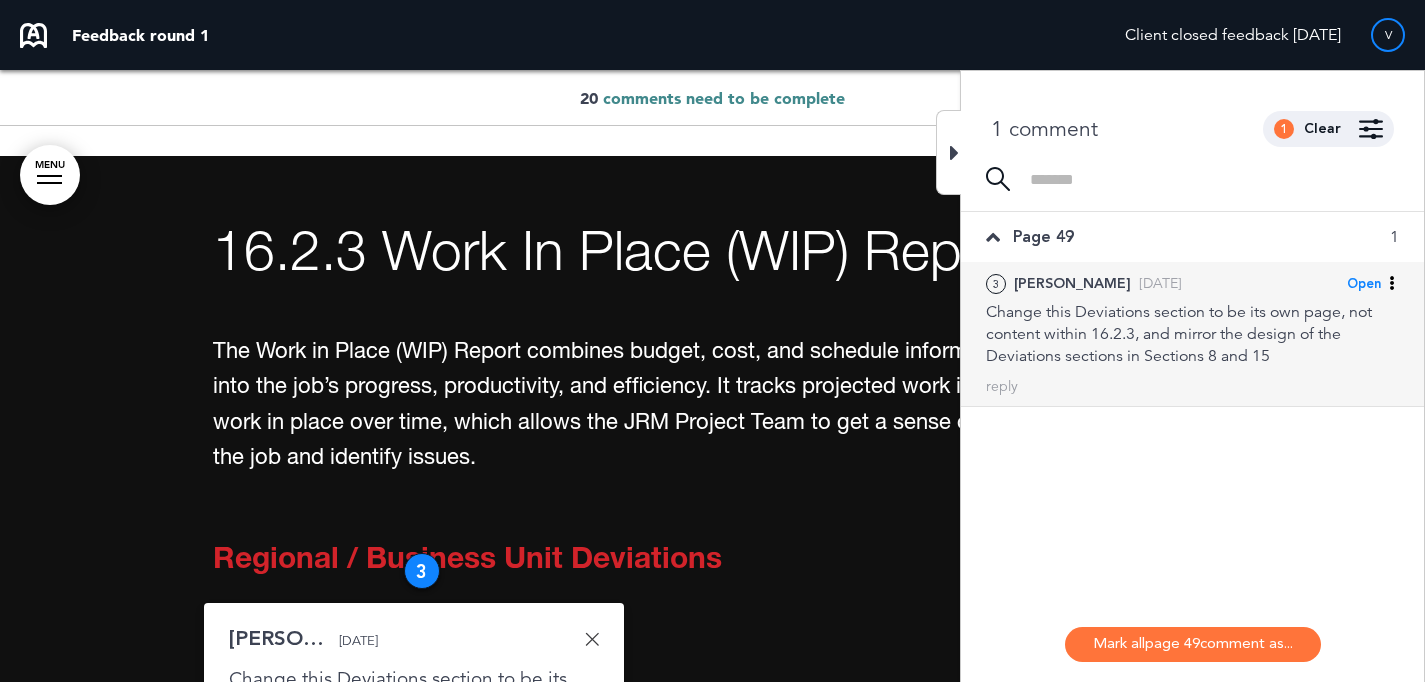 scroll, scrollTop: 0, scrollLeft: 0, axis: both 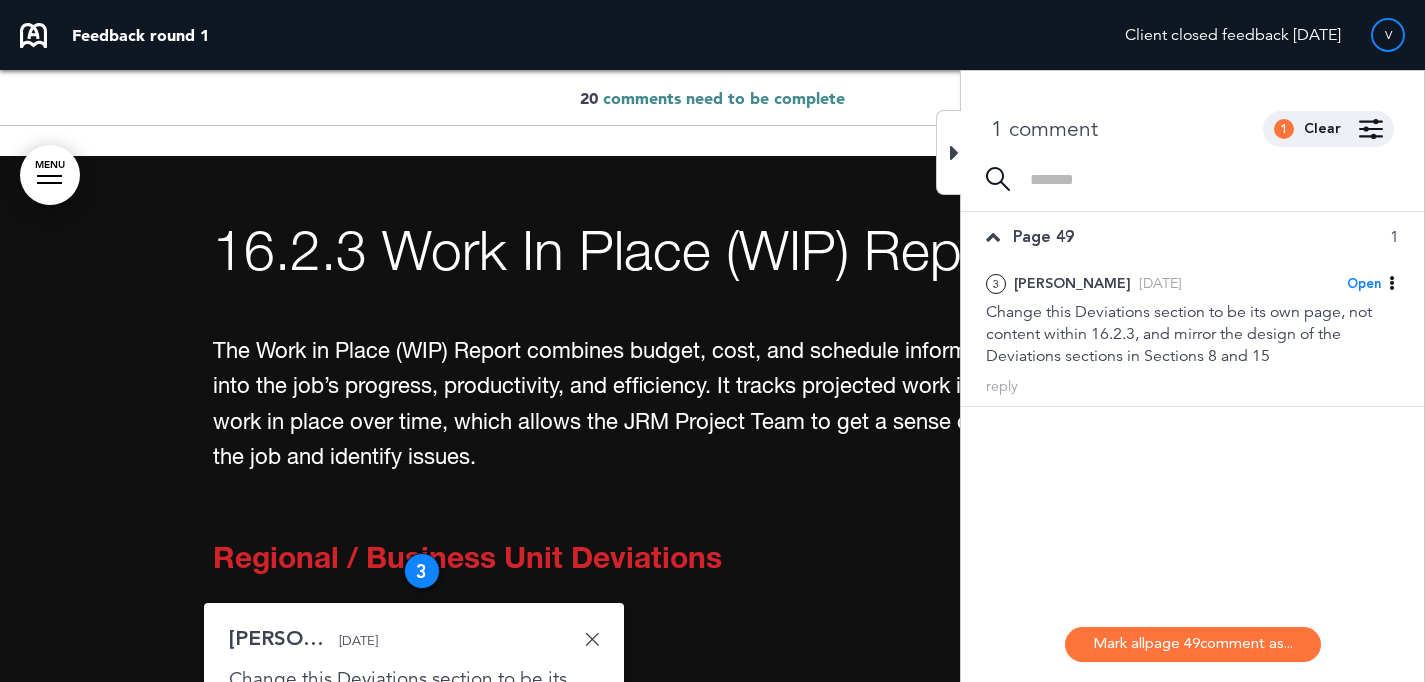 click at bounding box center [948, 152] 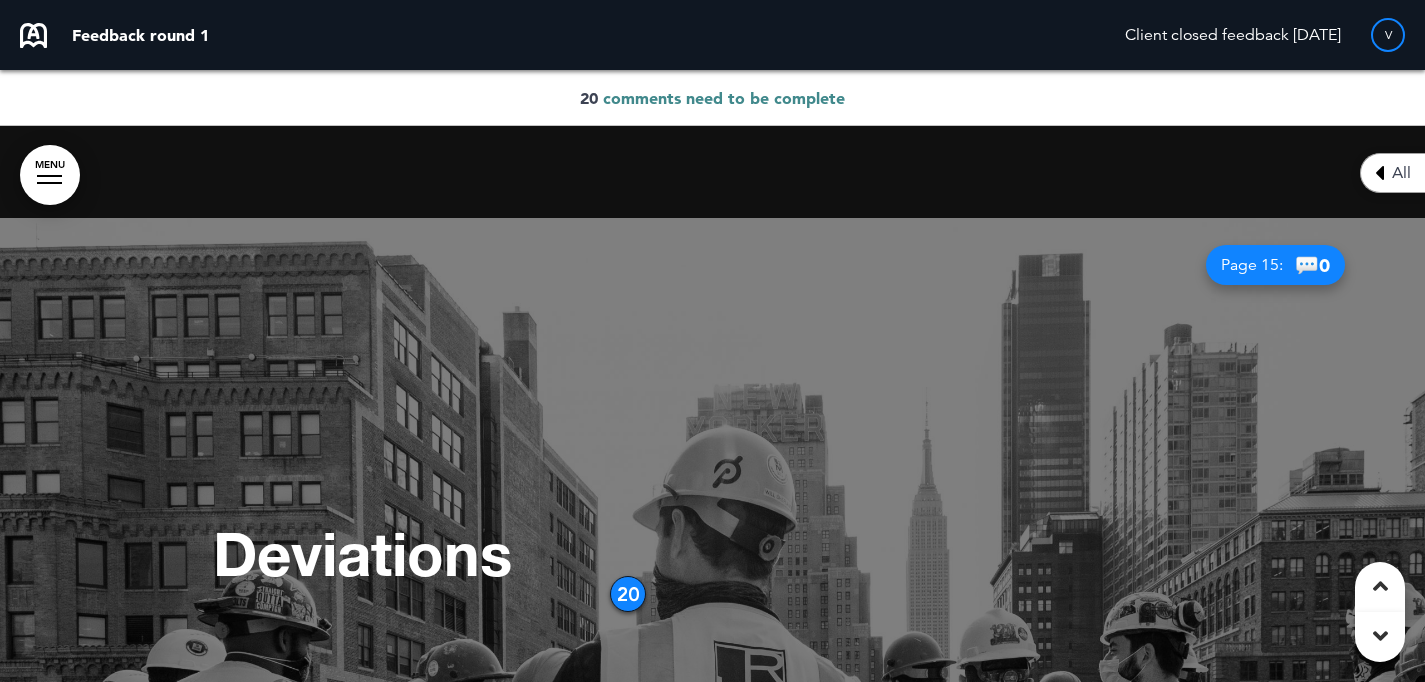 scroll, scrollTop: 12397, scrollLeft: 0, axis: vertical 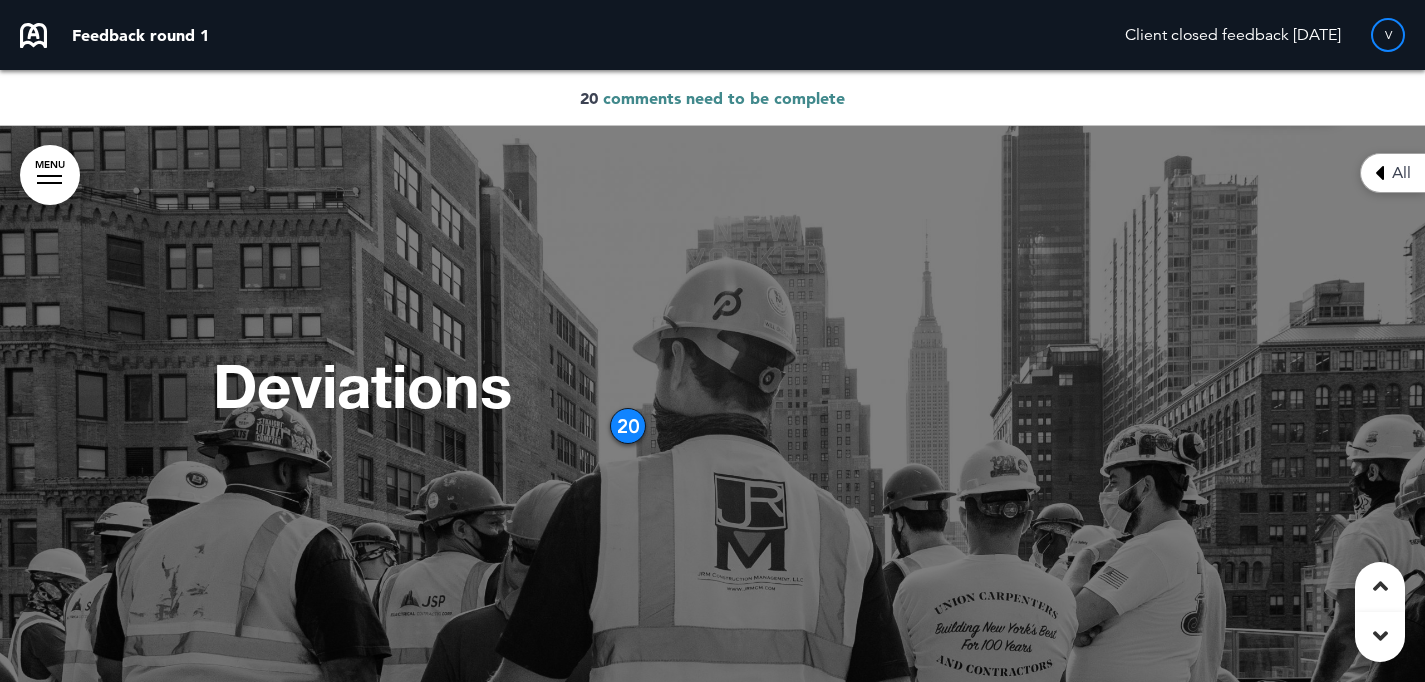 click on "20" at bounding box center (628, 426) 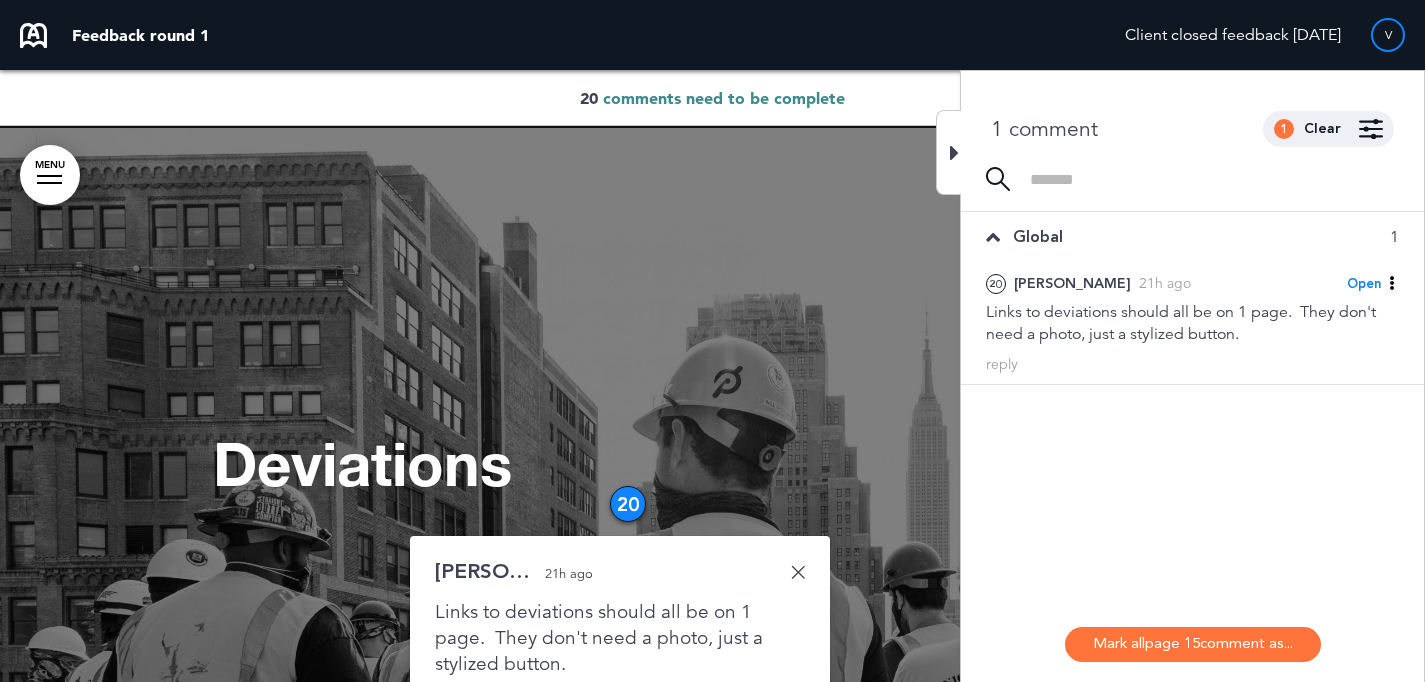 scroll, scrollTop: 12321, scrollLeft: 0, axis: vertical 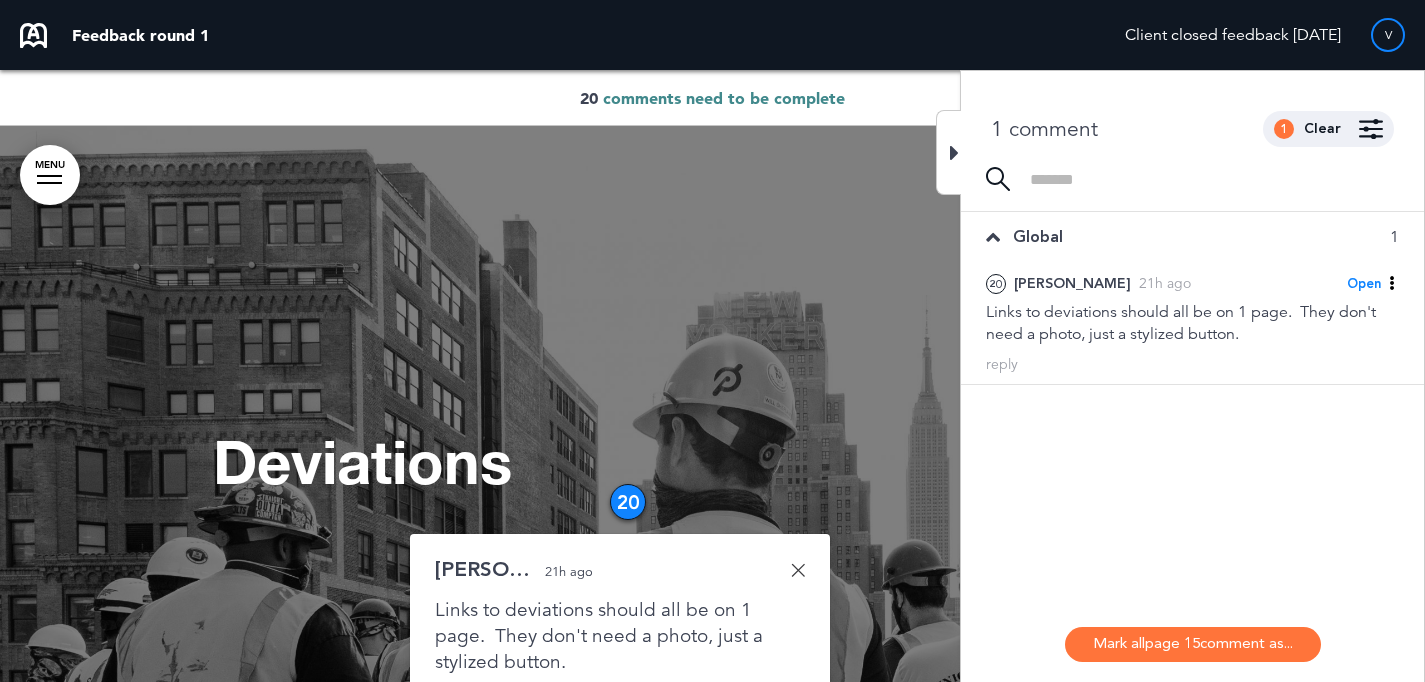 click at bounding box center [948, 152] 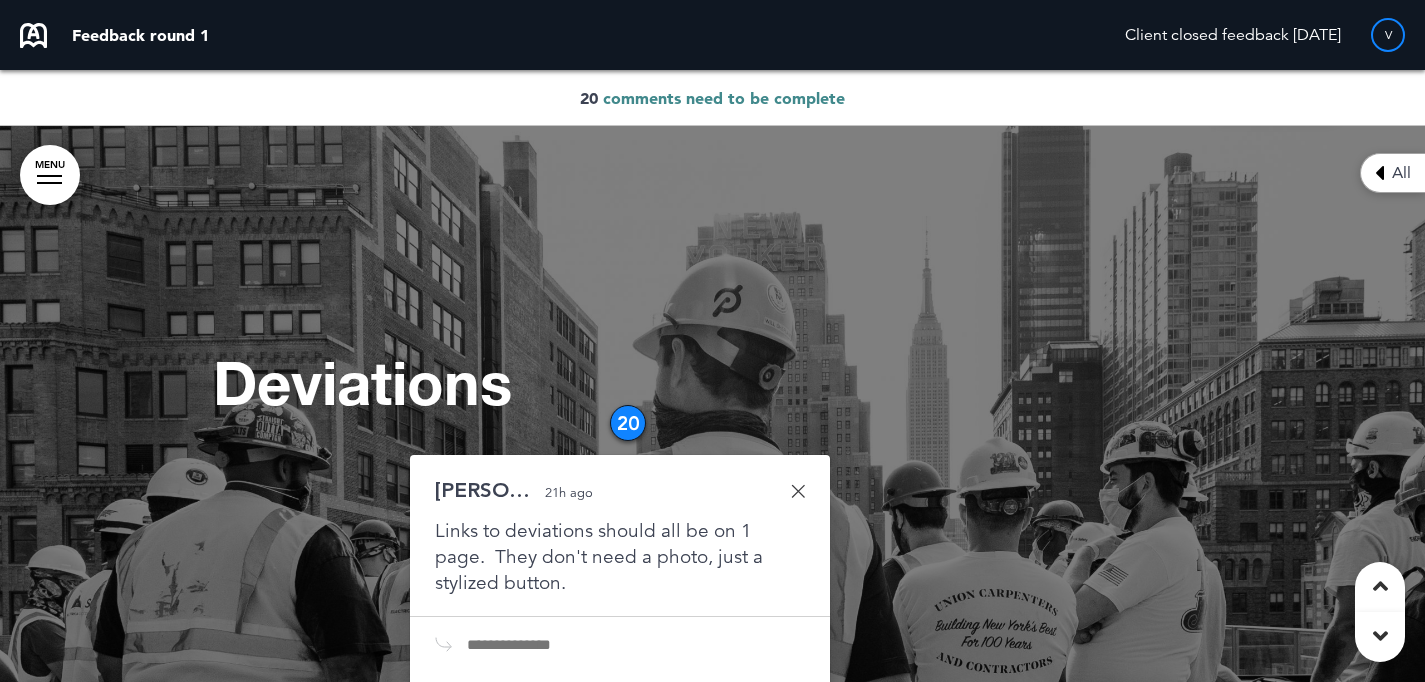 scroll, scrollTop: 12399, scrollLeft: 0, axis: vertical 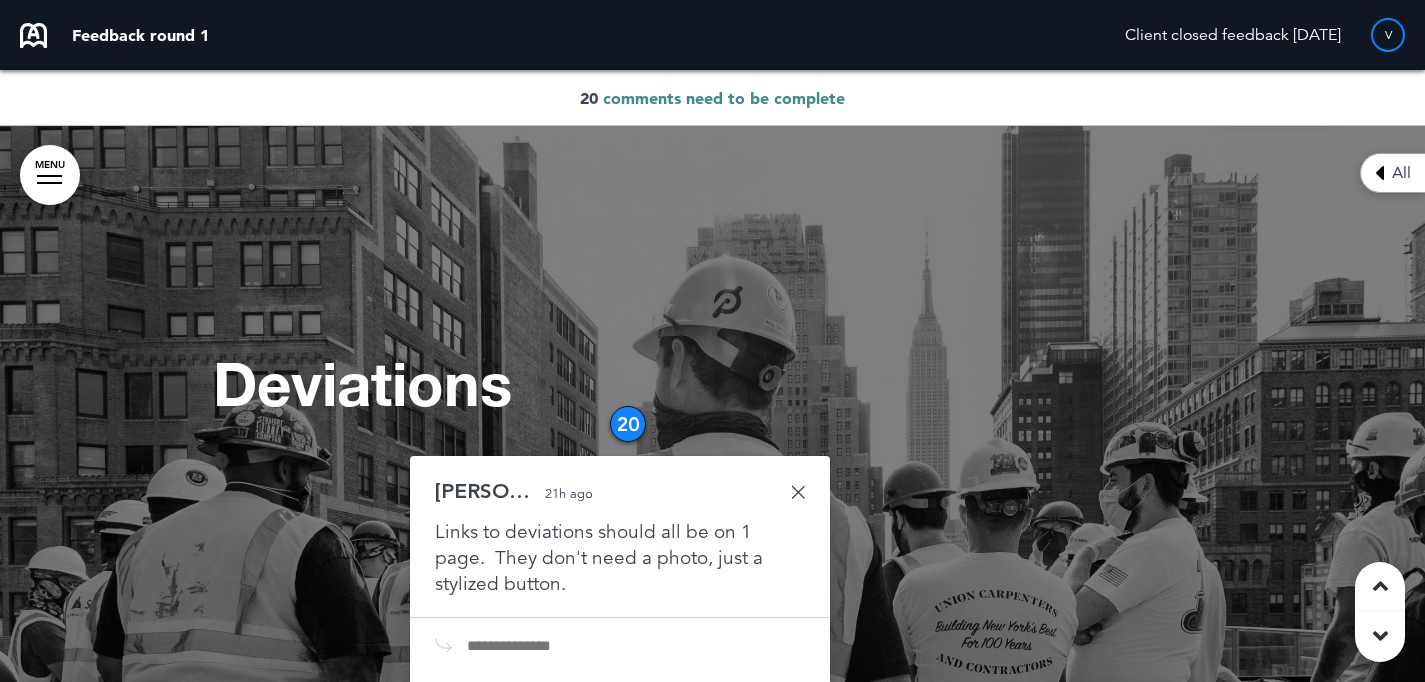 click on "20" at bounding box center (628, 424) 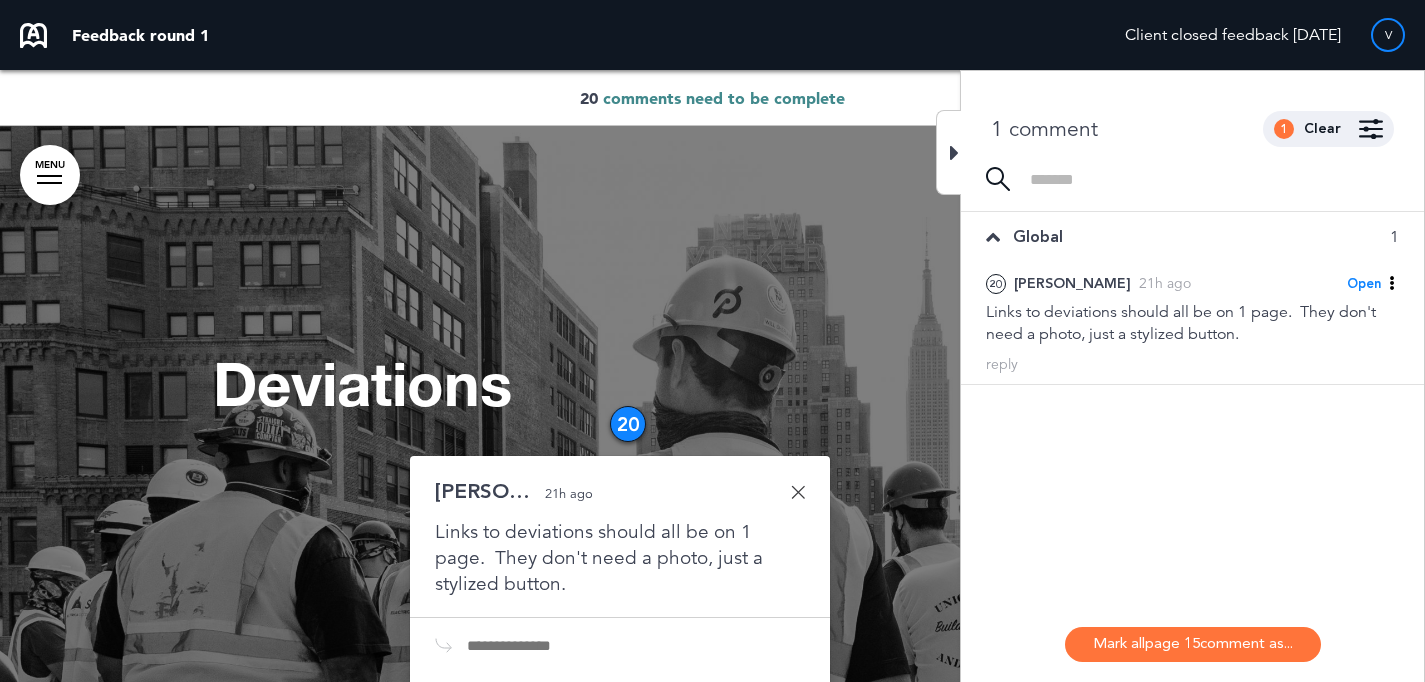 click at bounding box center (954, 153) 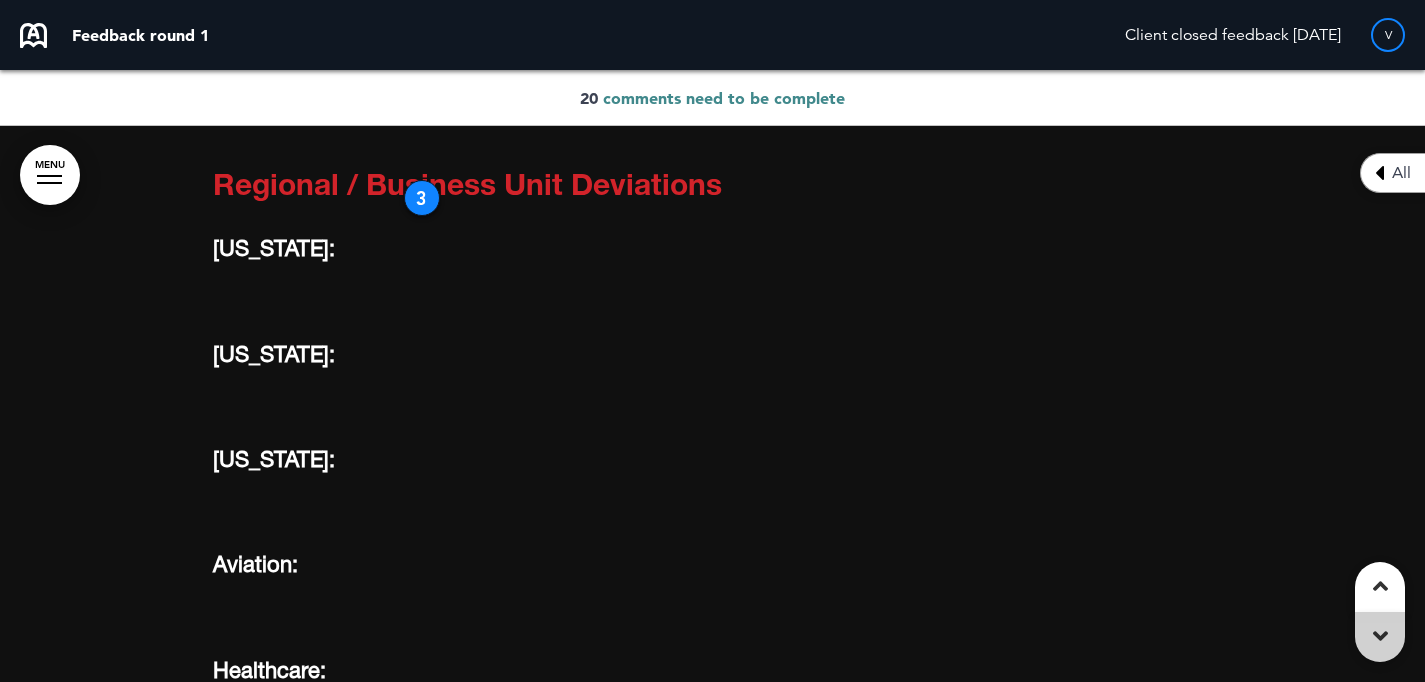 scroll, scrollTop: 44828, scrollLeft: 0, axis: vertical 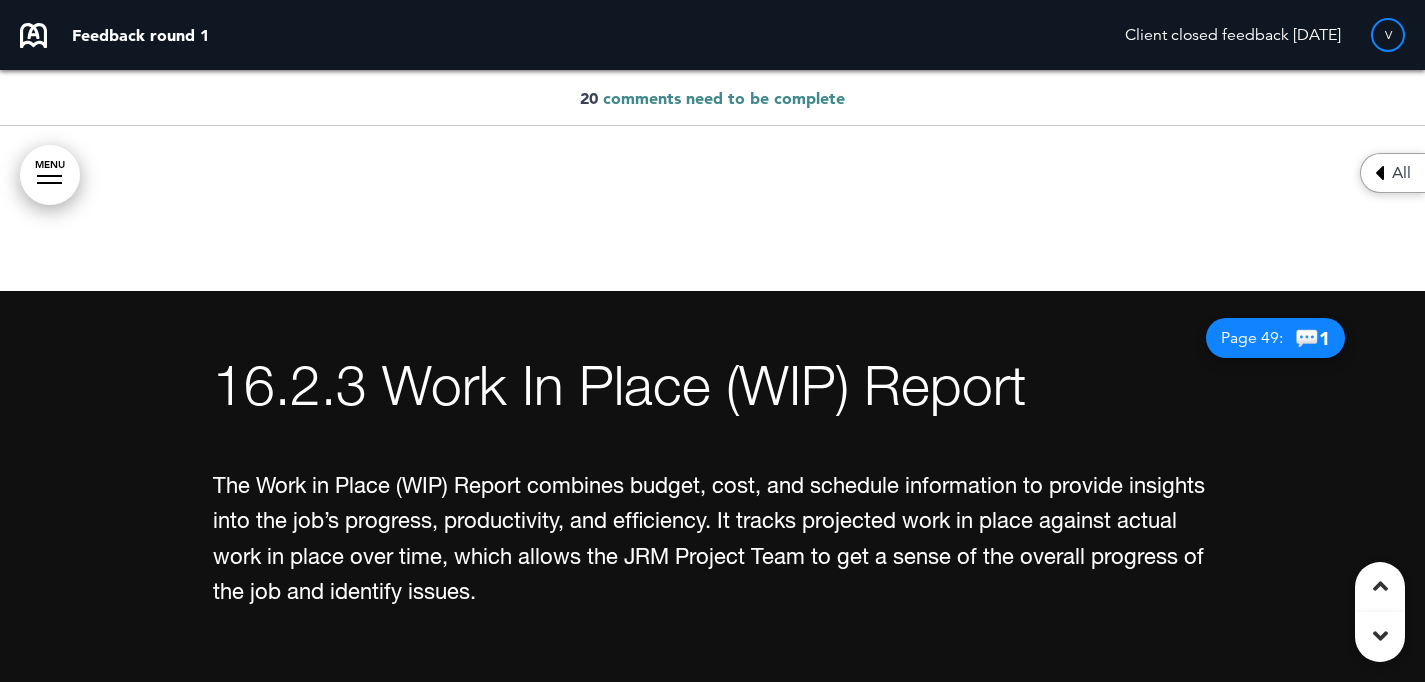 click on "3" at bounding box center [422, 706] 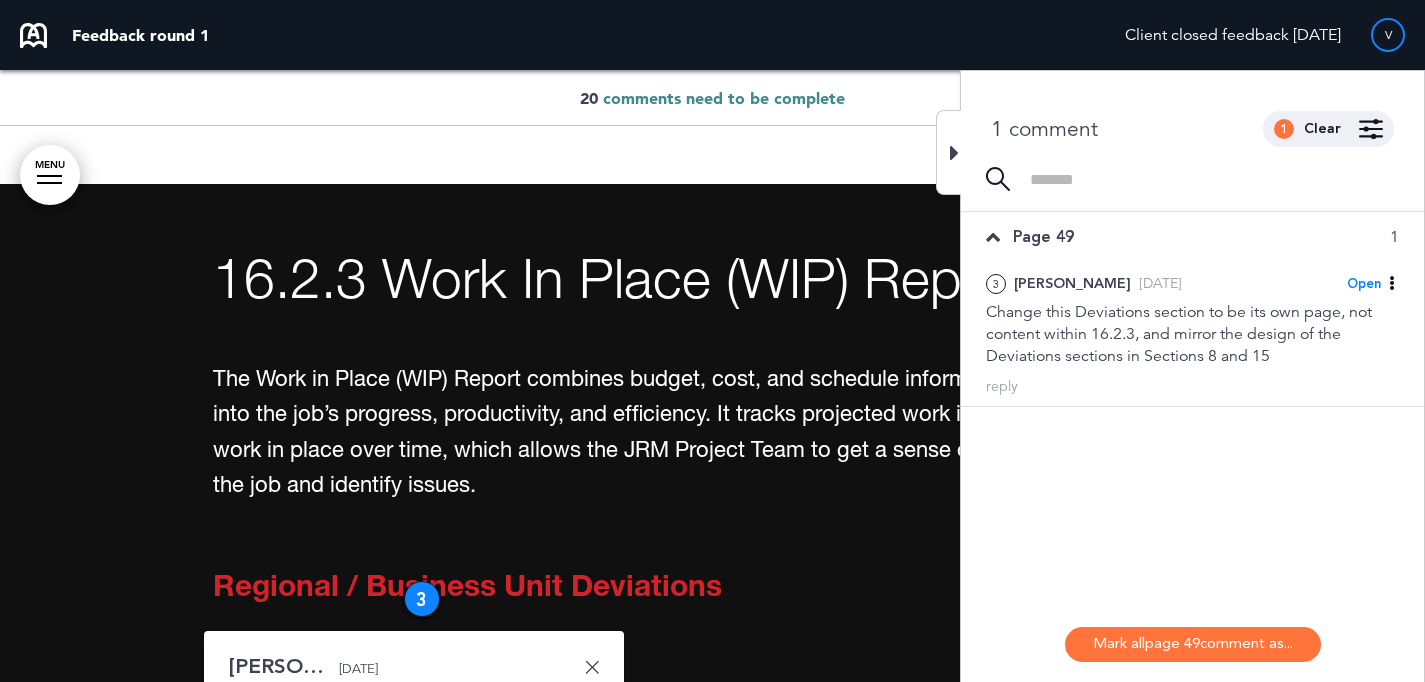 scroll, scrollTop: 44954, scrollLeft: 0, axis: vertical 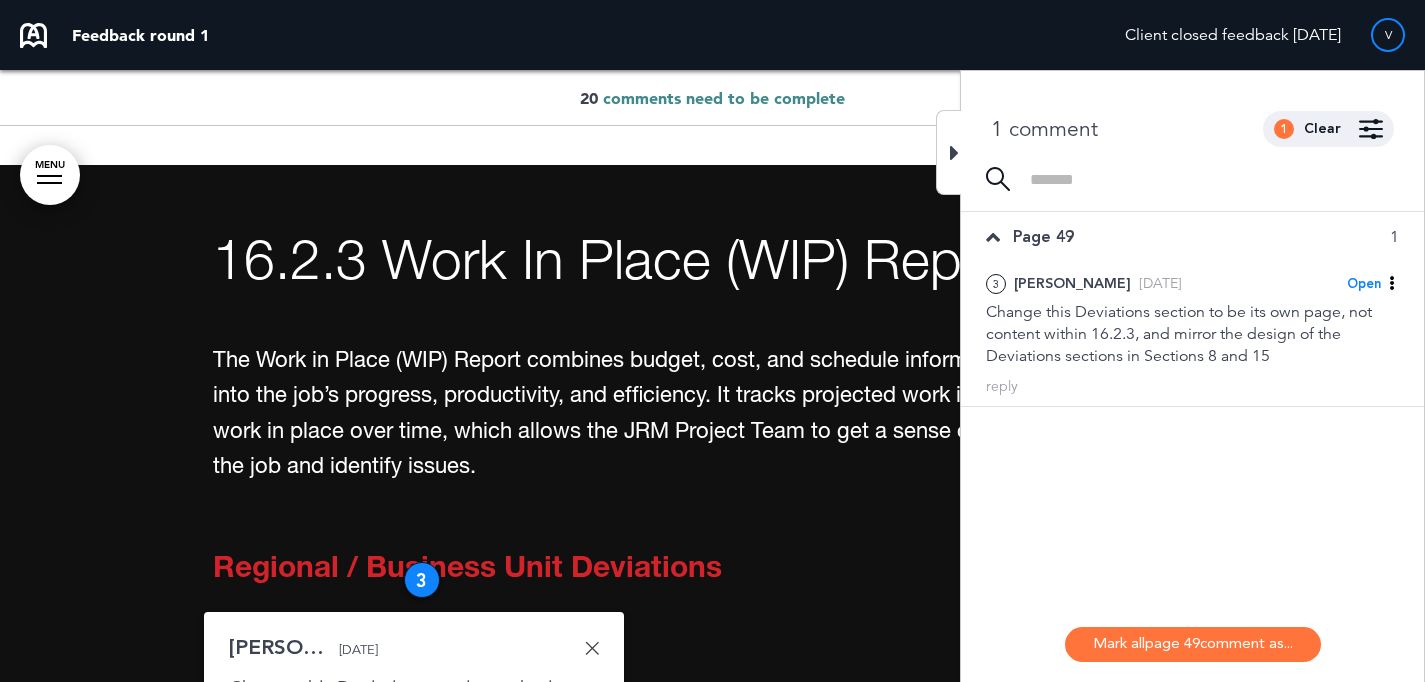 click on "16.2.3 Work In Place (WIP) Report The Work in Place (WIP) Report combines budget, cost, and schedule information to provide insights into the job’s progress, productivity, and efficiency. It tracks projected work in place against actual work in place over time, which allows the JRM Project Team to get a sense of the overall progress of the job and identify issues. Regional / Business Unit Deviations California:   Florida: New Jersey: Aviation: Healthcare: MEP: Public Sector: Retail:" at bounding box center [713, 849] 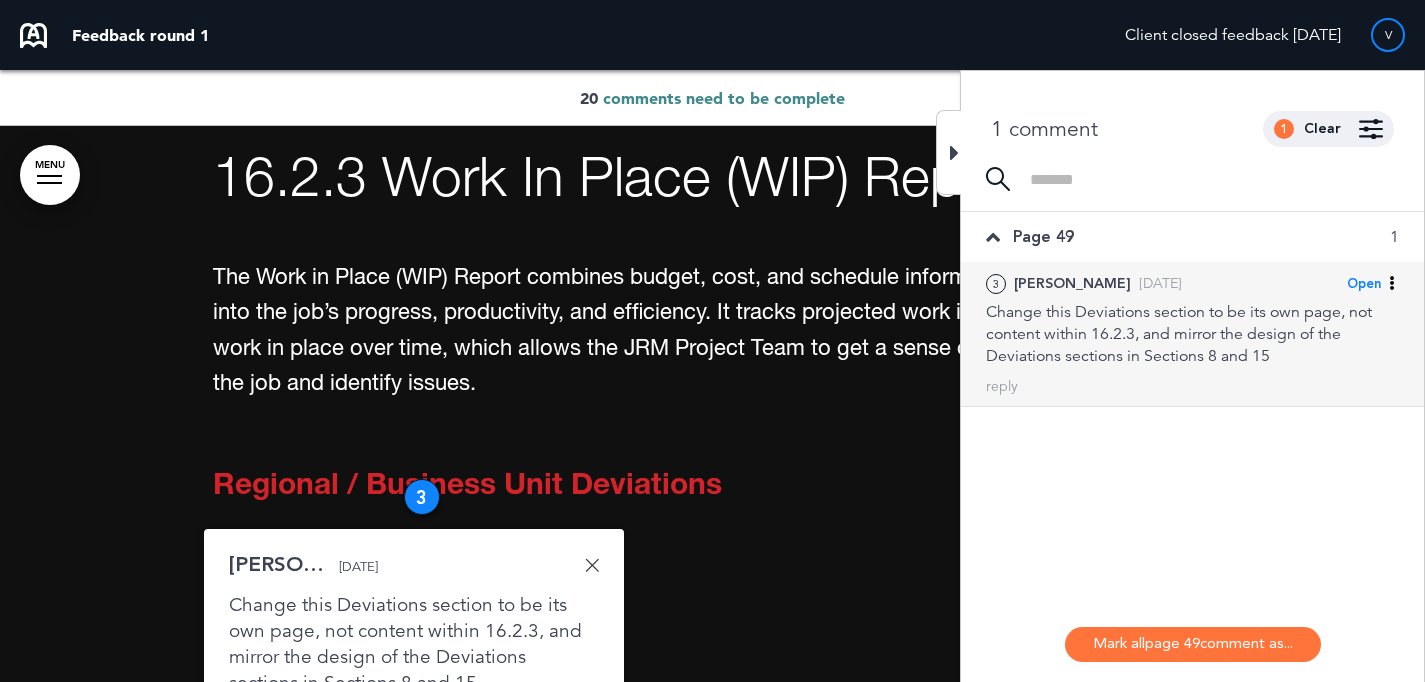 scroll, scrollTop: 45063, scrollLeft: 0, axis: vertical 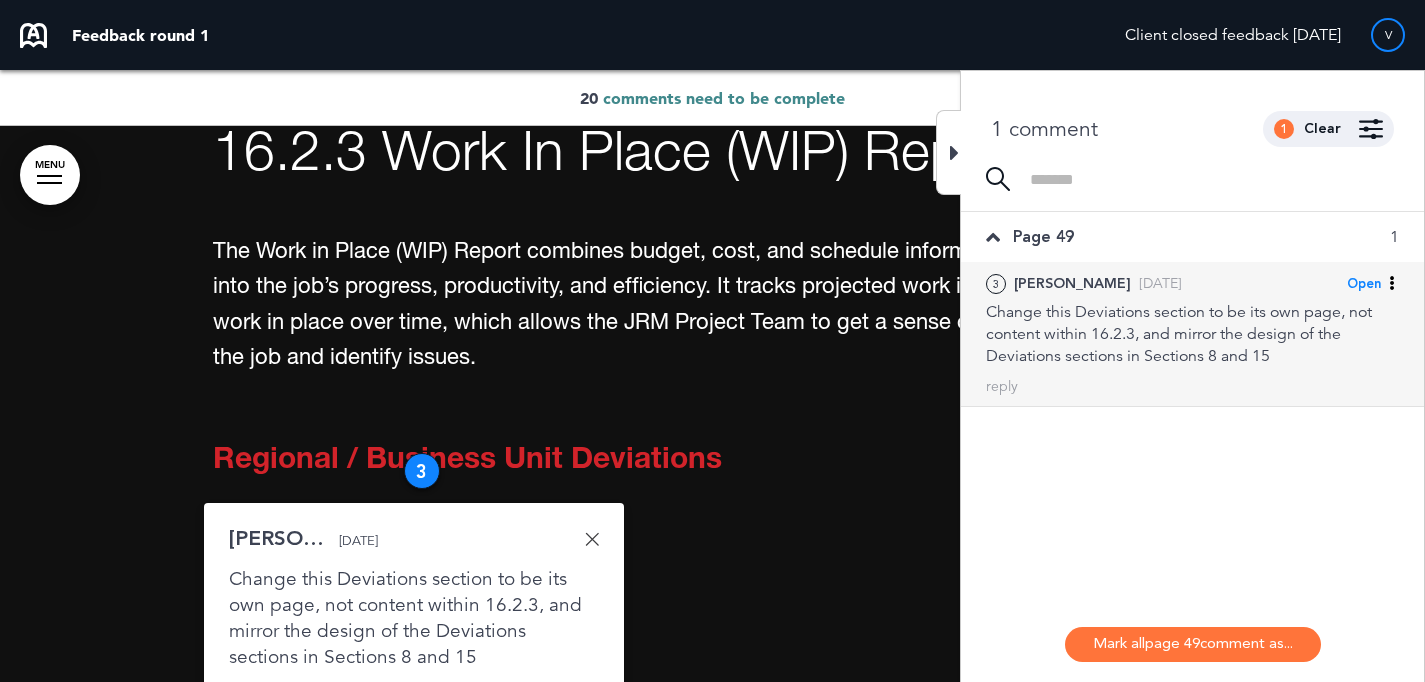 click on "3" at bounding box center [422, 471] 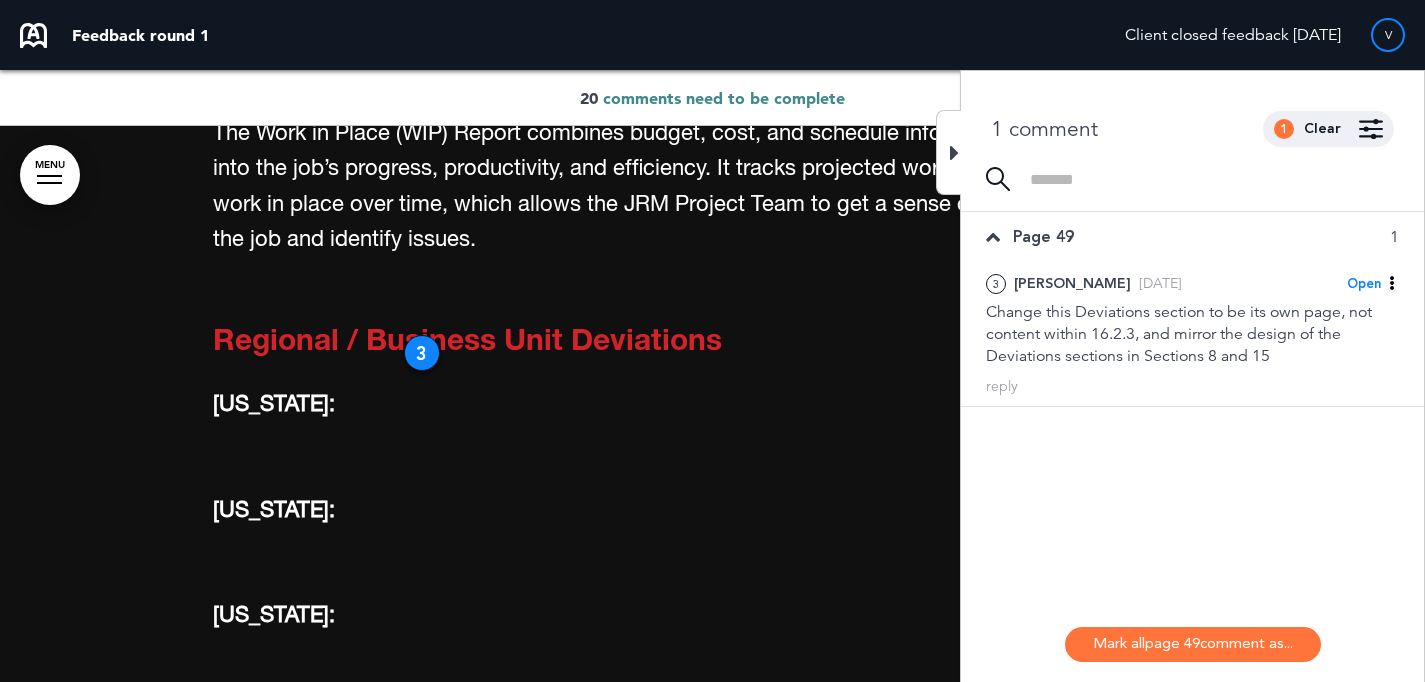 scroll, scrollTop: 44979, scrollLeft: 0, axis: vertical 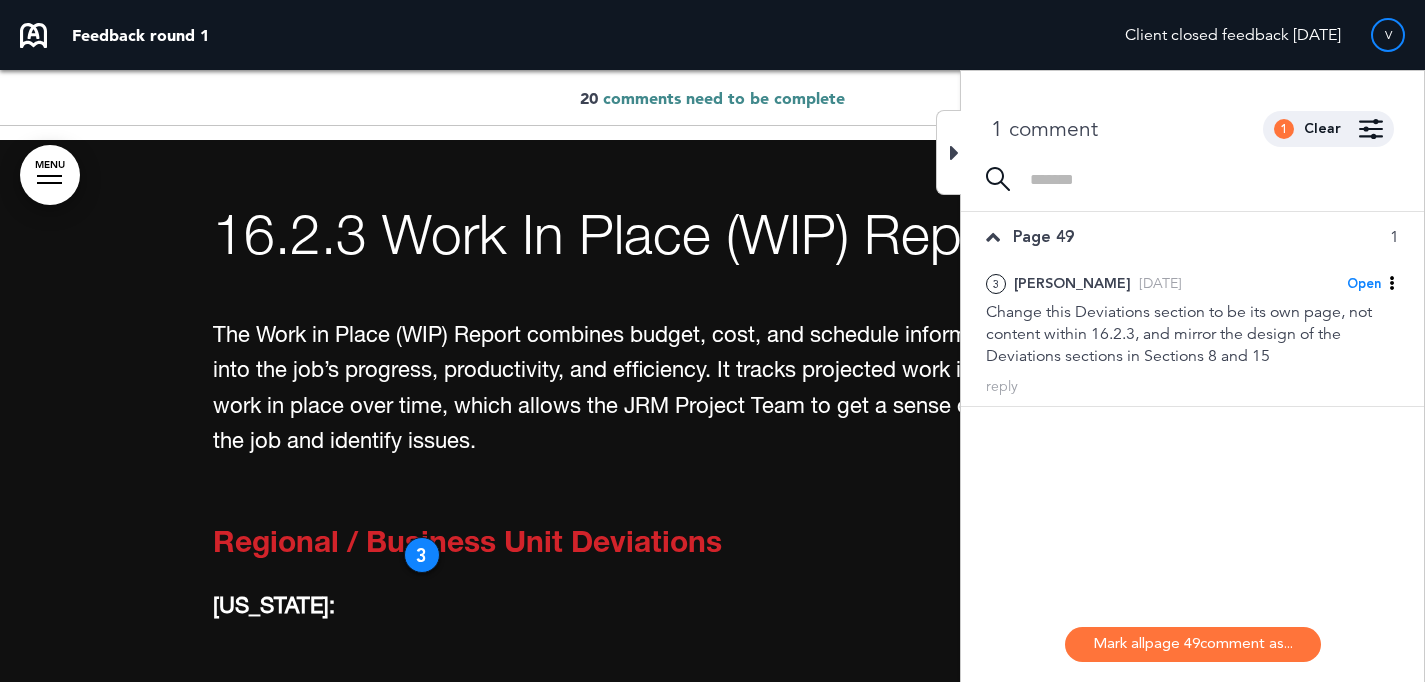 click at bounding box center (948, 152) 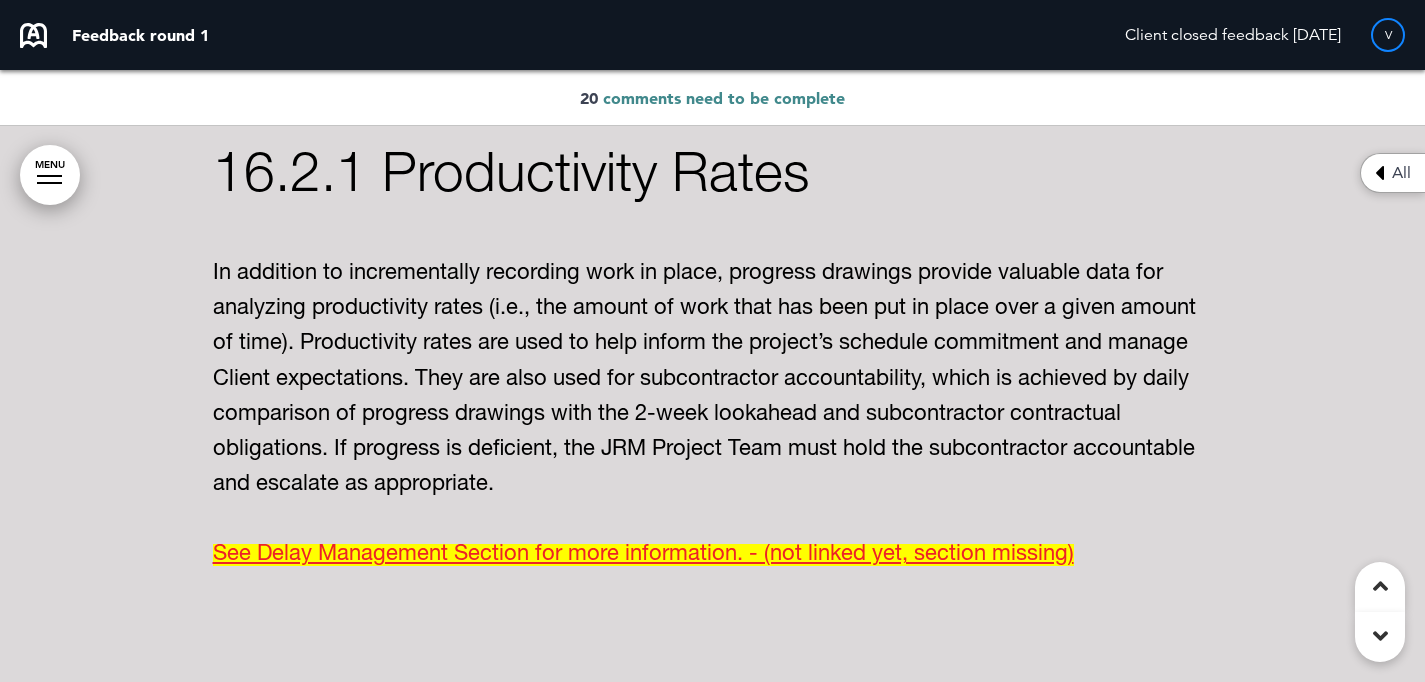 scroll, scrollTop: 43208, scrollLeft: 0, axis: vertical 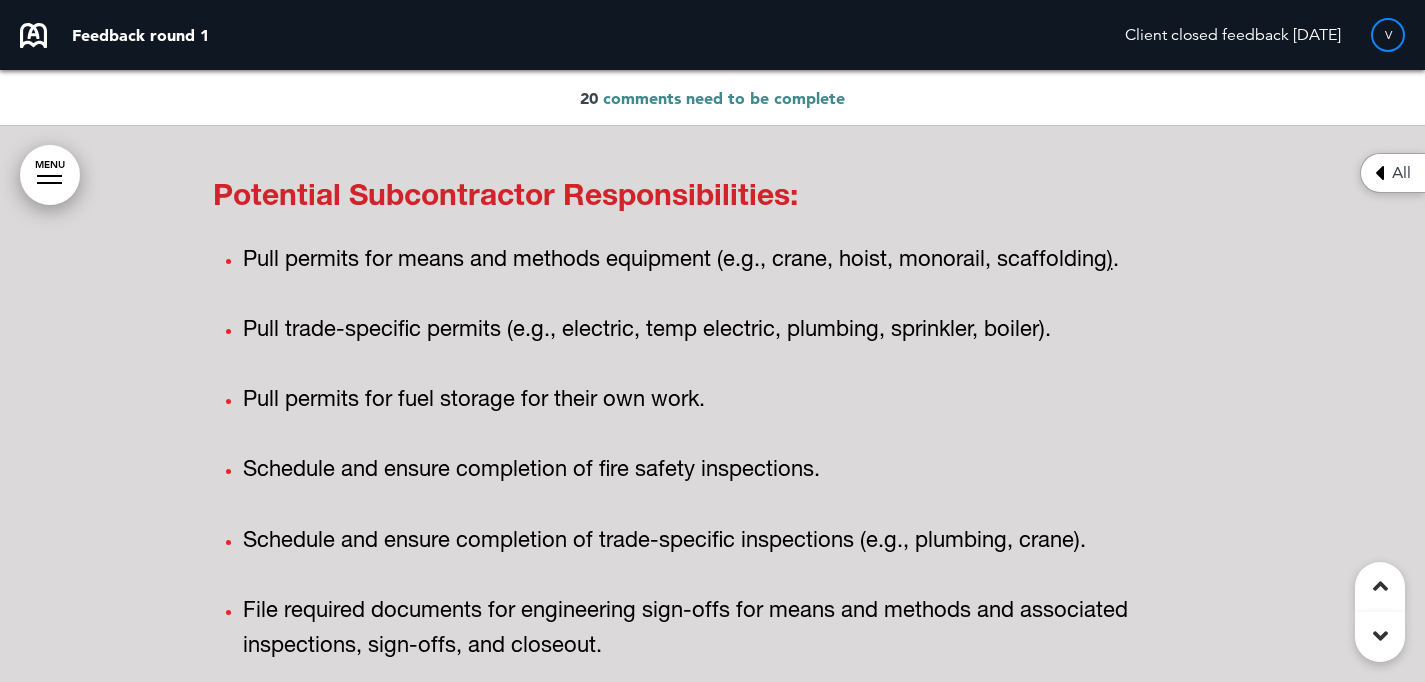 click on "All" at bounding box center [1401, 173] 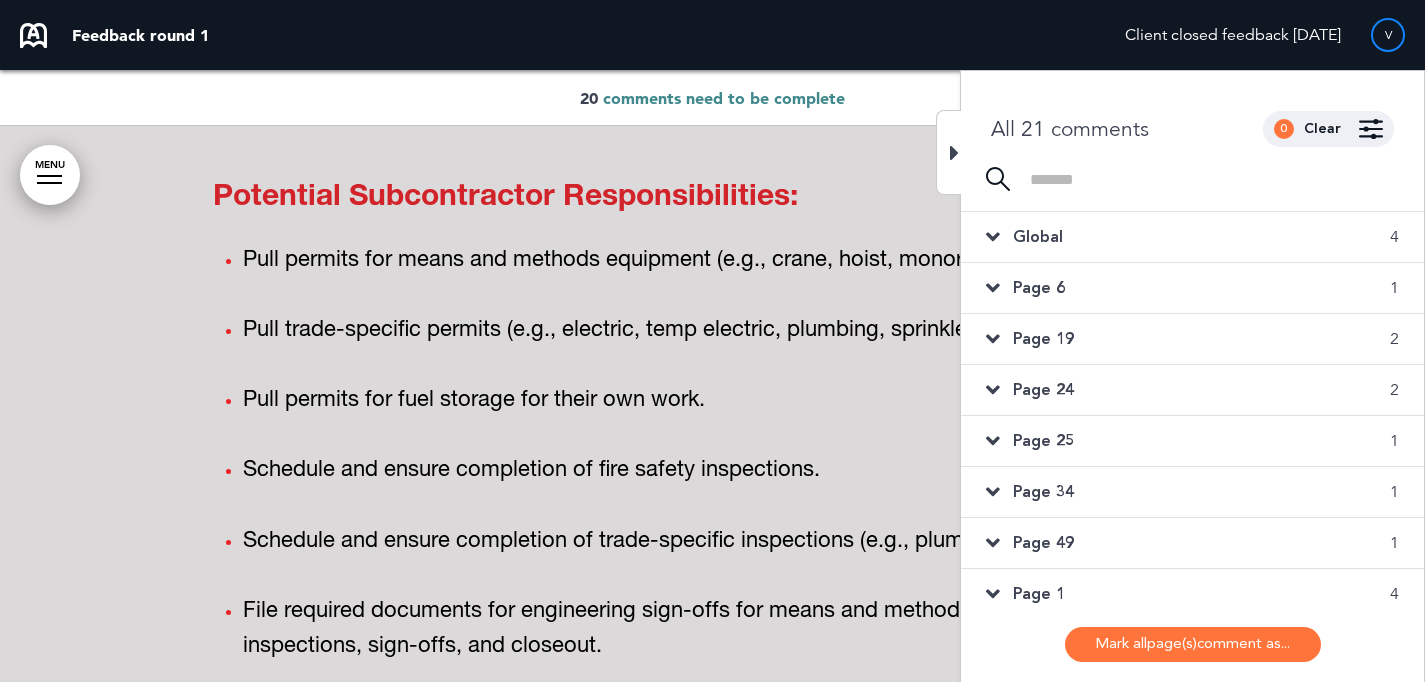 scroll, scrollTop: 268, scrollLeft: 0, axis: vertical 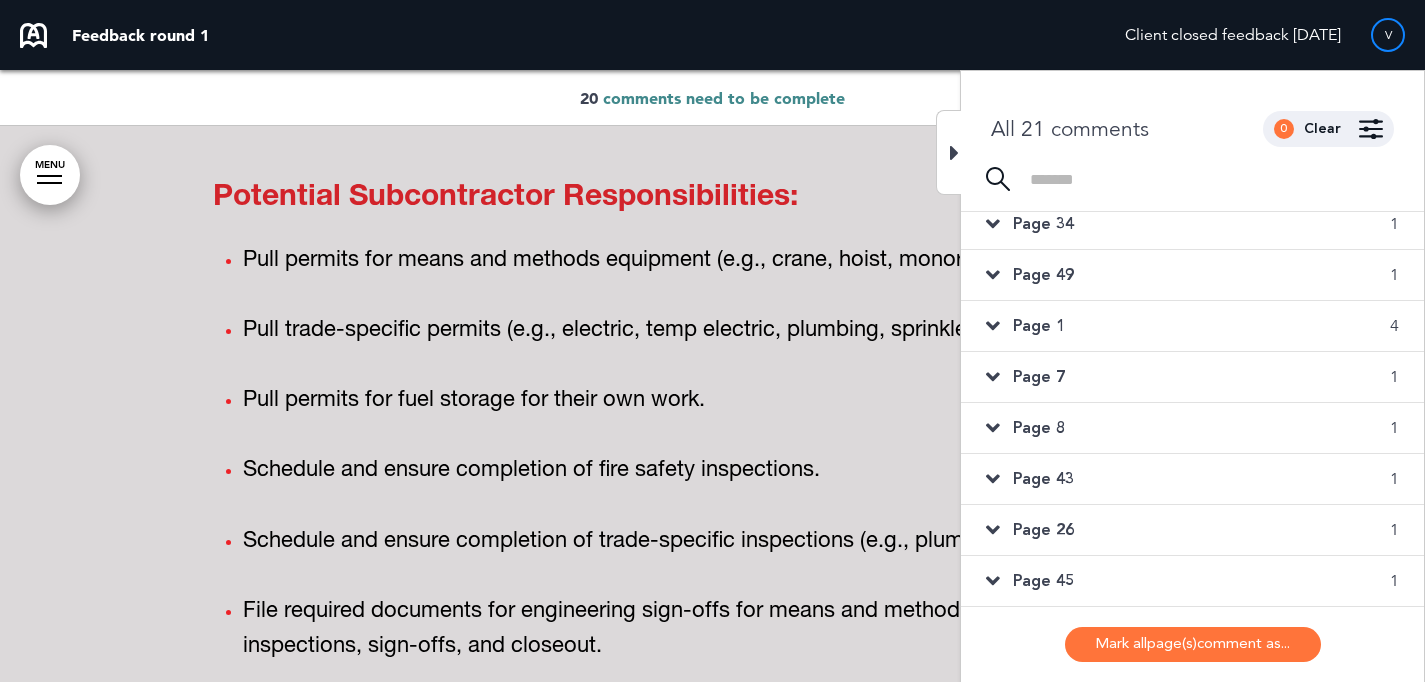 click on "Page 49
1" at bounding box center (1192, 275) 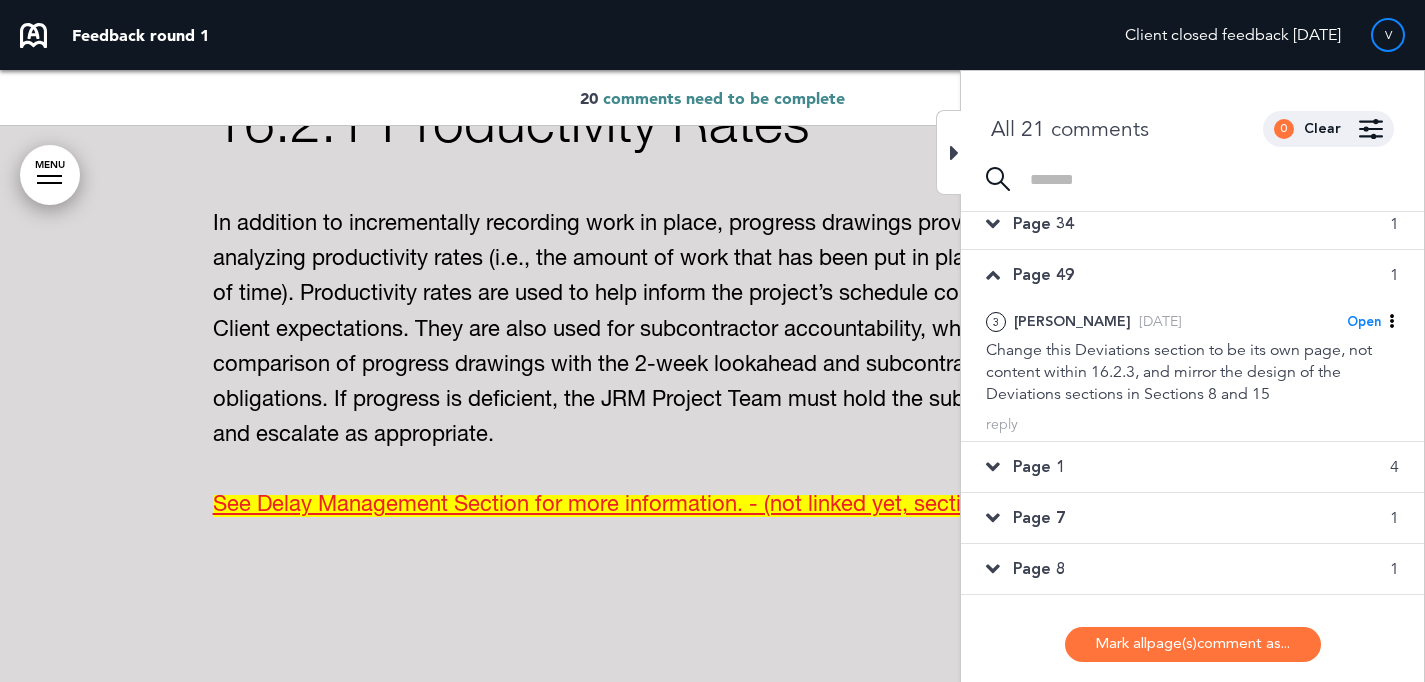 scroll, scrollTop: 44855, scrollLeft: 0, axis: vertical 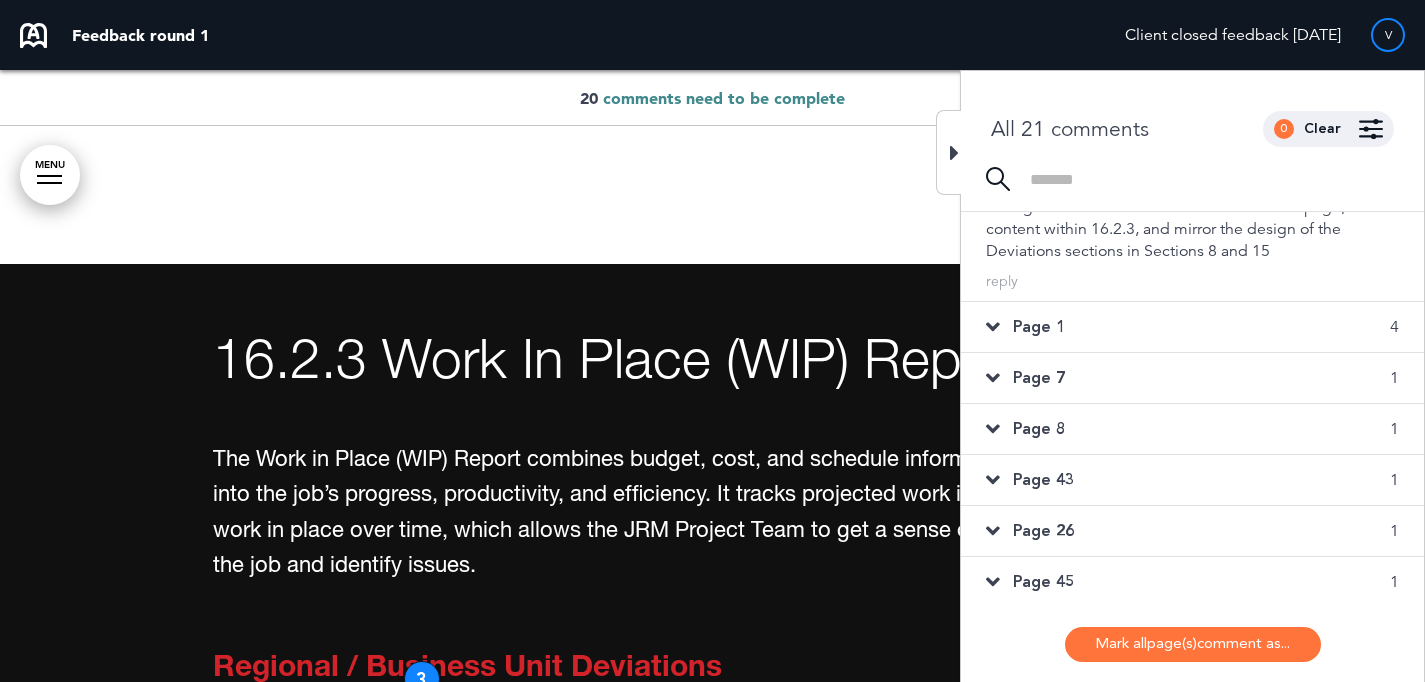 click on "Page 1
4" at bounding box center [1192, 327] 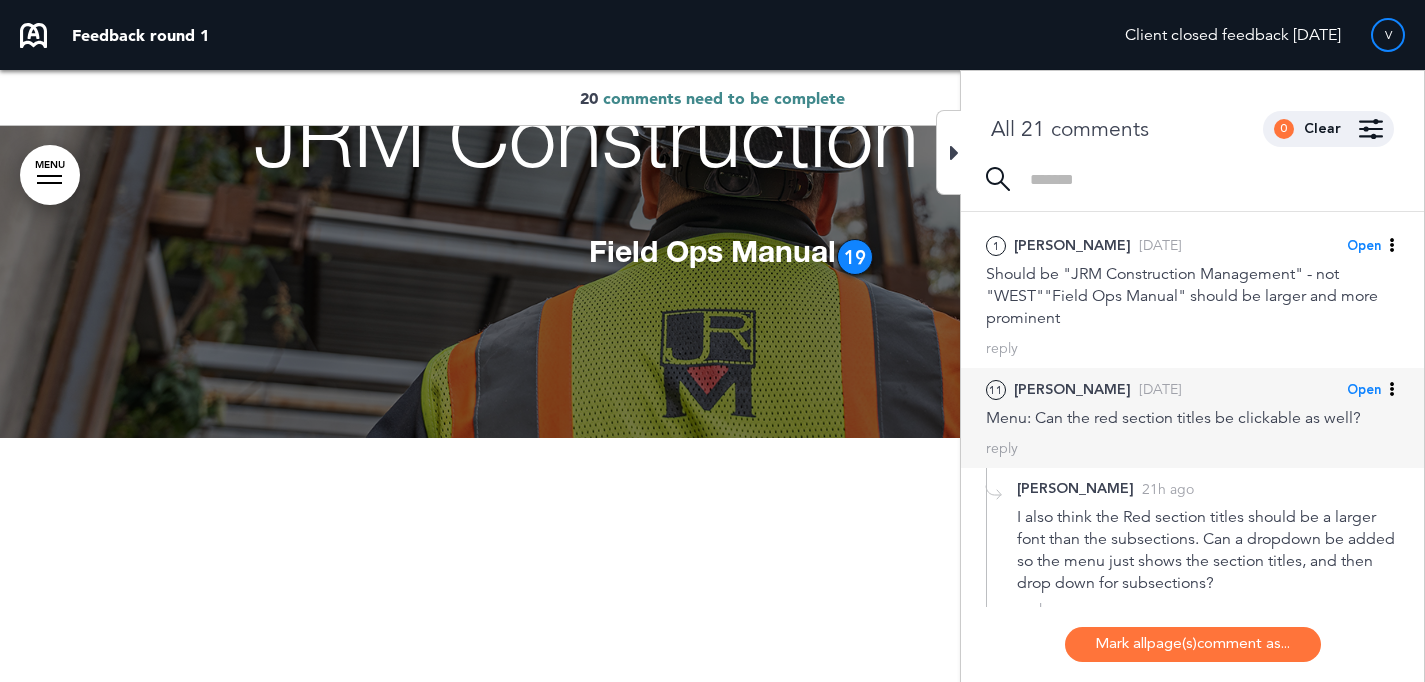 scroll, scrollTop: 0, scrollLeft: 0, axis: both 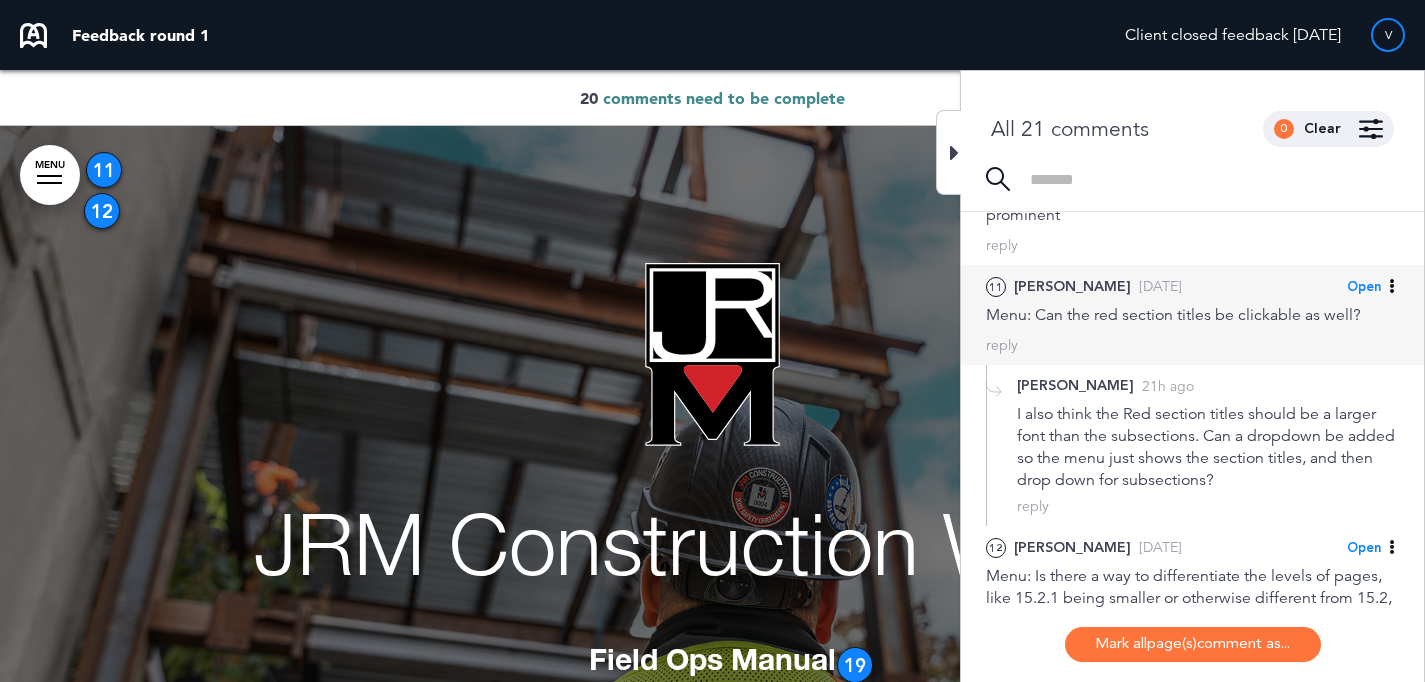 click on "Open" at bounding box center [1373, 286] 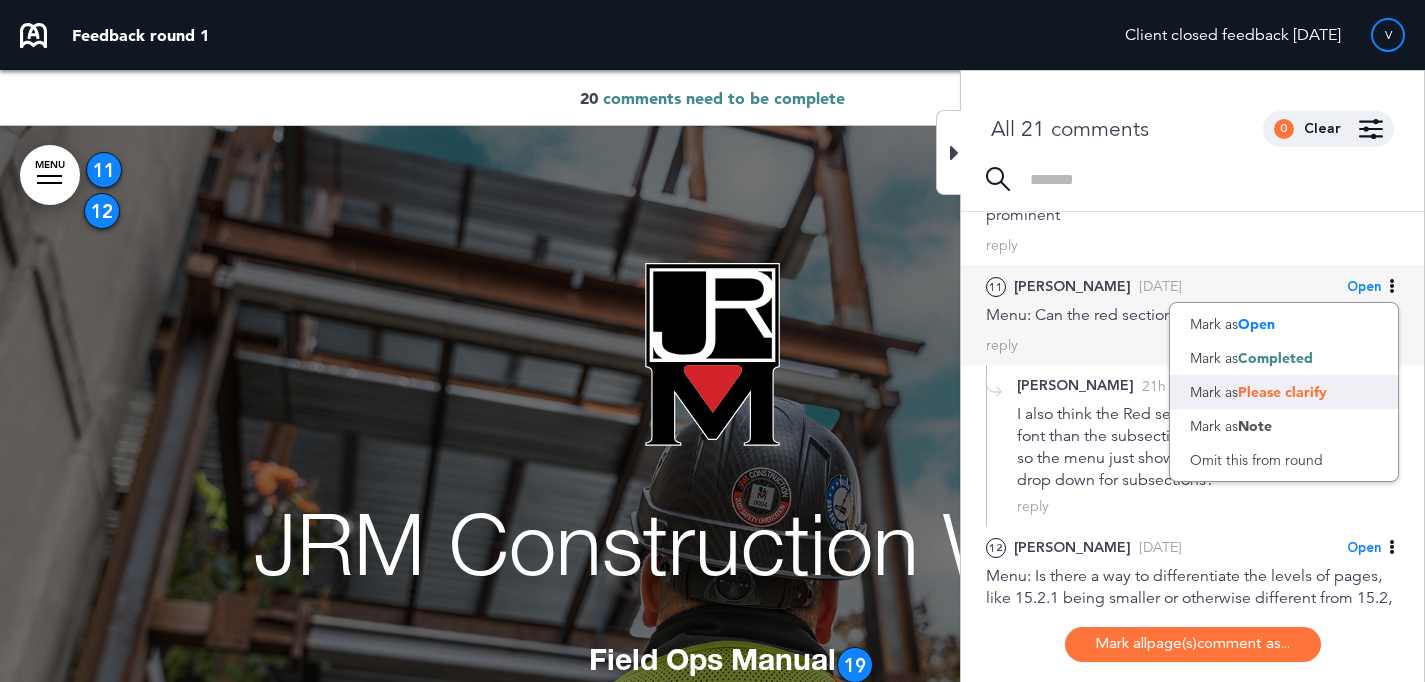 click on "Please clarify" at bounding box center [1282, 392] 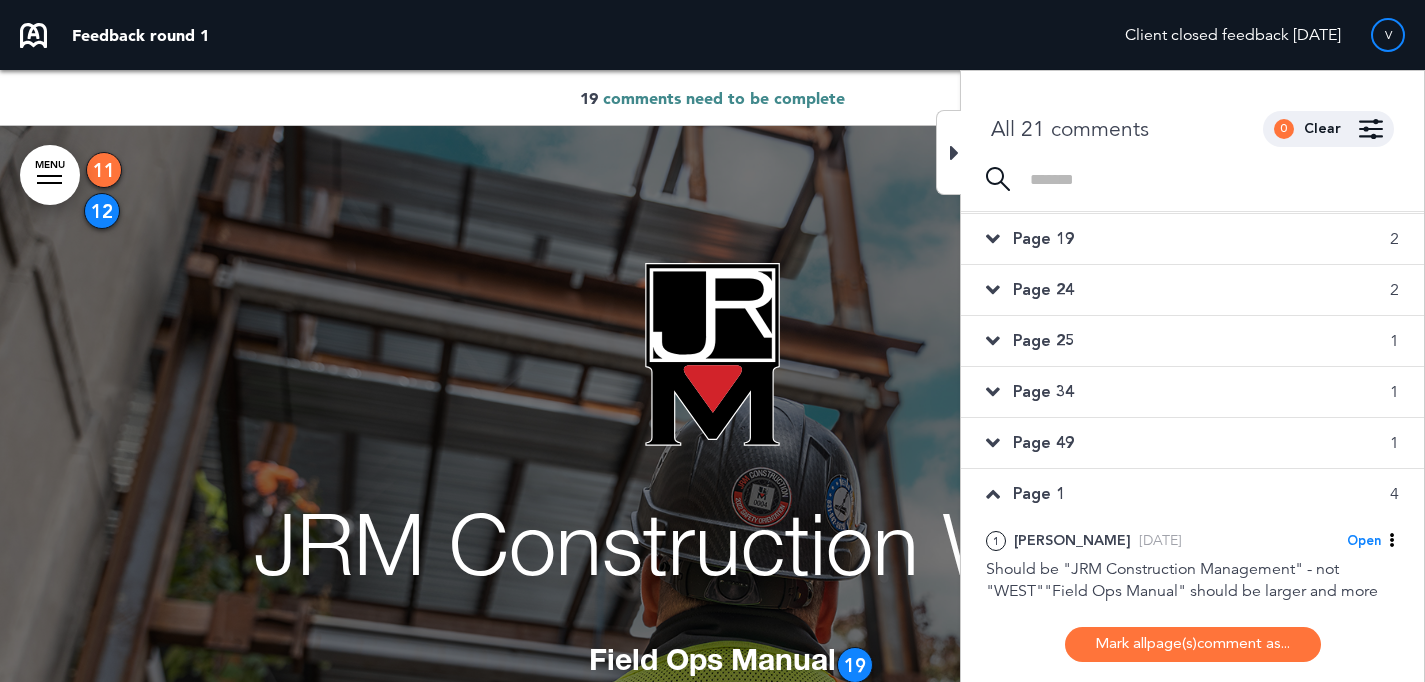 scroll, scrollTop: 99, scrollLeft: 0, axis: vertical 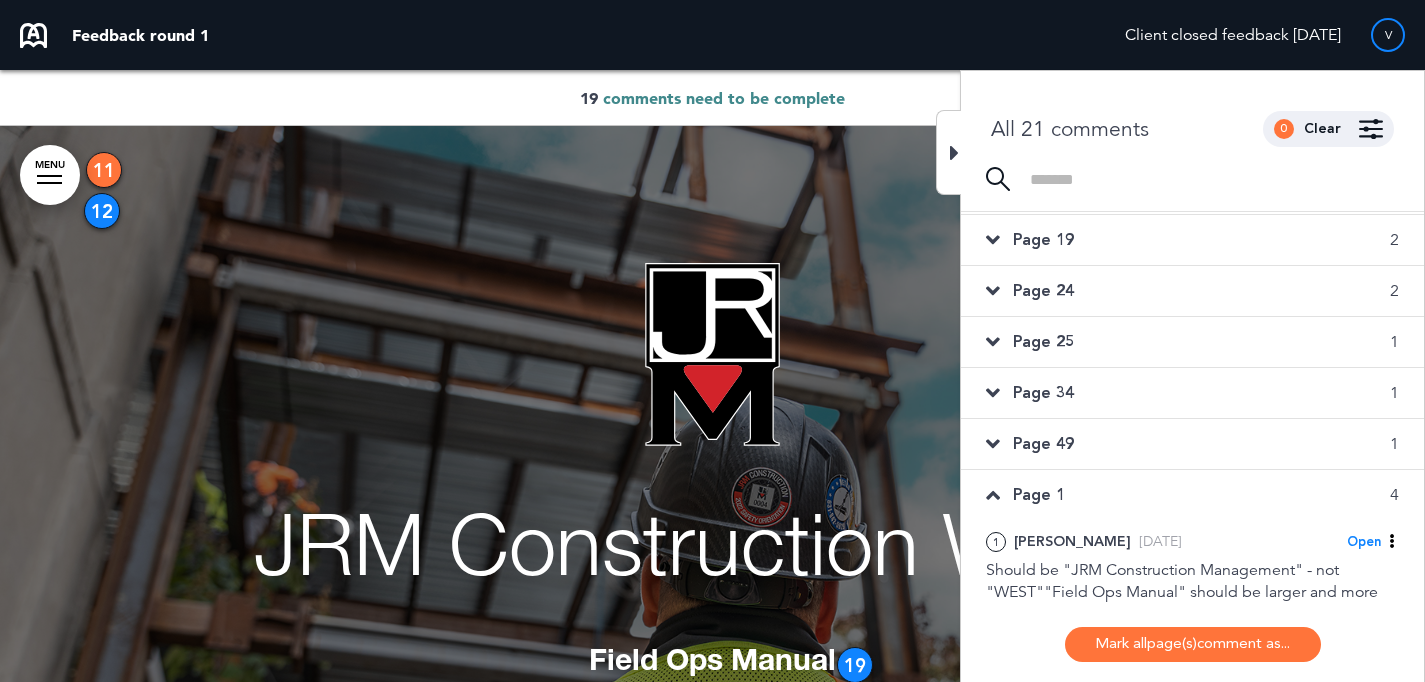 click on "Page 24
2" at bounding box center (1192, 291) 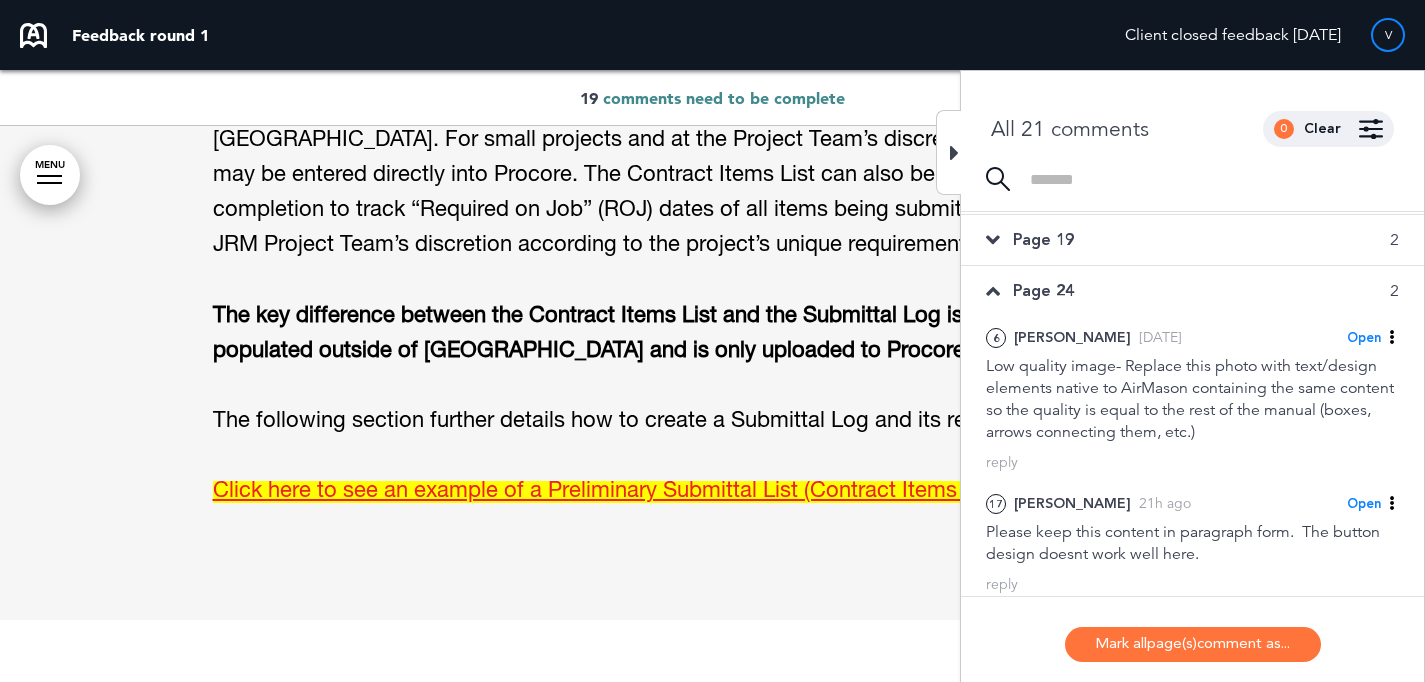 scroll, scrollTop: 19760, scrollLeft: 0, axis: vertical 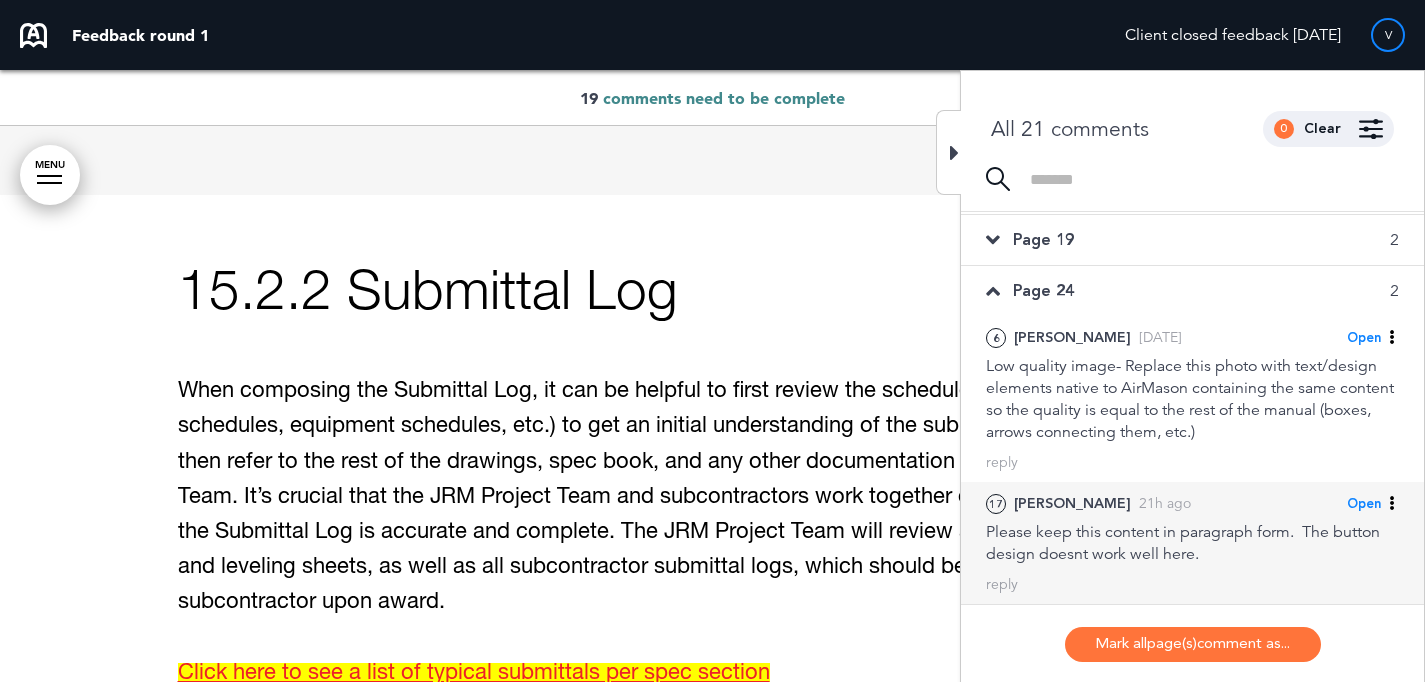 click on "Please keep this content in paragraph form.  The button design doesnt work well here." at bounding box center [1192, 543] 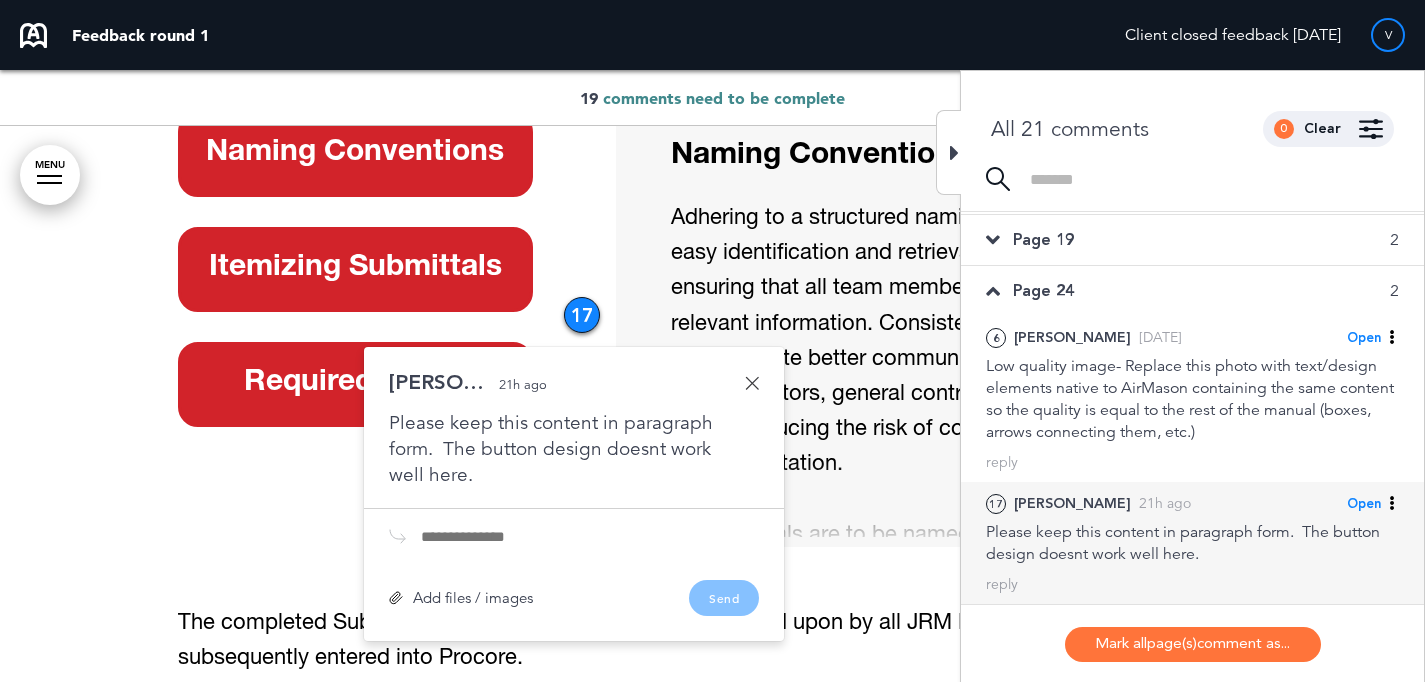 scroll, scrollTop: 20411, scrollLeft: 0, axis: vertical 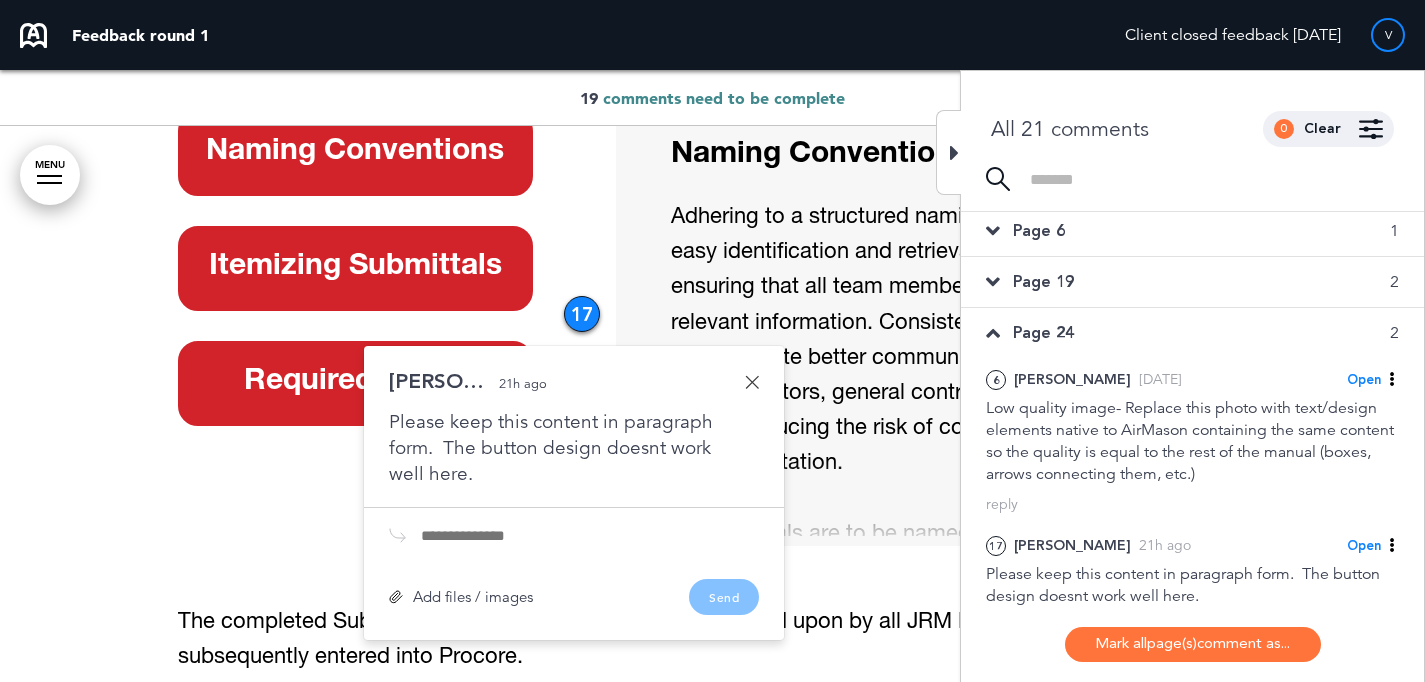 click on "Page 19
2" at bounding box center [1192, 282] 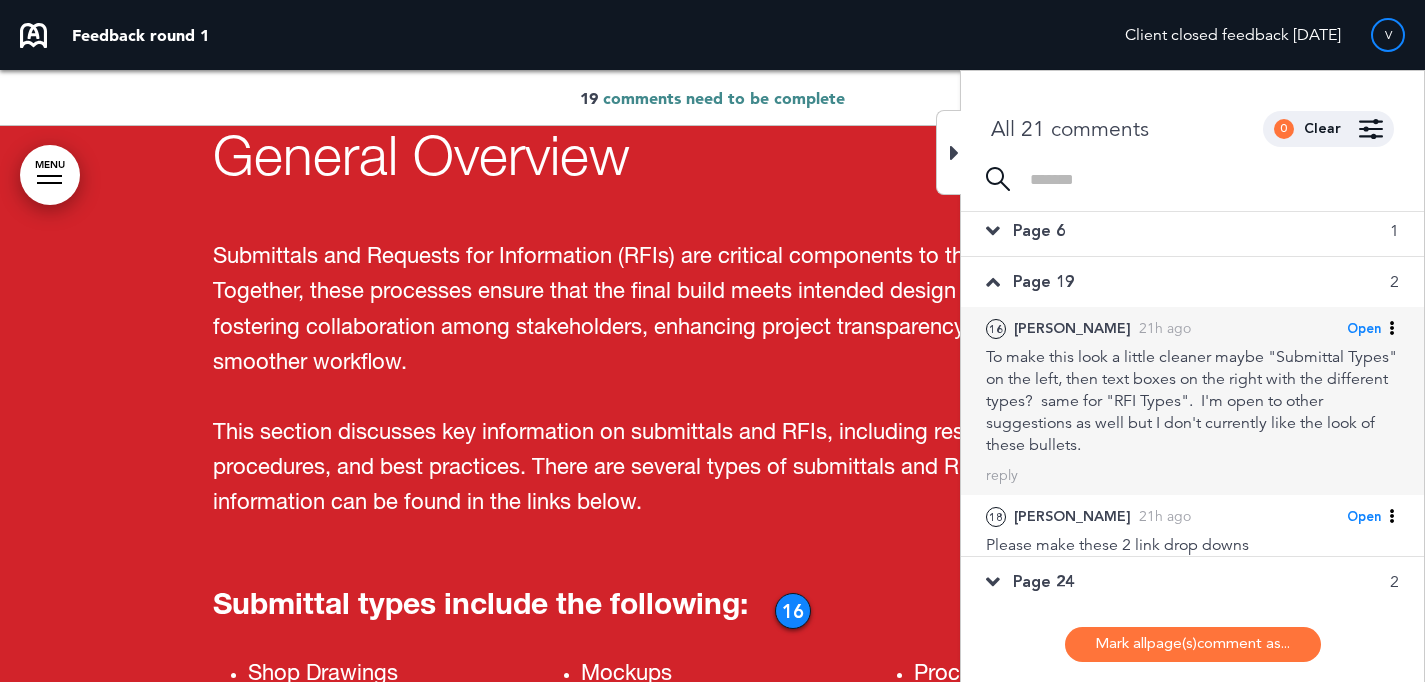 scroll, scrollTop: 15131, scrollLeft: 0, axis: vertical 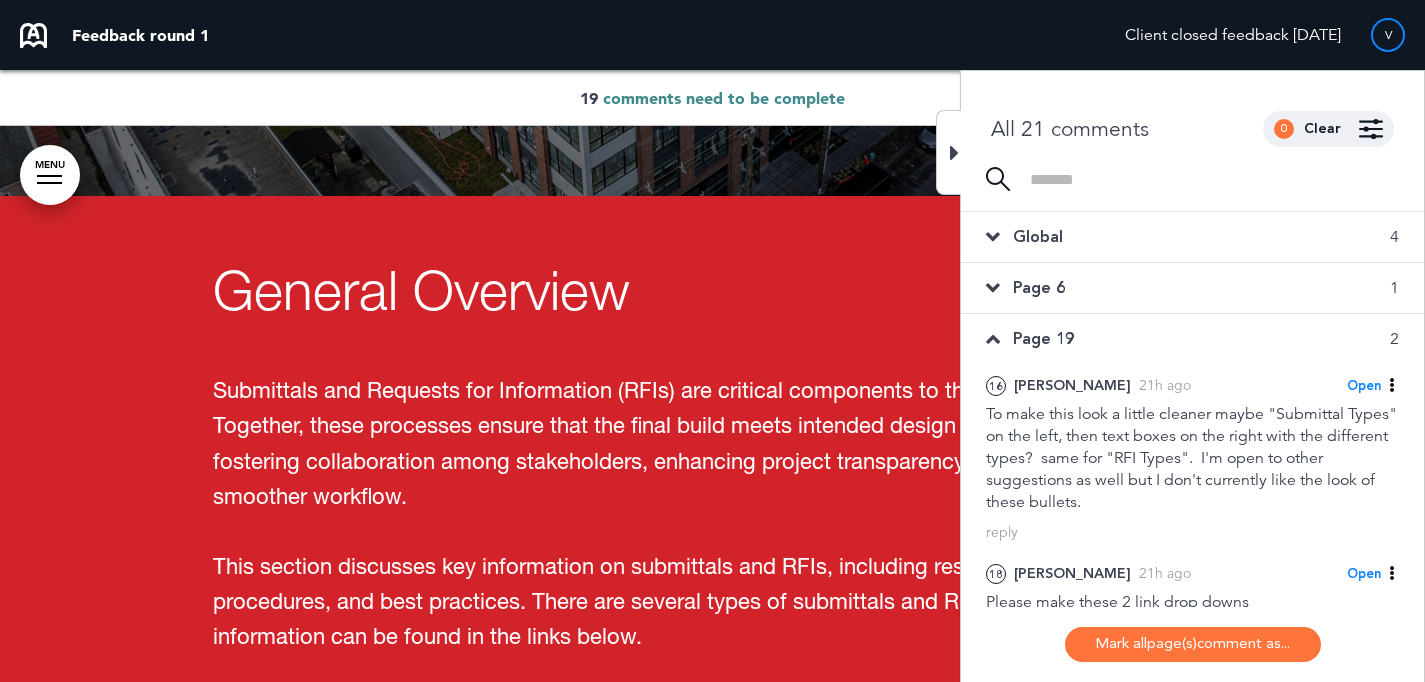 click on "Page 6
1" at bounding box center [1192, 288] 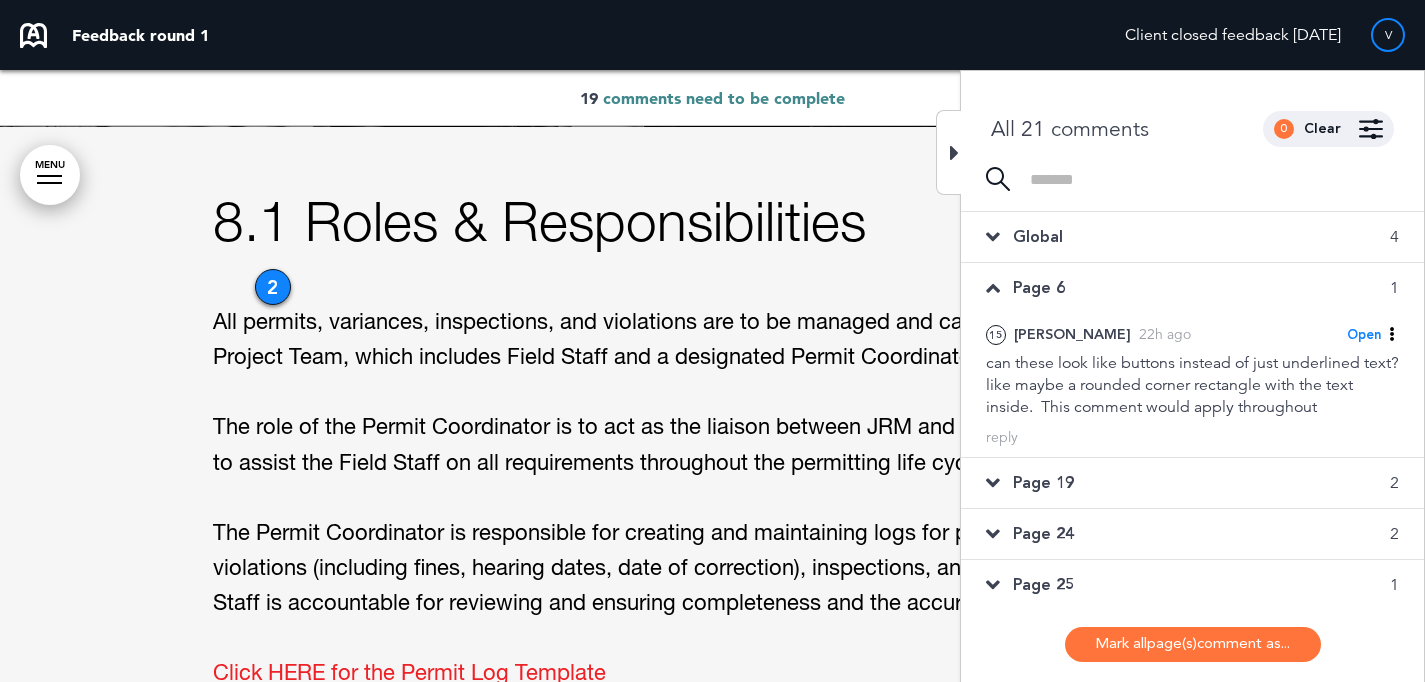 scroll, scrollTop: 3768, scrollLeft: 0, axis: vertical 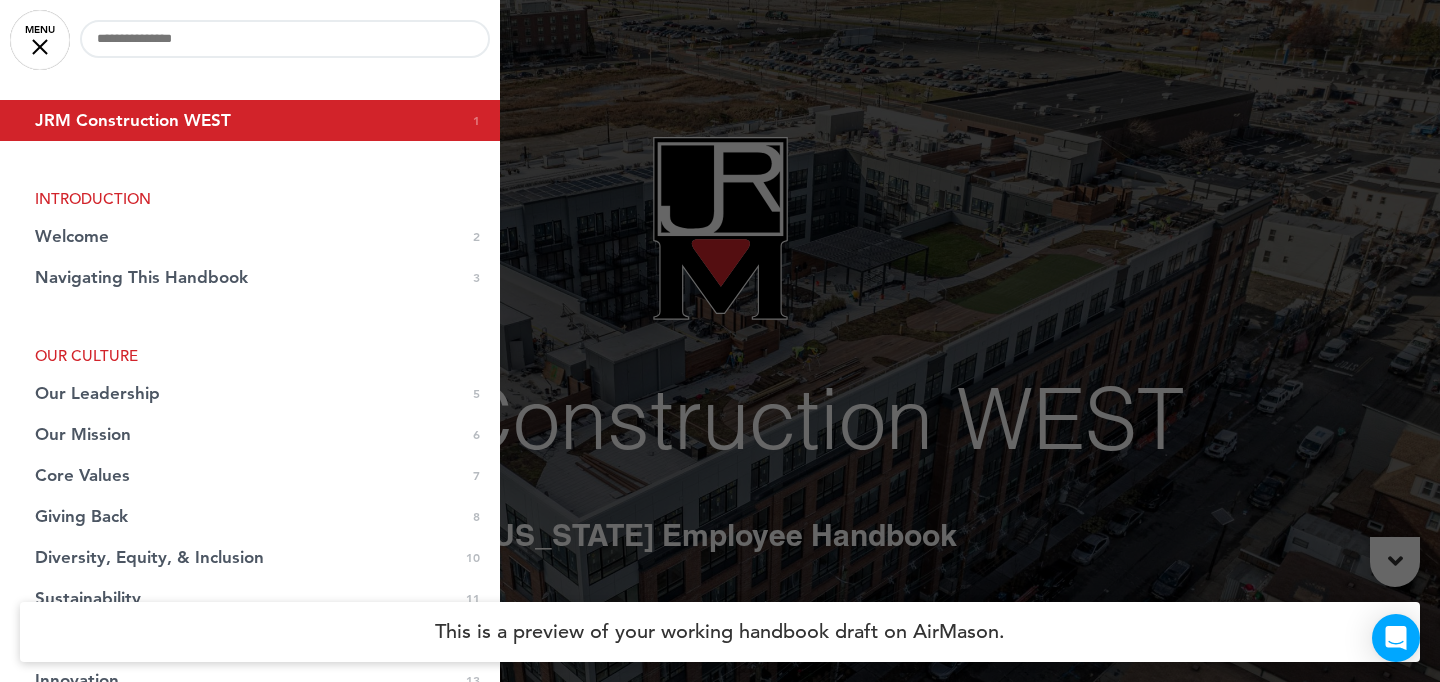 click at bounding box center [720, 341] 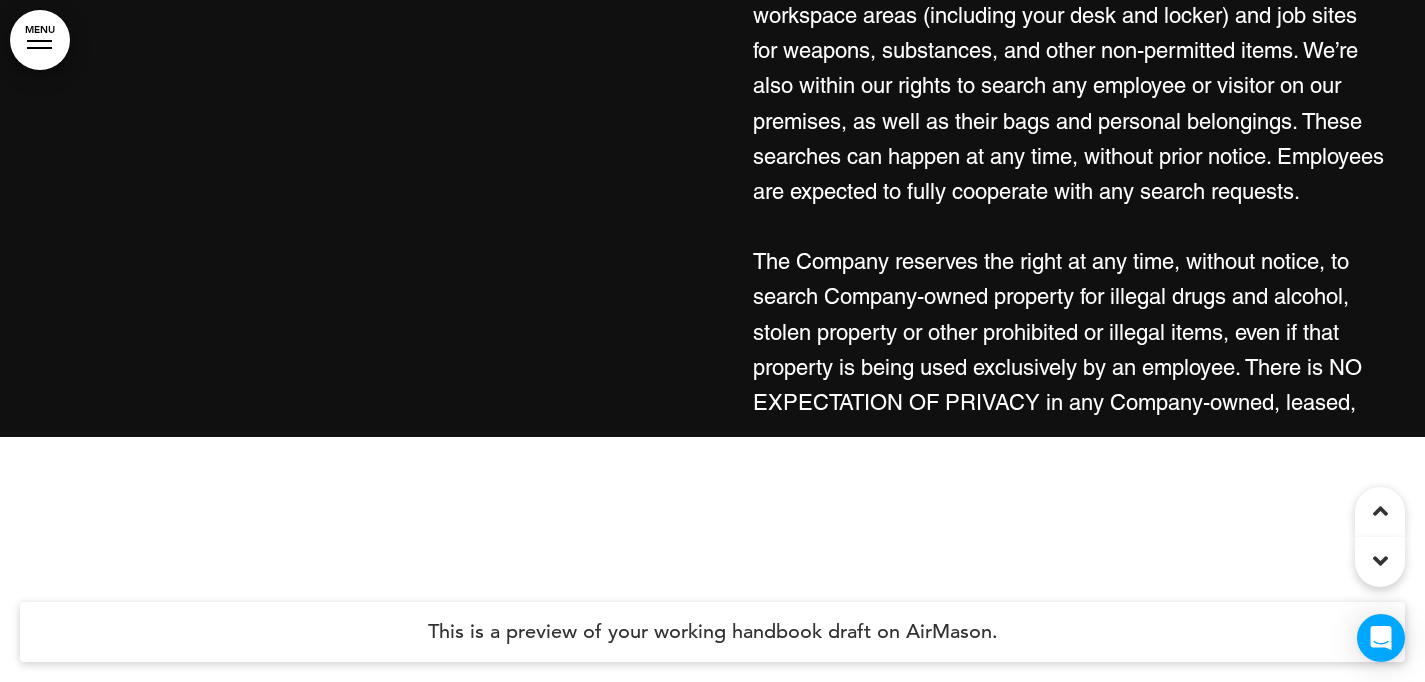 scroll, scrollTop: 43025, scrollLeft: 0, axis: vertical 